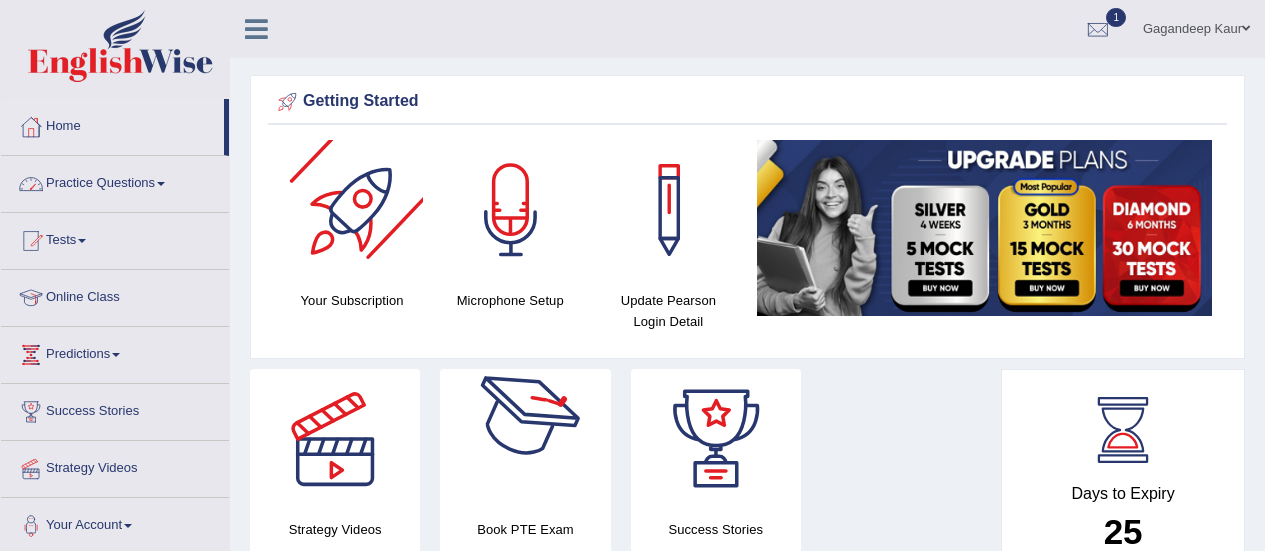 scroll, scrollTop: 0, scrollLeft: 0, axis: both 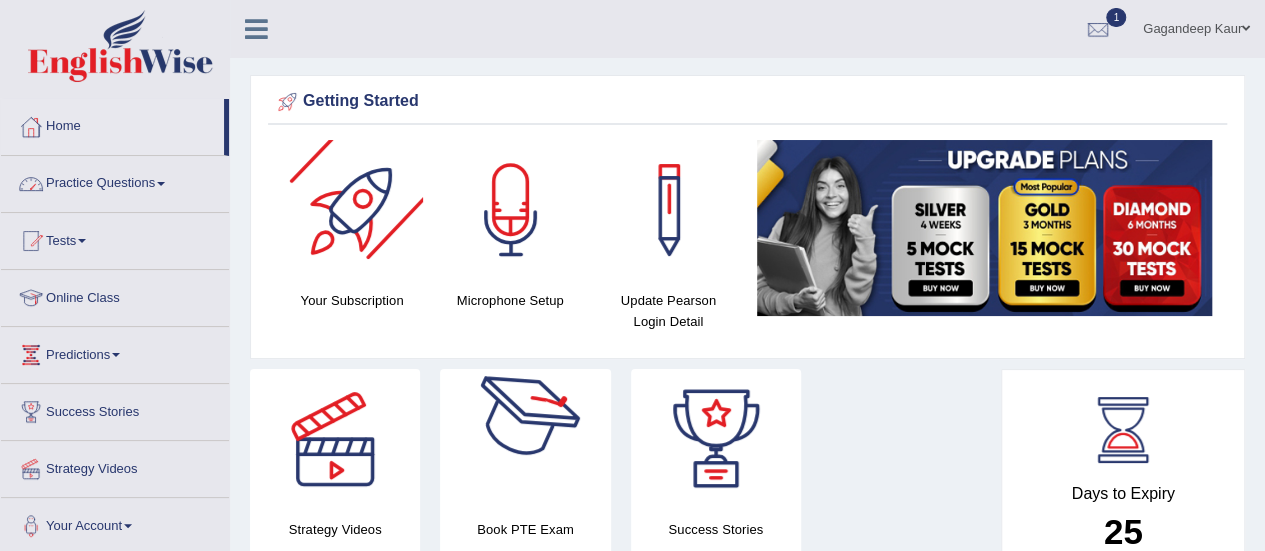 click on "Practice Questions" at bounding box center [115, 181] 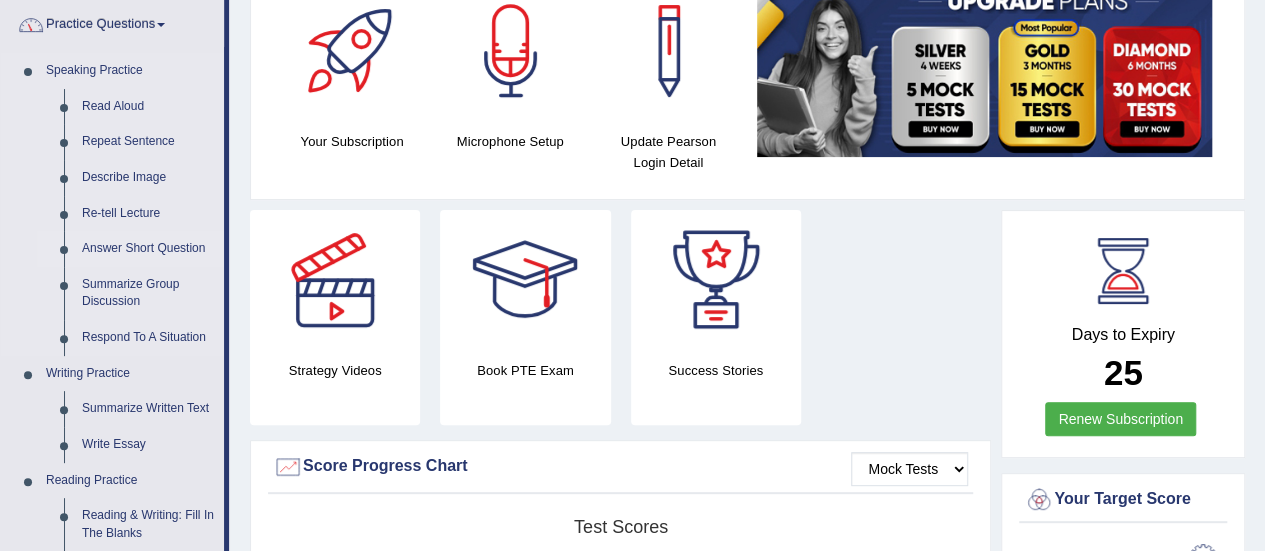 scroll, scrollTop: 400, scrollLeft: 0, axis: vertical 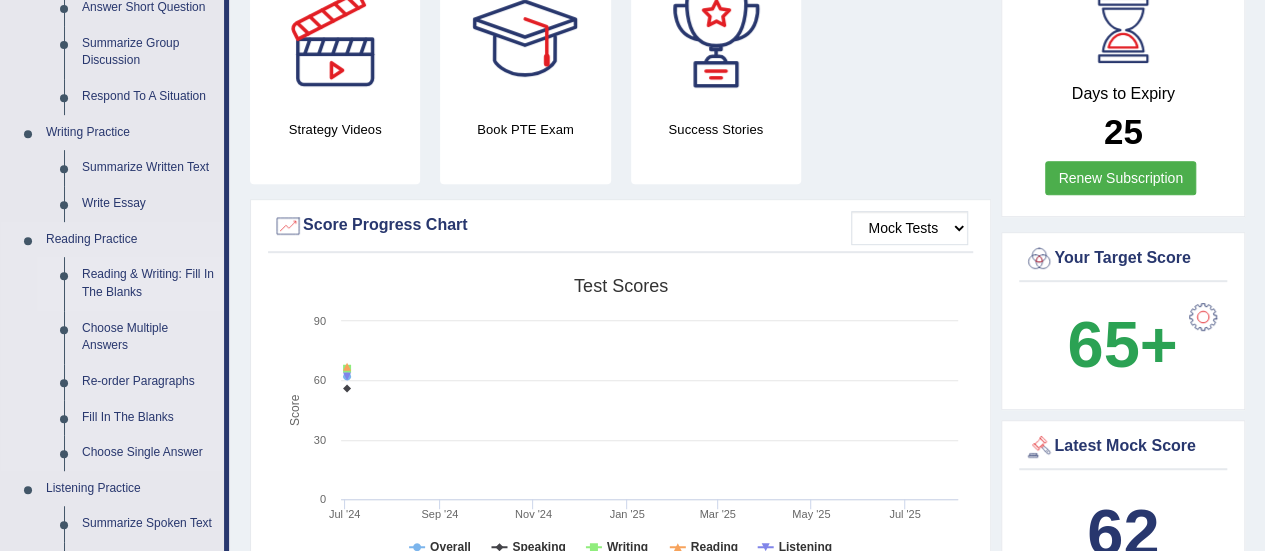 click on "Reading & Writing: Fill In The Blanks" at bounding box center (148, 283) 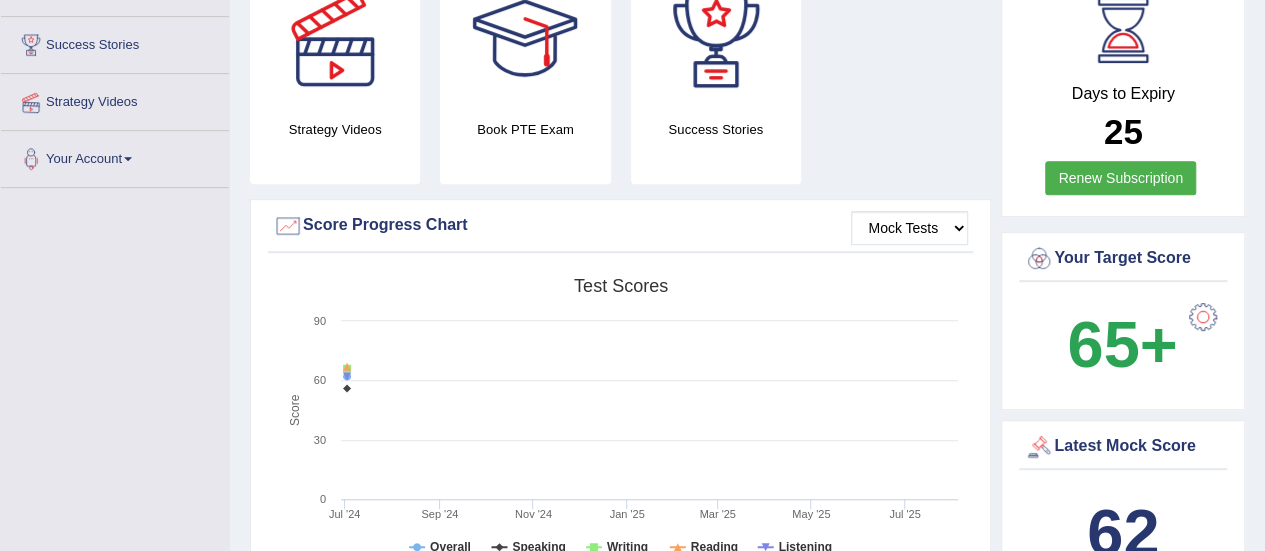 scroll, scrollTop: 479, scrollLeft: 0, axis: vertical 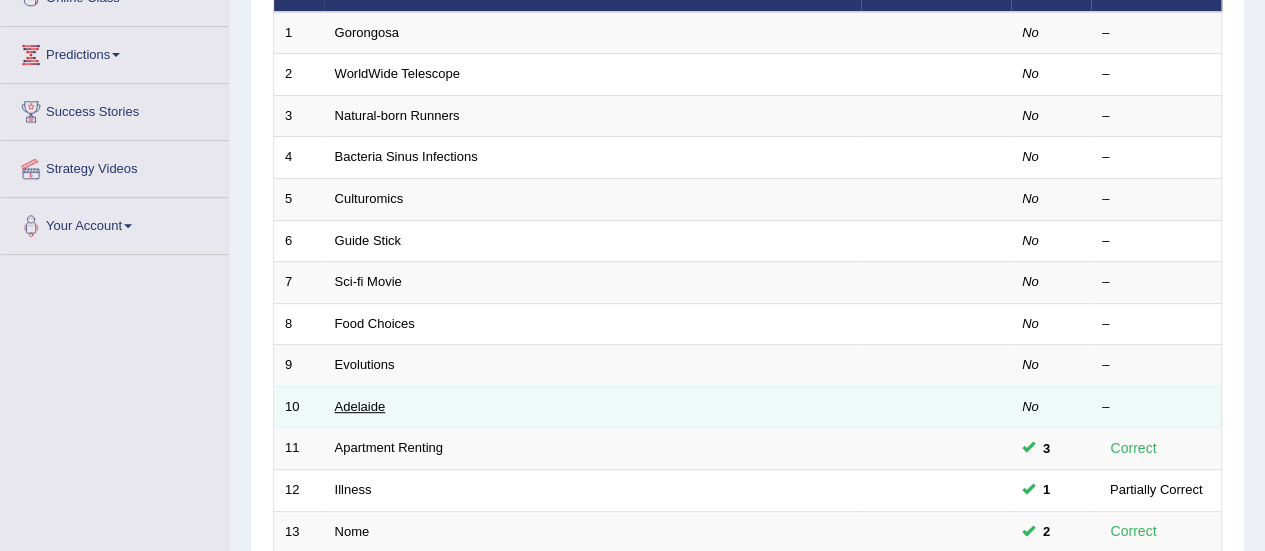 click on "Adelaide" at bounding box center (360, 406) 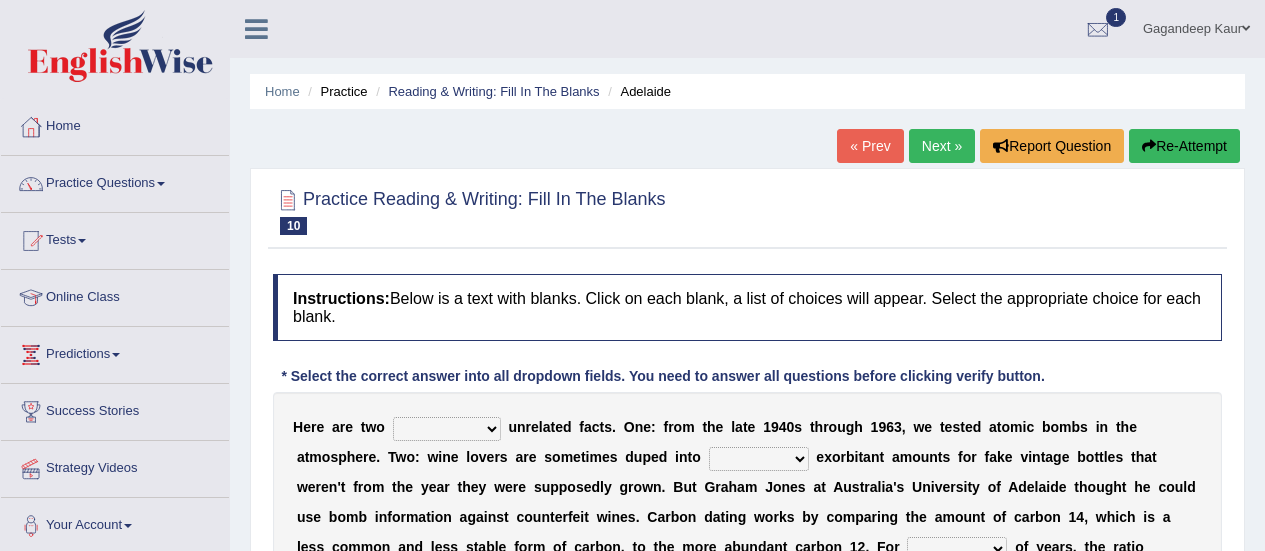 scroll, scrollTop: 0, scrollLeft: 0, axis: both 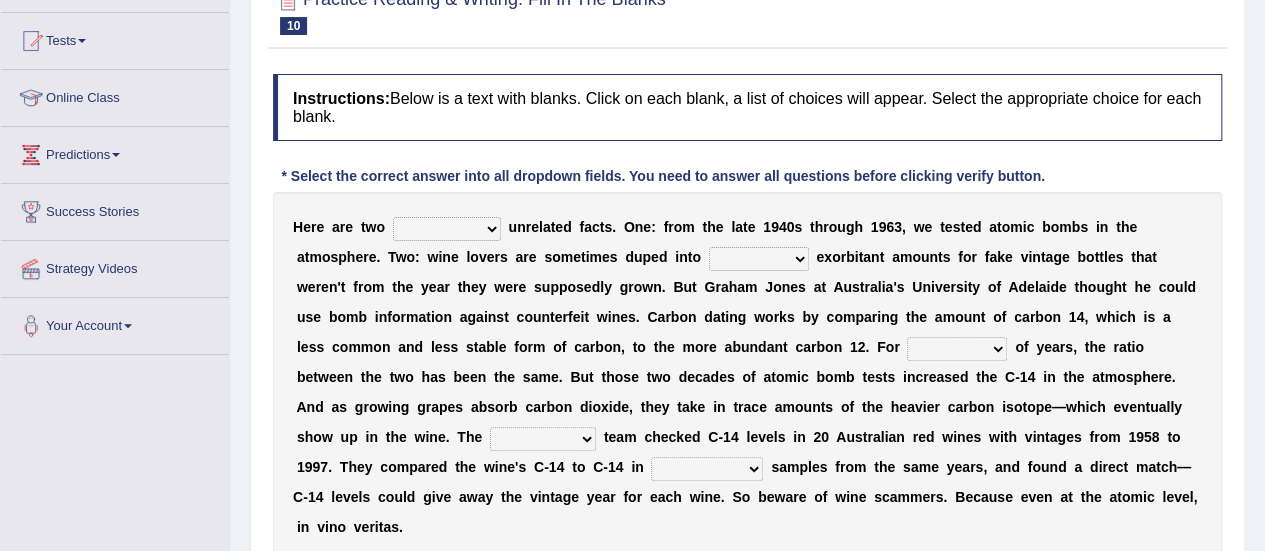 click on "seemingly feelingly endearingly entreatingly" at bounding box center [447, 229] 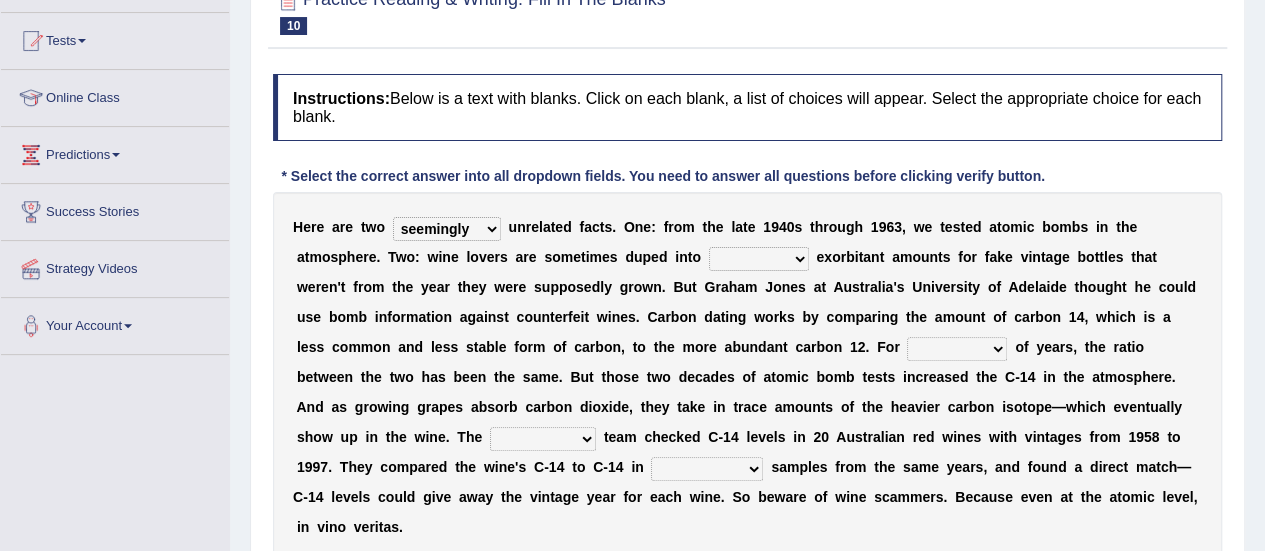 click on "seemingly feelingly endearingly entreatingly" at bounding box center (447, 229) 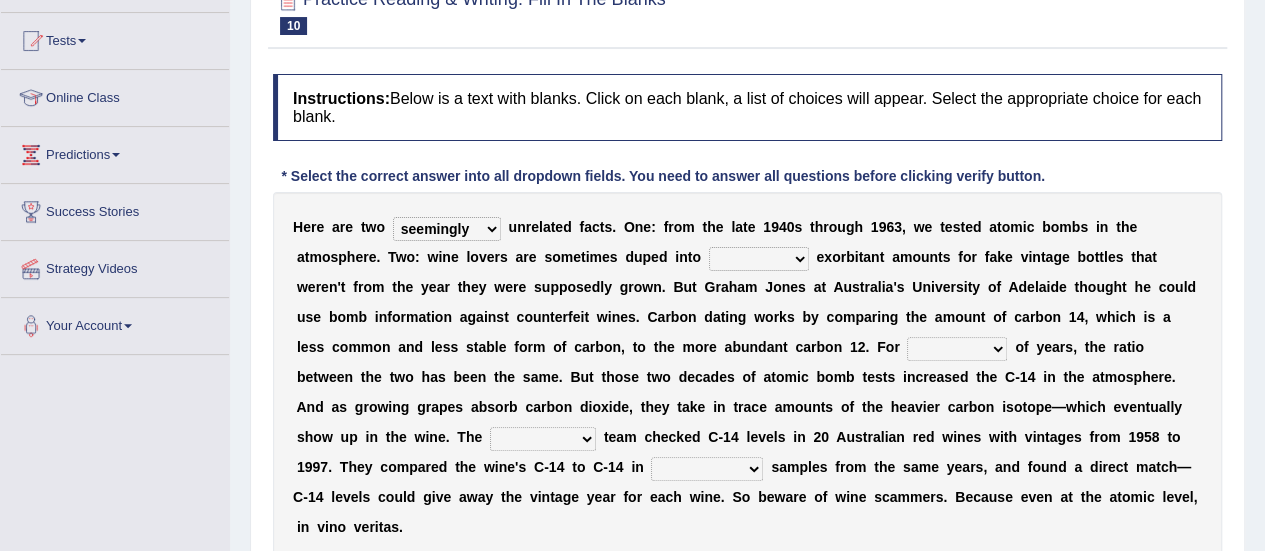 drag, startPoint x: 754, startPoint y: 247, endPoint x: 746, endPoint y: 255, distance: 11.313708 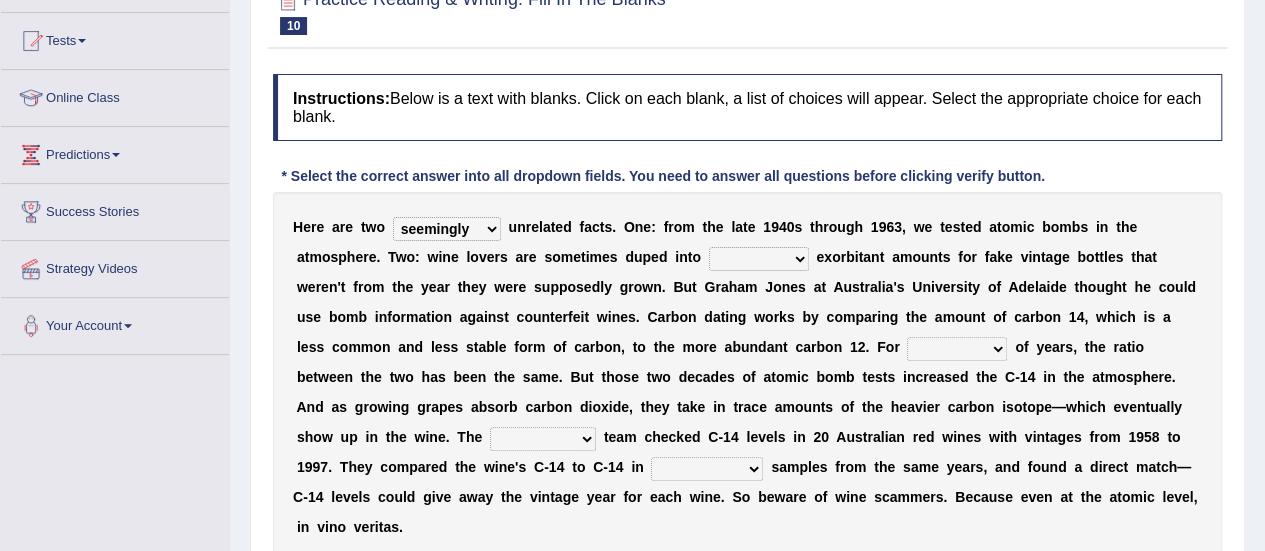 select on "spending" 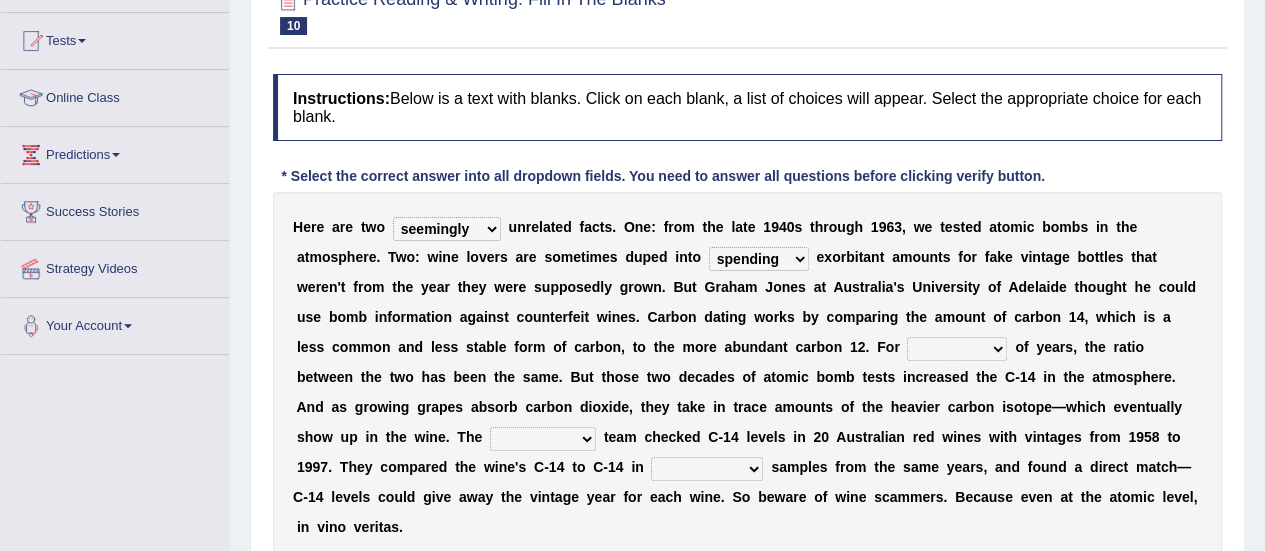 click on "dipping trekking spending swinging" at bounding box center [759, 259] 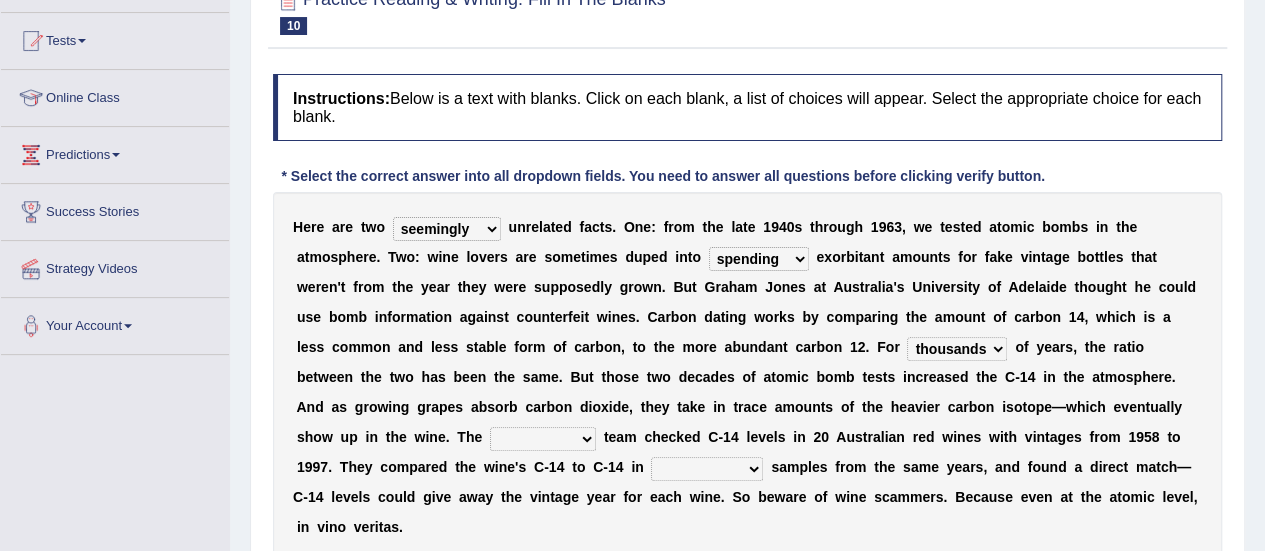 click on "couples much thousands numerous" at bounding box center [957, 349] 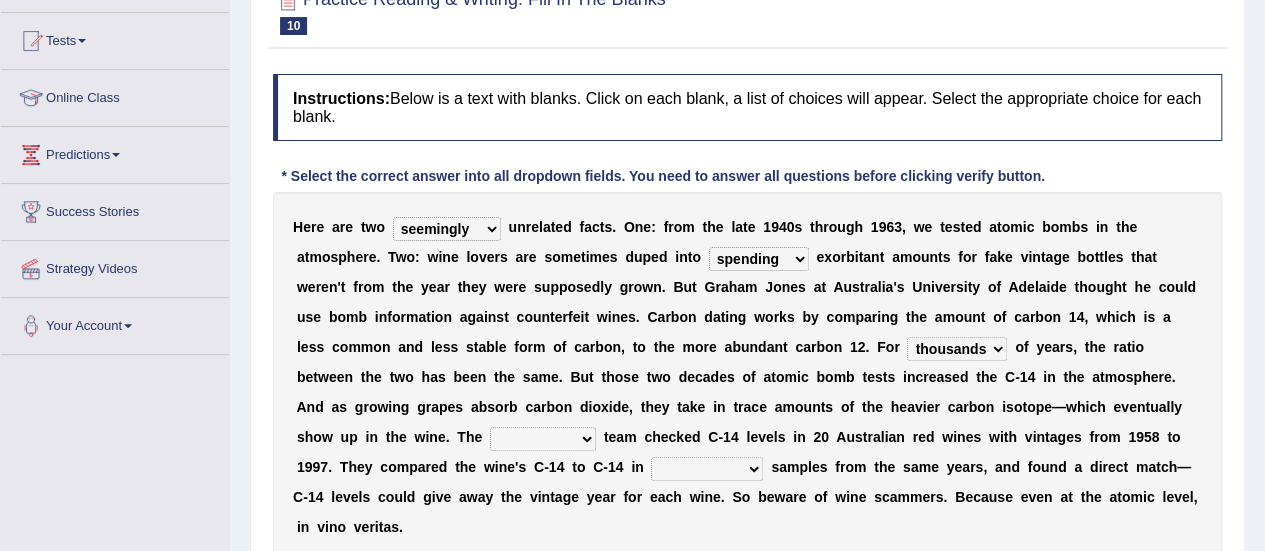 click on "research individual preparation strange" at bounding box center [543, 439] 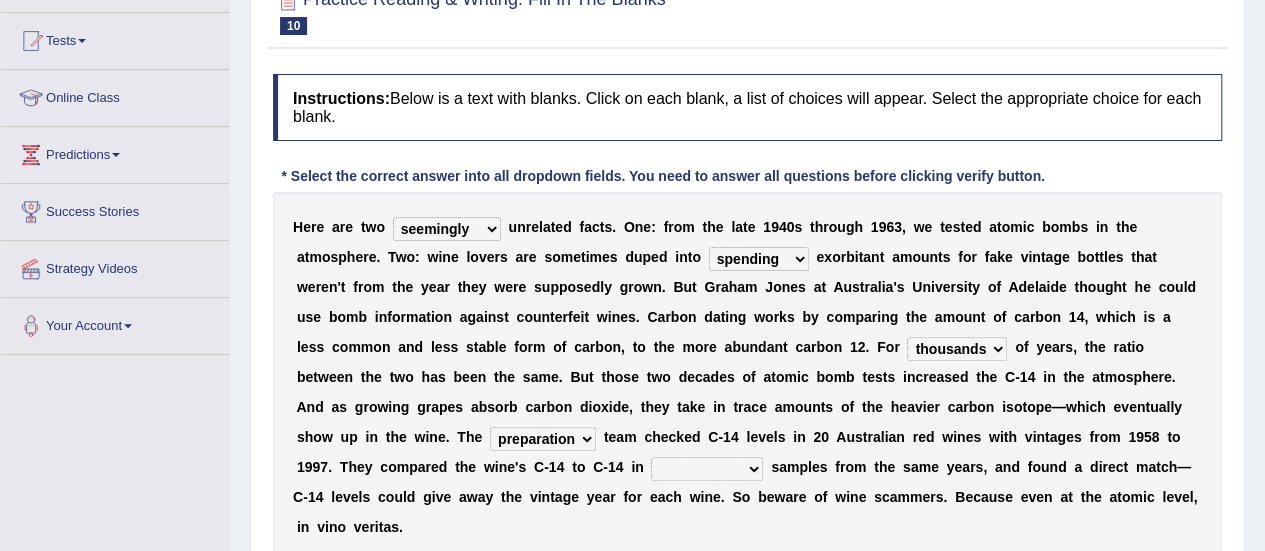 click on "research individual preparation strange" at bounding box center [543, 439] 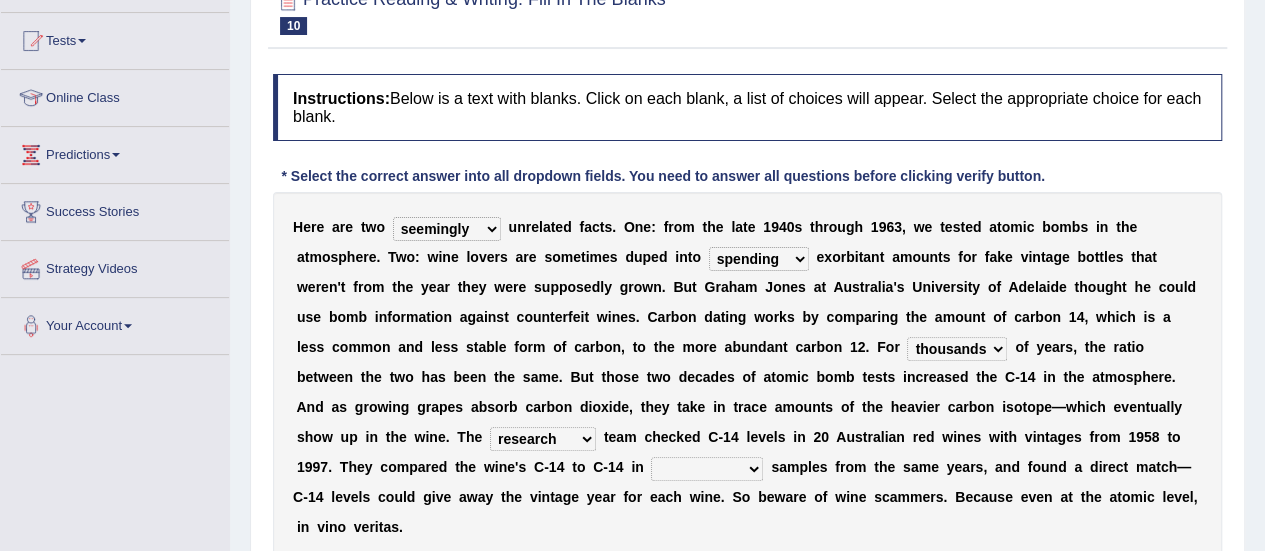 click on "research individual preparation strange" at bounding box center (543, 439) 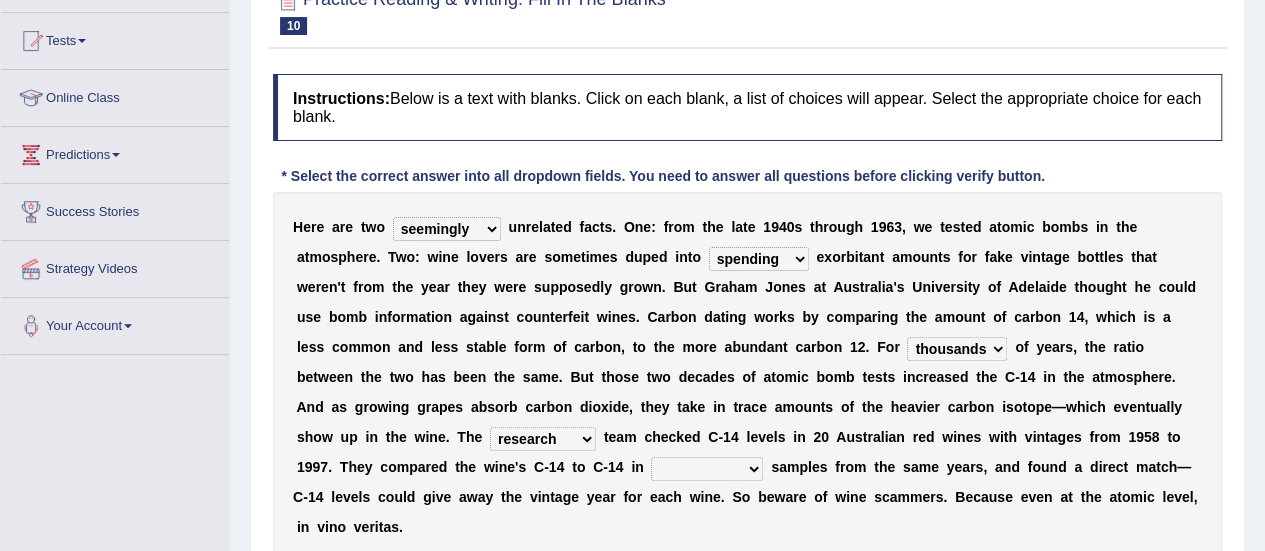 click on "physical atmospheric fluid solid" at bounding box center [707, 469] 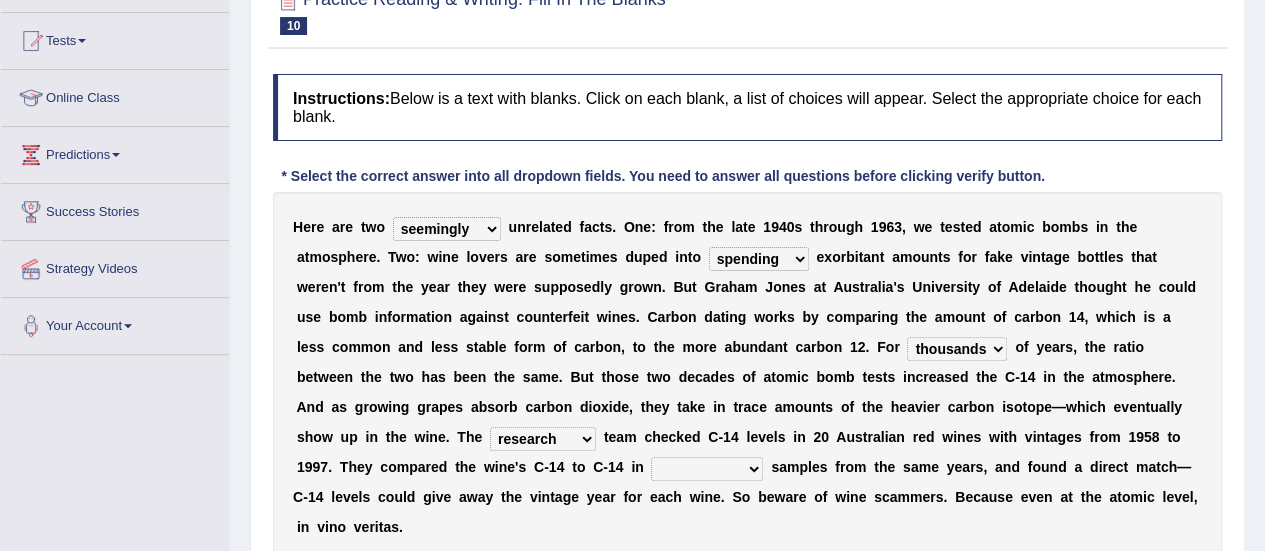 select on "physical" 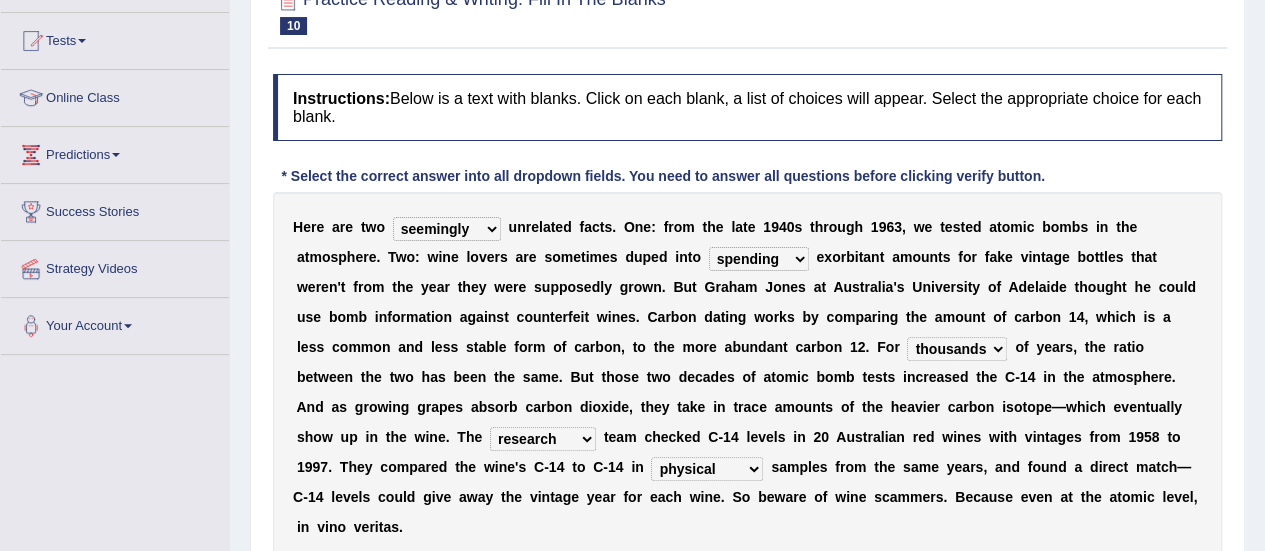 click on "physical atmospheric fluid solid" at bounding box center (707, 469) 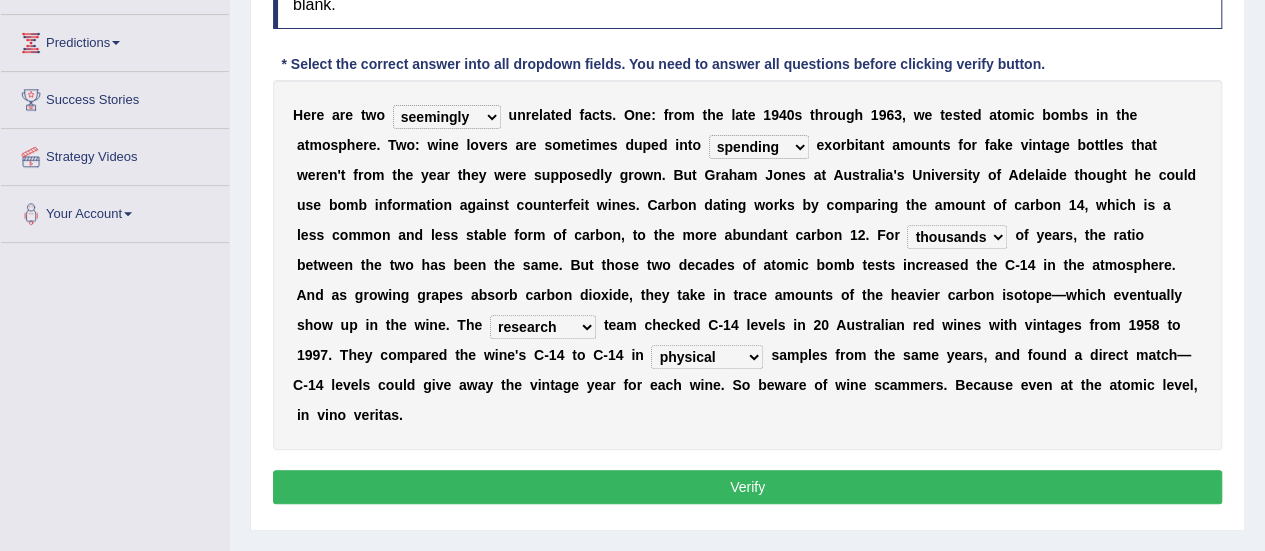 scroll, scrollTop: 298, scrollLeft: 0, axis: vertical 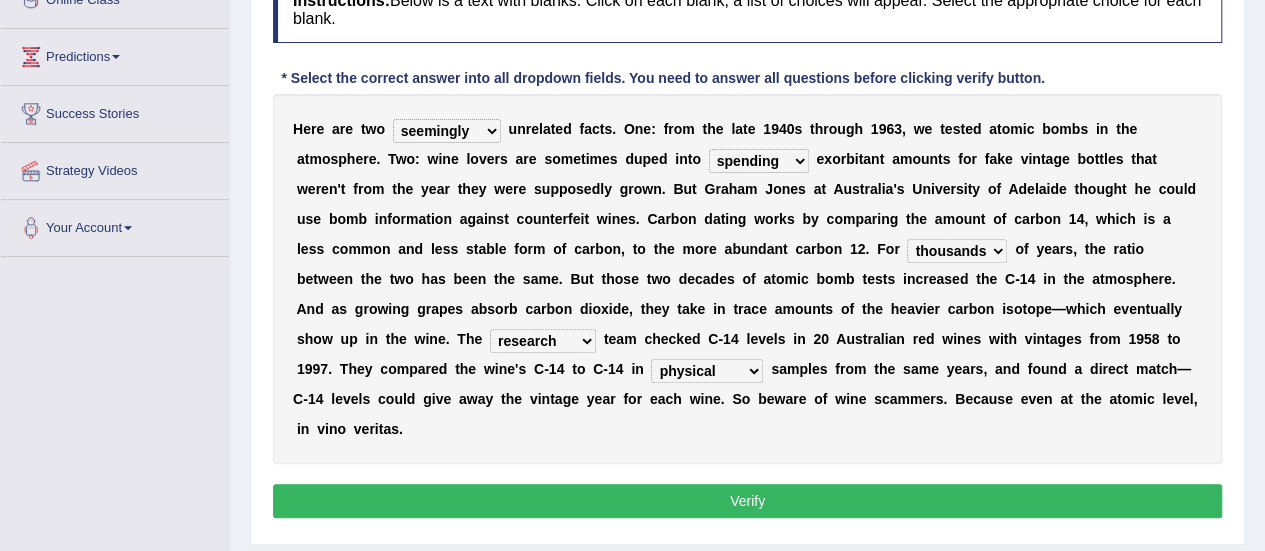 click on "Verify" at bounding box center [747, 501] 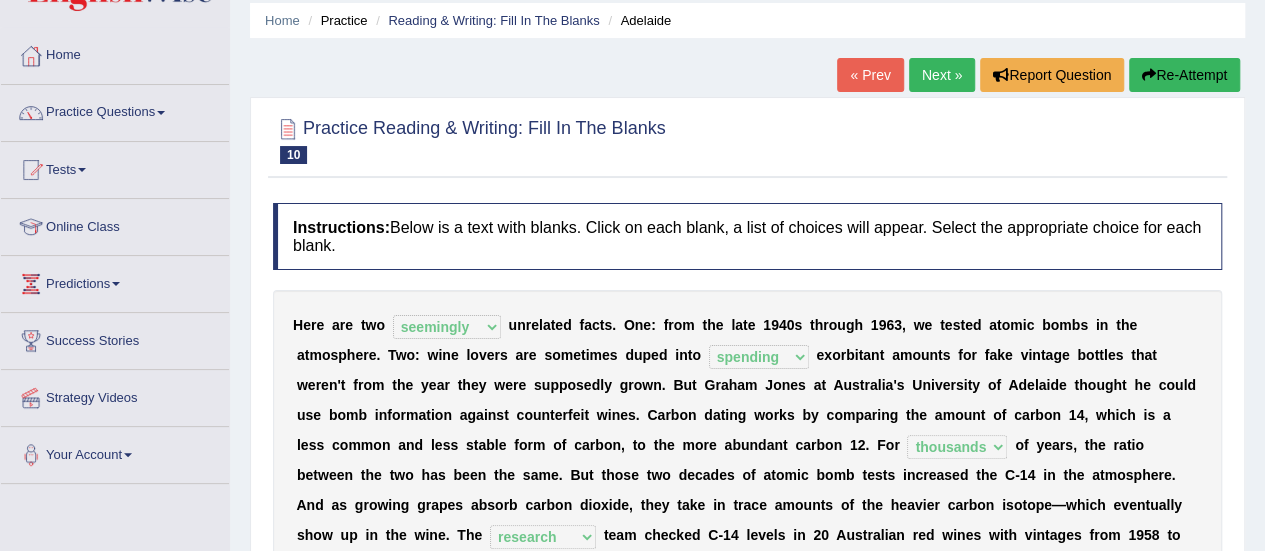 scroll, scrollTop: 0, scrollLeft: 0, axis: both 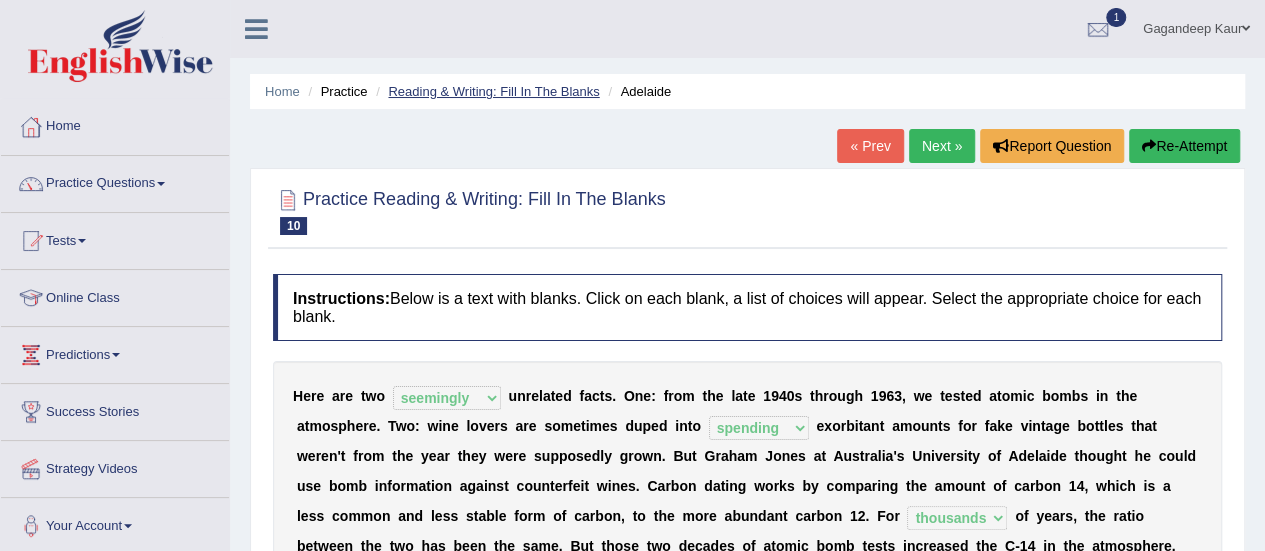 click on "Reading & Writing: Fill In The Blanks" at bounding box center [493, 91] 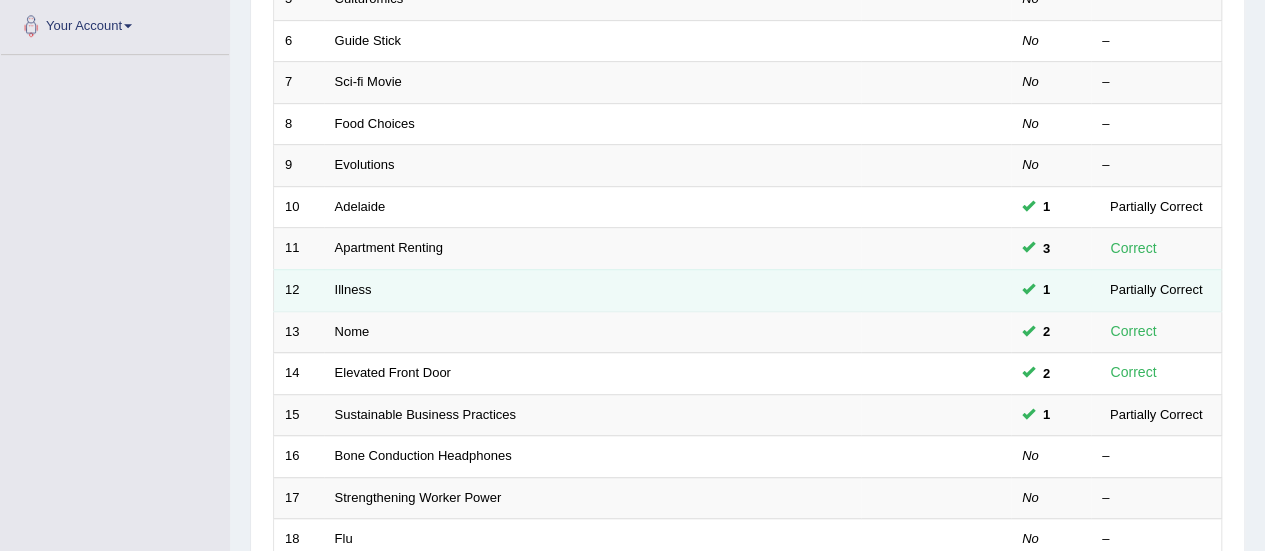 scroll, scrollTop: 0, scrollLeft: 0, axis: both 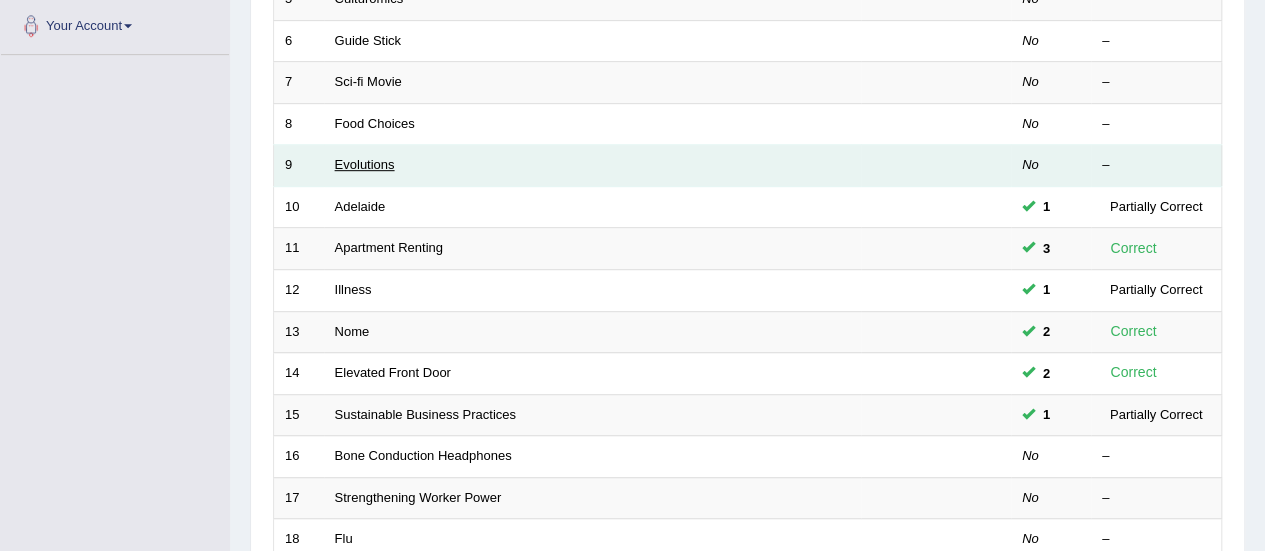 click on "Evolutions" at bounding box center (365, 164) 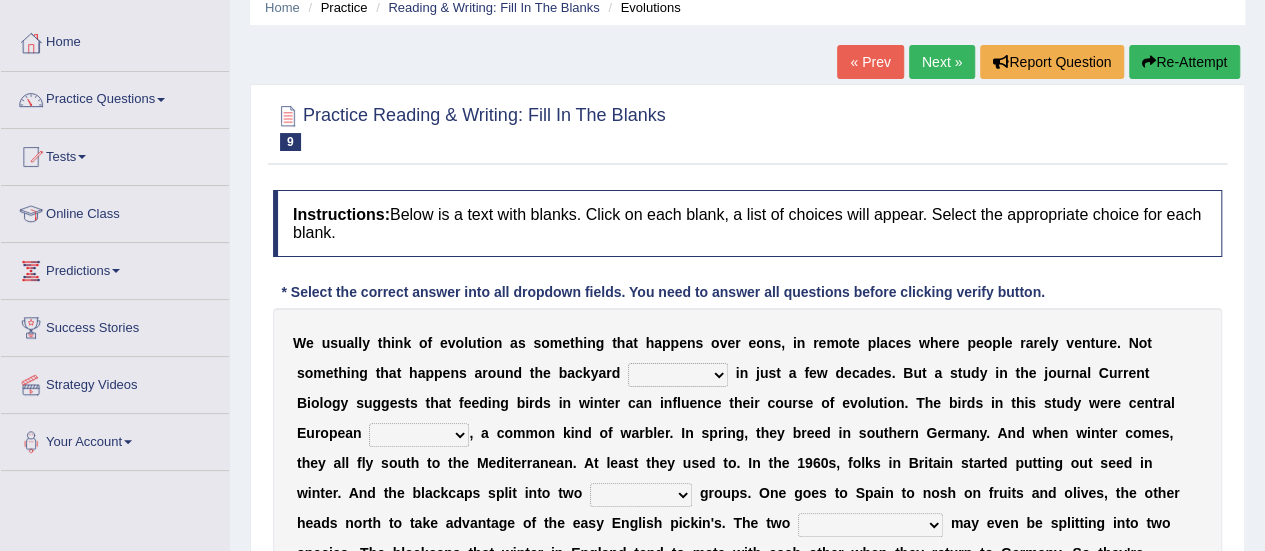 scroll, scrollTop: 0, scrollLeft: 0, axis: both 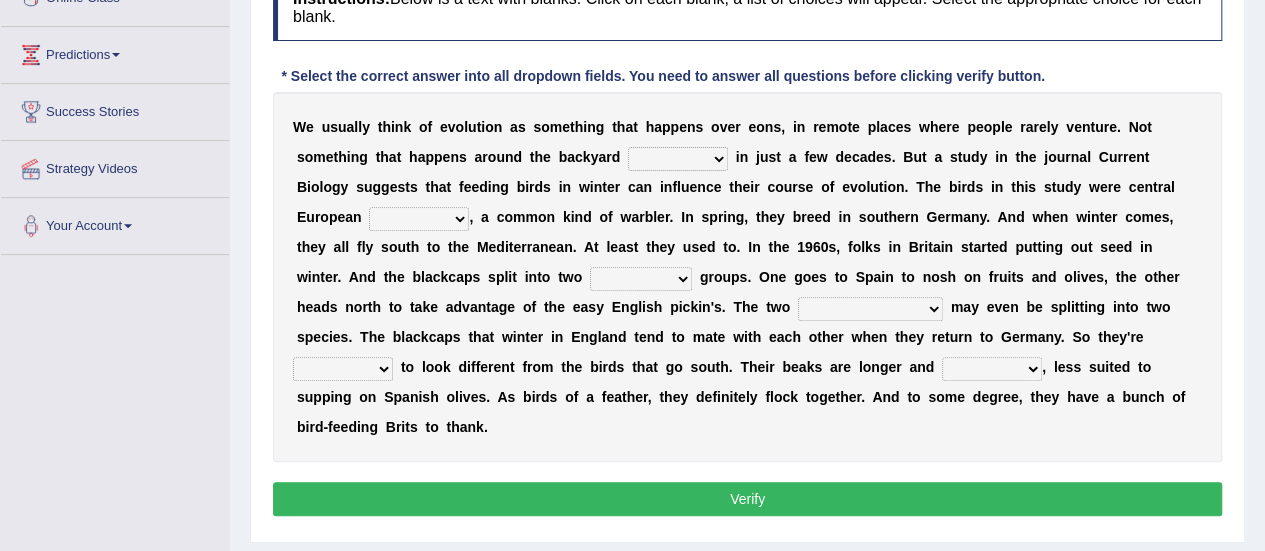 drag, startPoint x: 673, startPoint y: 158, endPoint x: 645, endPoint y: 141, distance: 32.75668 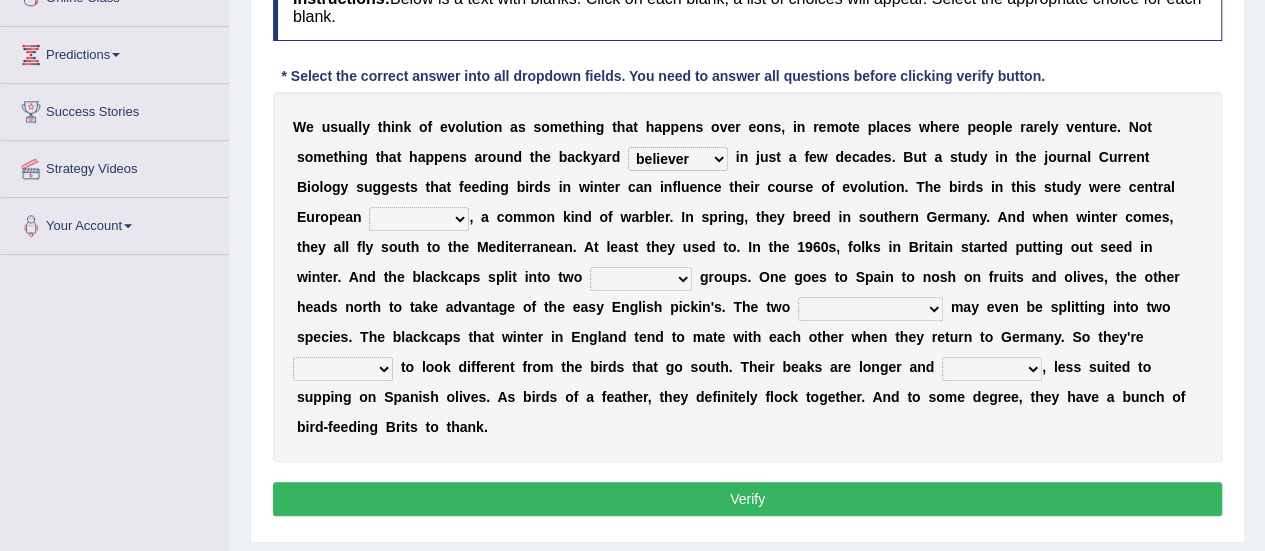 click on "beaver believer birdfeeder phonier" at bounding box center (678, 159) 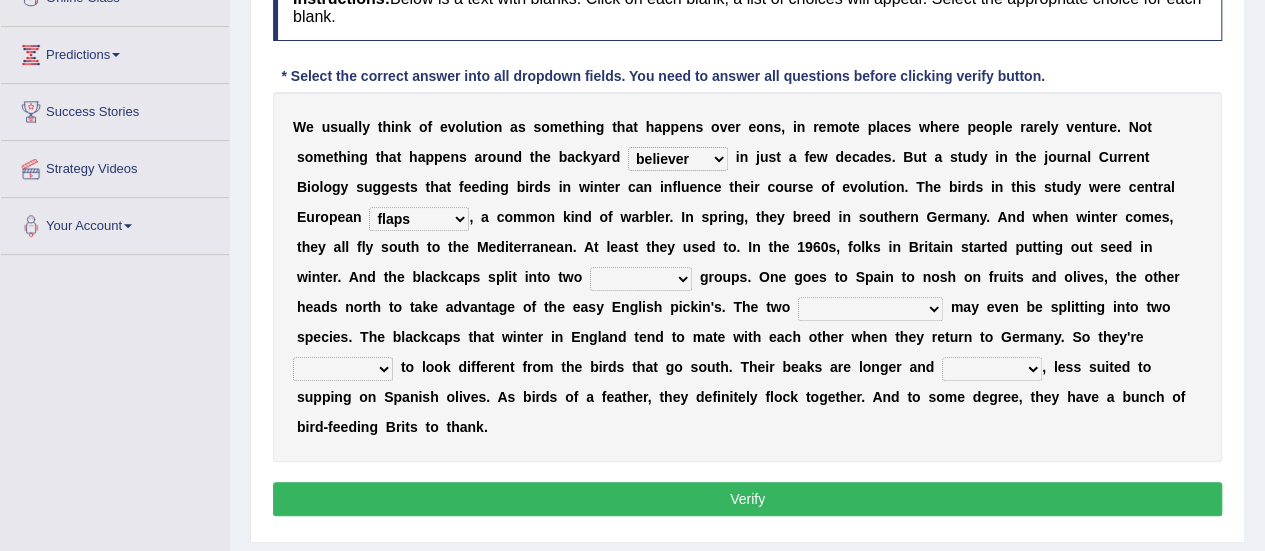 click on "blackcaps pox flaps chats" at bounding box center [419, 219] 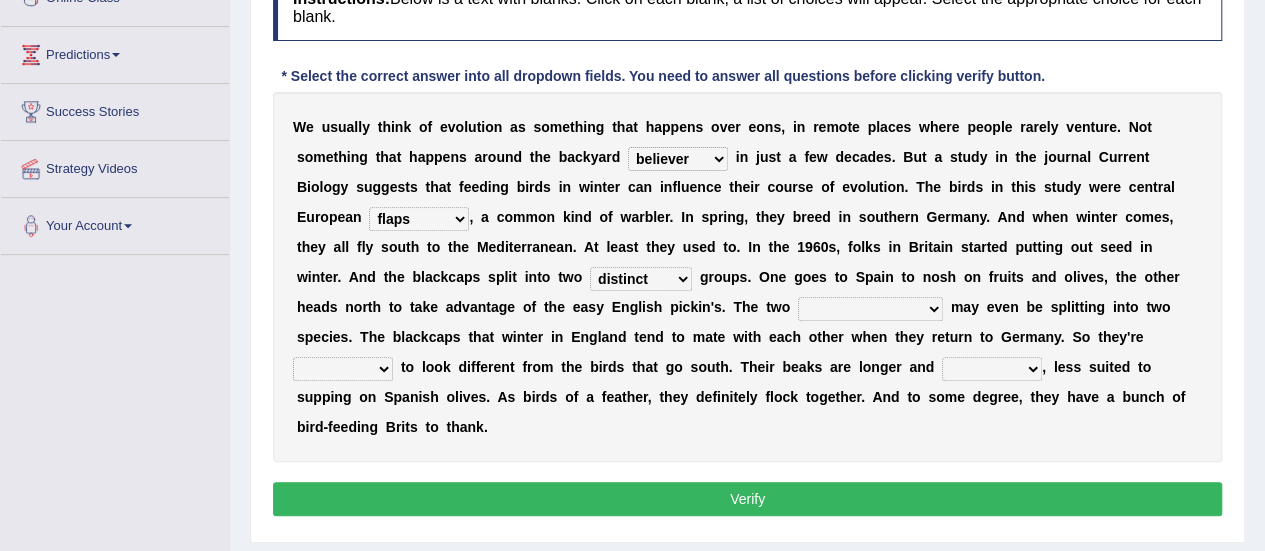 click on "W e    u s u a l l y    t h i n k    o f    e v o l u t i o n    a s    s o m e t h i n g    t h a t    h a p p e n s    o v e r    e o n s ,    i n    r e m o t e    p l a c e s    w h e r e    p e o p l e    r a r e l y    v e n t u r e .    N o t    s o m e t h i n g    t h a t    h a p p e n s    a r o u n d    t h e    b a c k y a r d    beaver believer birdfeeder phonier    i n    j u s t    a    f e w    d e c a d e s .    B u t    a    s t u d y    i n    t h e    j o u r n a l    C u r r e n t    B i o l o g y    s u g g e s t s    t h a t    f e e d i n g    b i r d s    i n    w i n t e r    c a n    i n f l u e n c e    t h e i r    c o u r s e    o f    e v o l u t i o n .    T h e    b i r d s    i n    t h i s    s t u d y    w e r e    c e n t r a l    E u r o p e a n    blackcaps pox flaps chats ,    a    c o m m o n    k i n d    o f    w a r b l e r .    I n    s p r i n g ,    t h e y    b r e e d    i n    s o u t h e r" at bounding box center (747, 277) 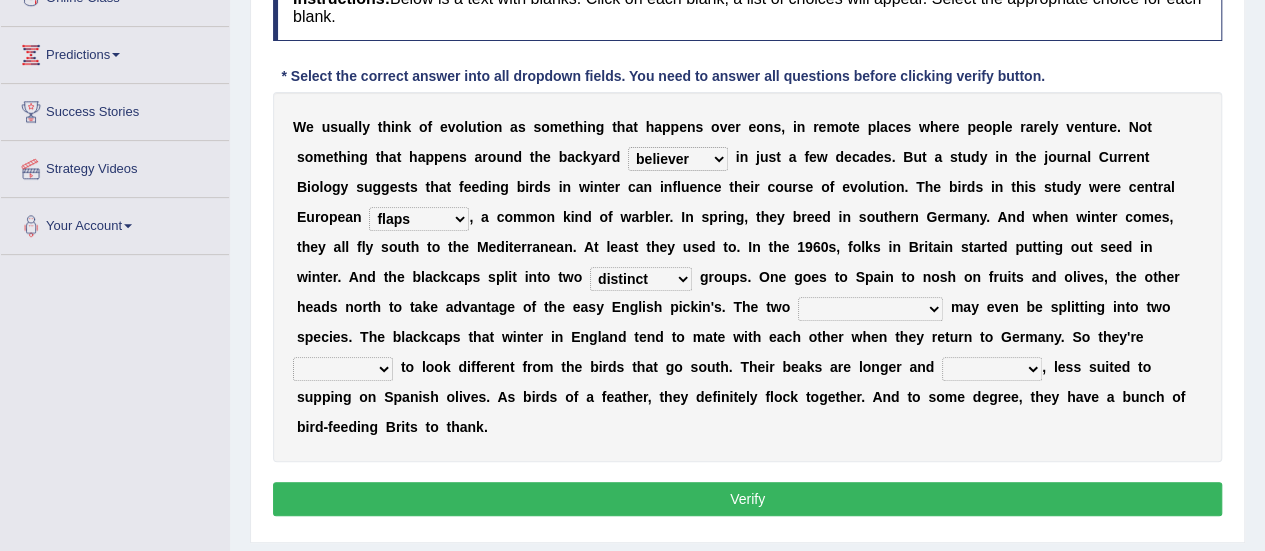 click on "elevators populations breakers contraindications" at bounding box center (870, 309) 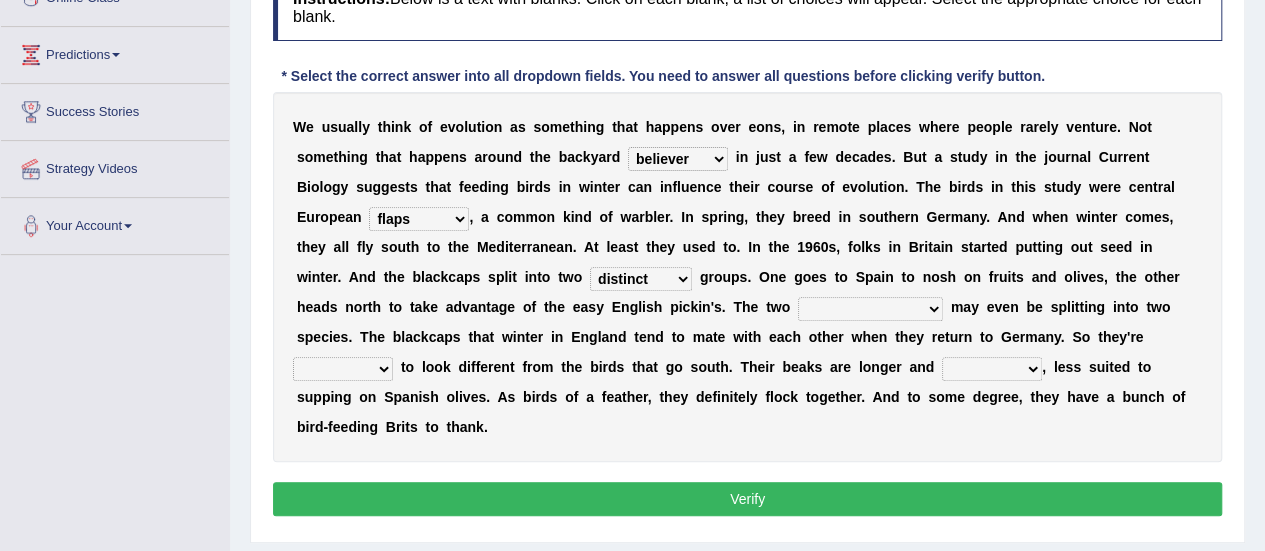 select on "breakers" 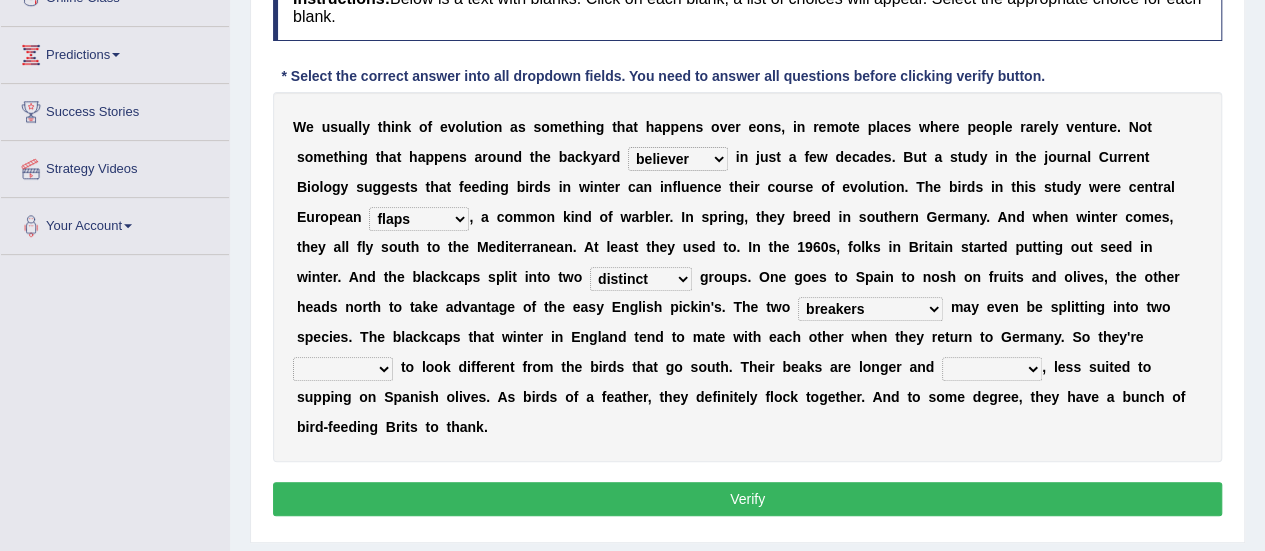 click on "elevators populations breakers contraindications" at bounding box center (870, 309) 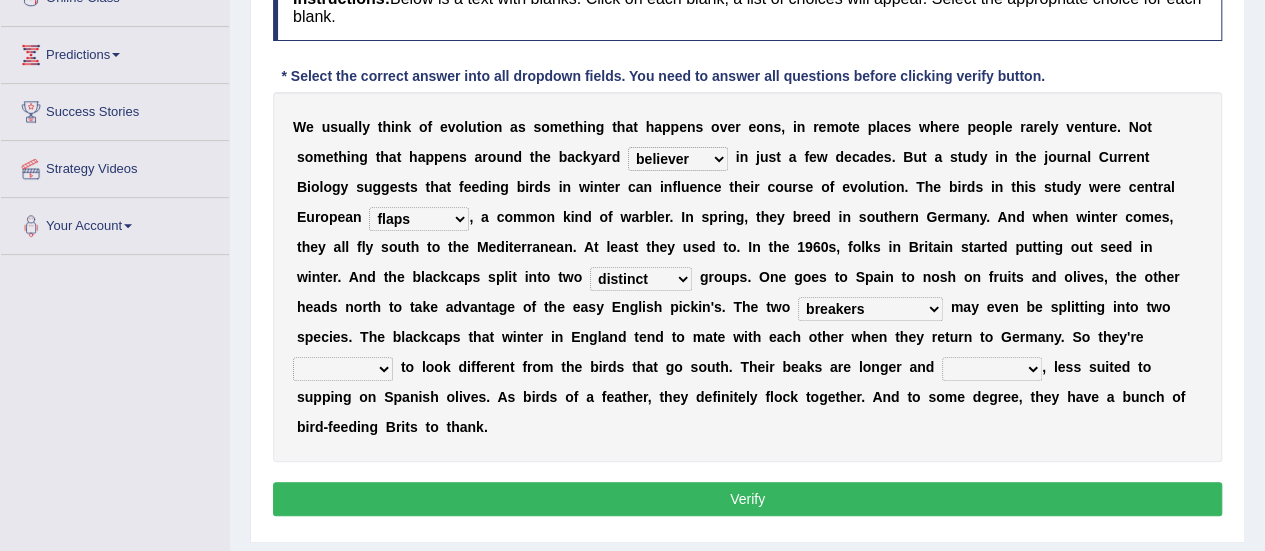 click on "starting blotting wanting padding" at bounding box center [343, 369] 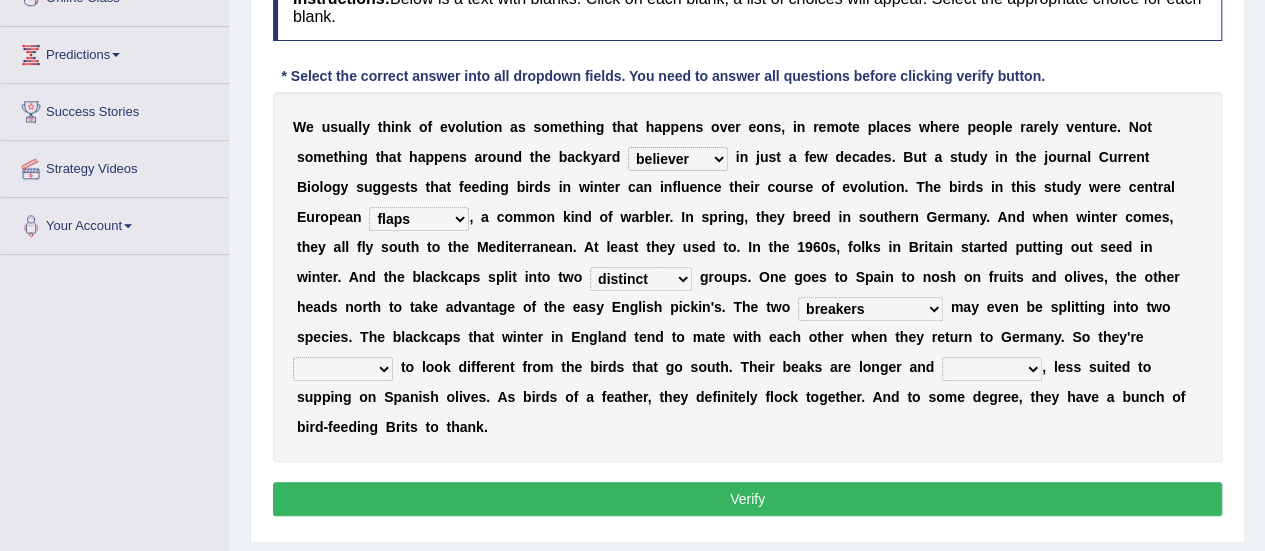 select on "starting" 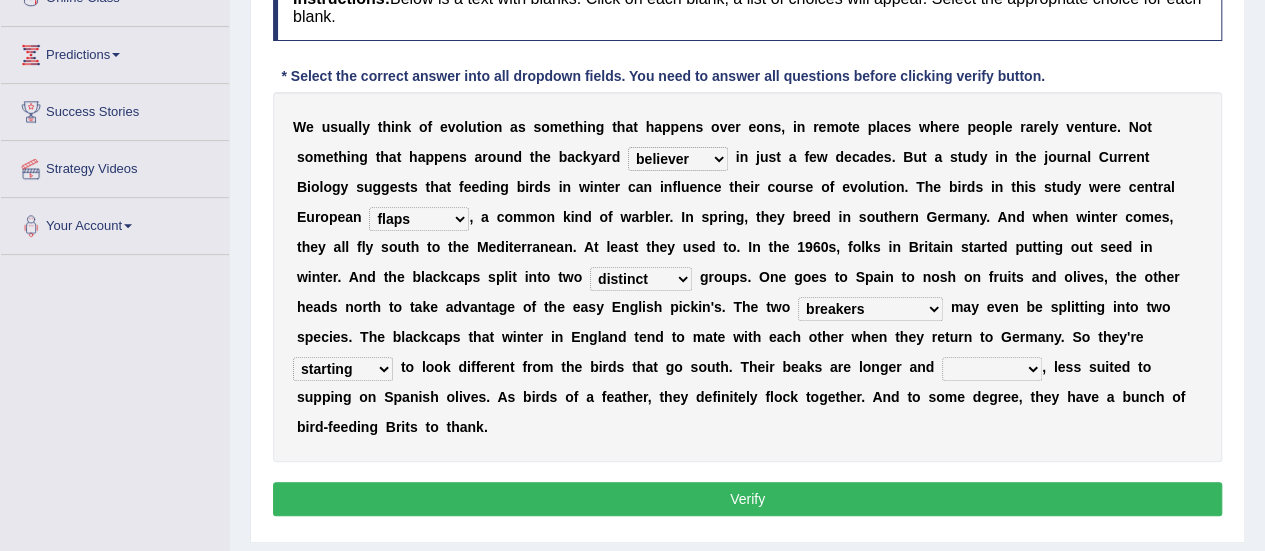 click on "starting blotting wanting padding" at bounding box center (343, 369) 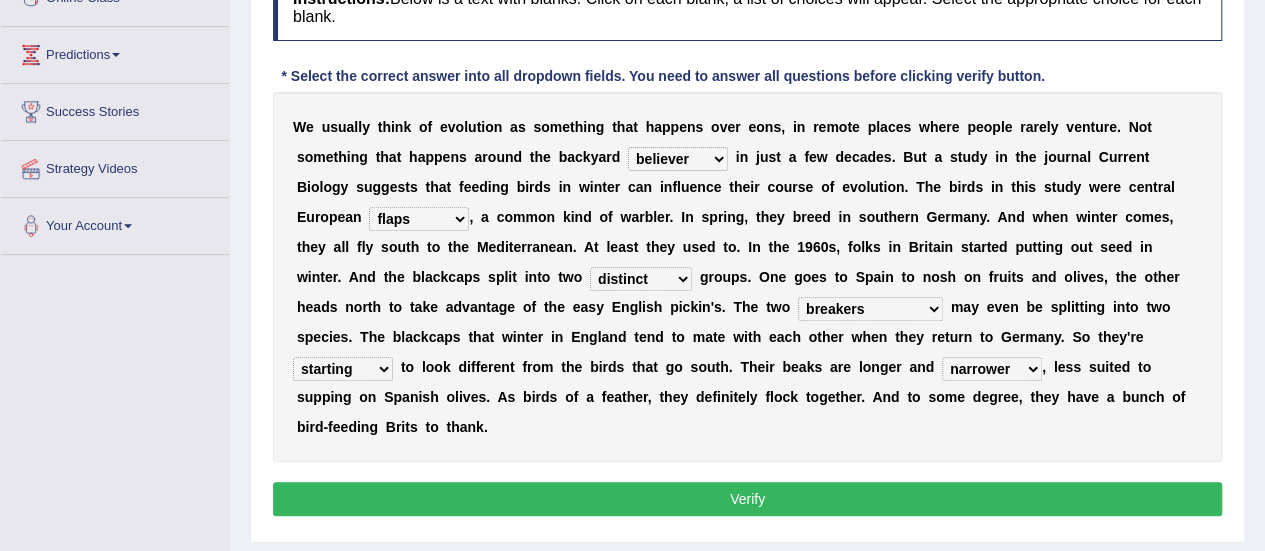 click on "freshwater spillover scheduler narrower" at bounding box center [992, 369] 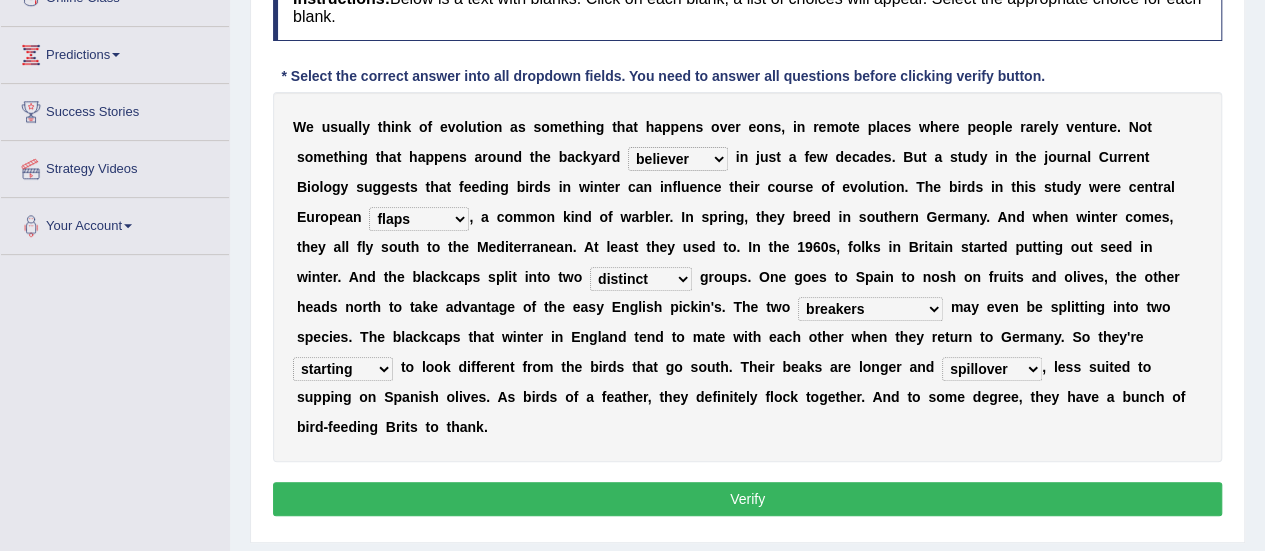 click on "freshwater spillover scheduler narrower" at bounding box center (992, 369) 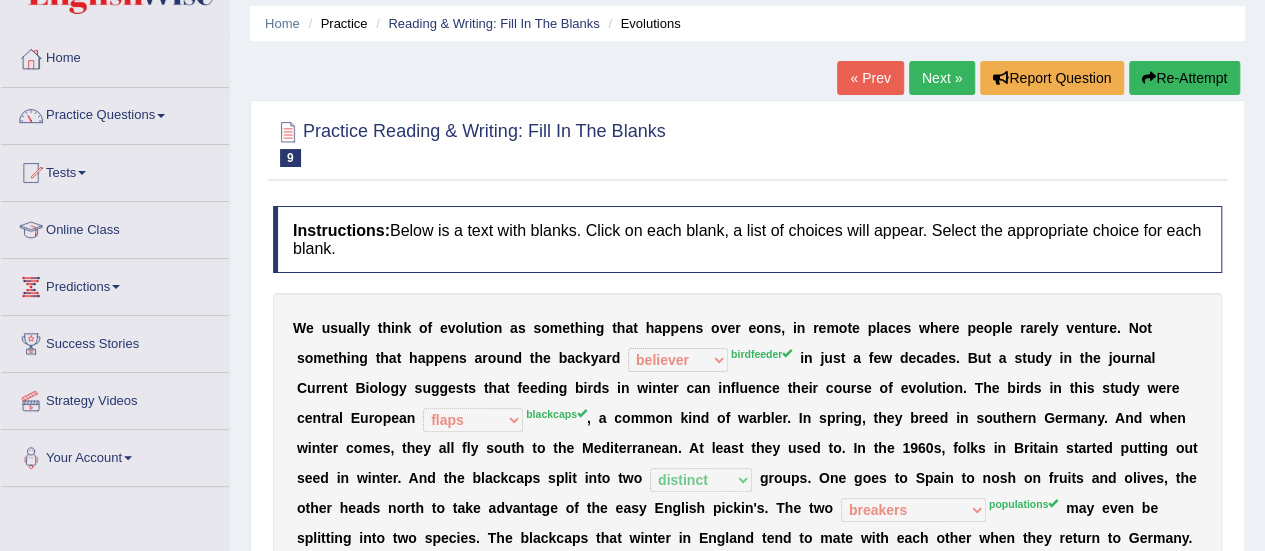 scroll, scrollTop: 0, scrollLeft: 0, axis: both 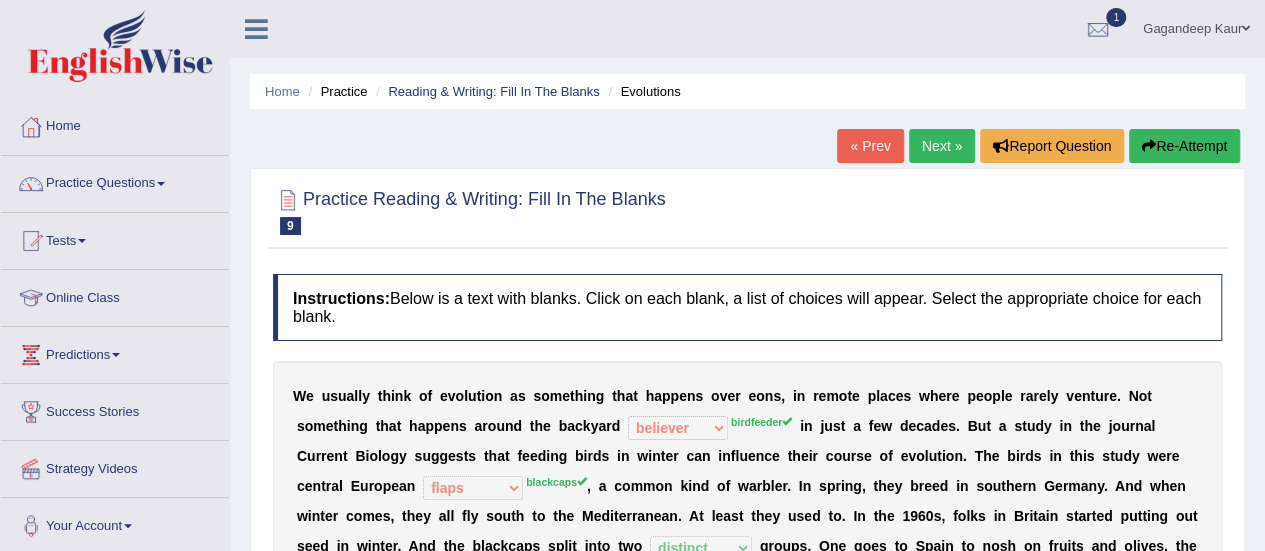 click on "« Prev" at bounding box center (870, 146) 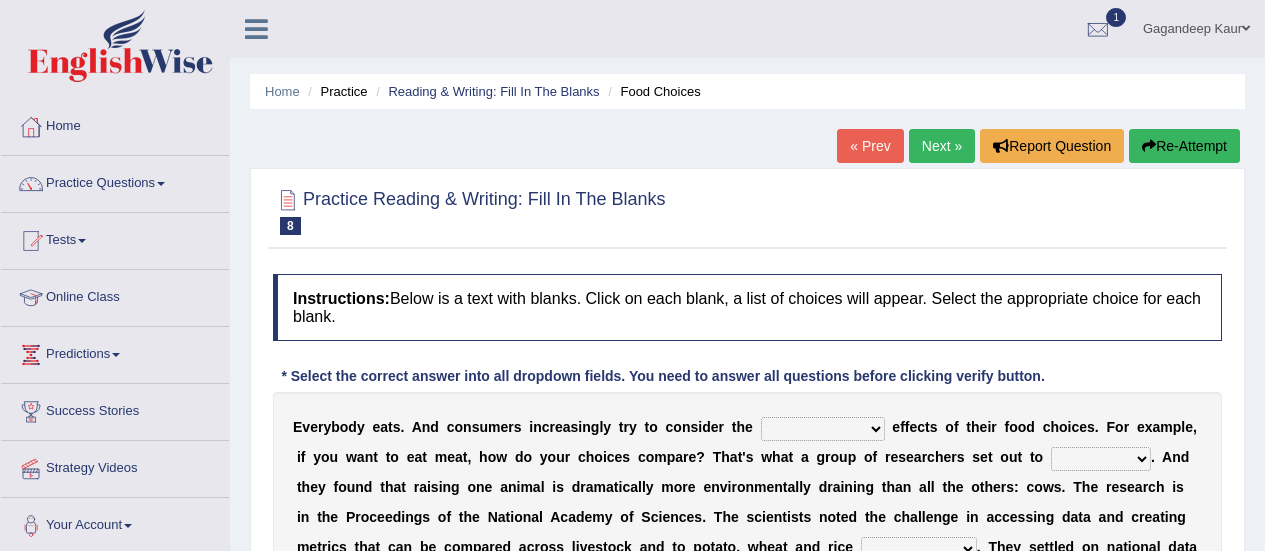 scroll, scrollTop: 228, scrollLeft: 0, axis: vertical 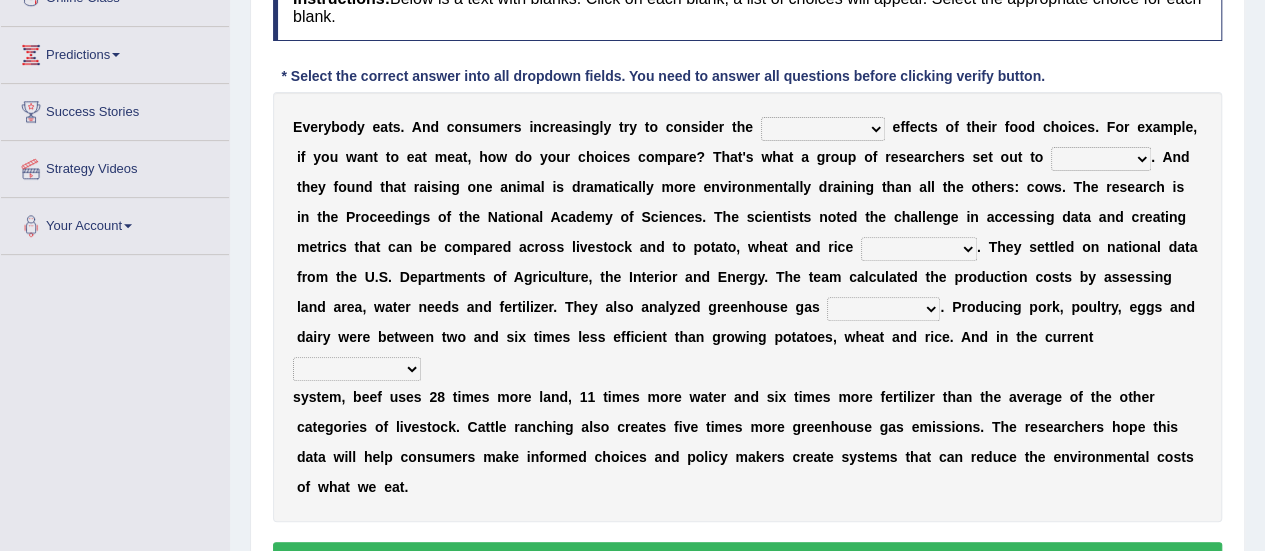 click on "spiritual economic environmental material" at bounding box center [823, 129] 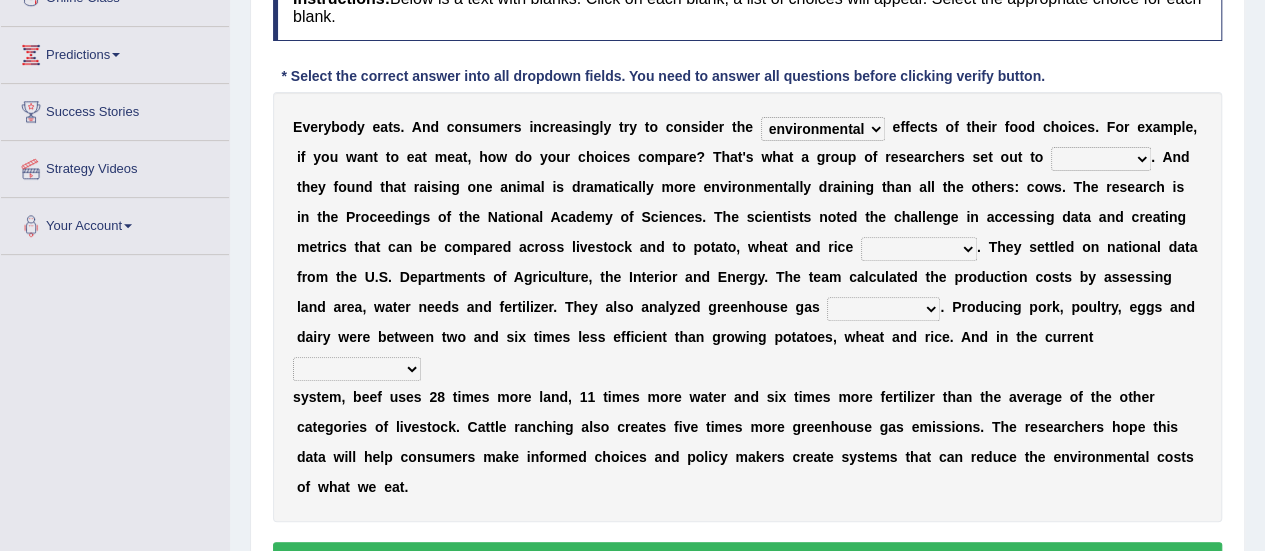 click on "exemplify squander discover purchase" at bounding box center (1101, 159) 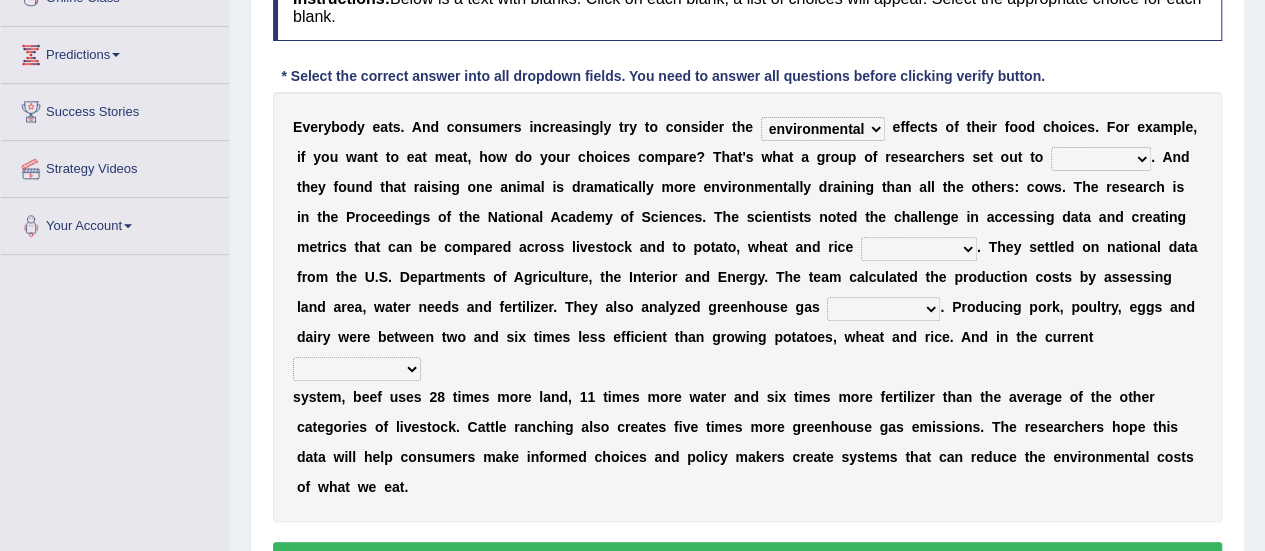 select on "exemplify" 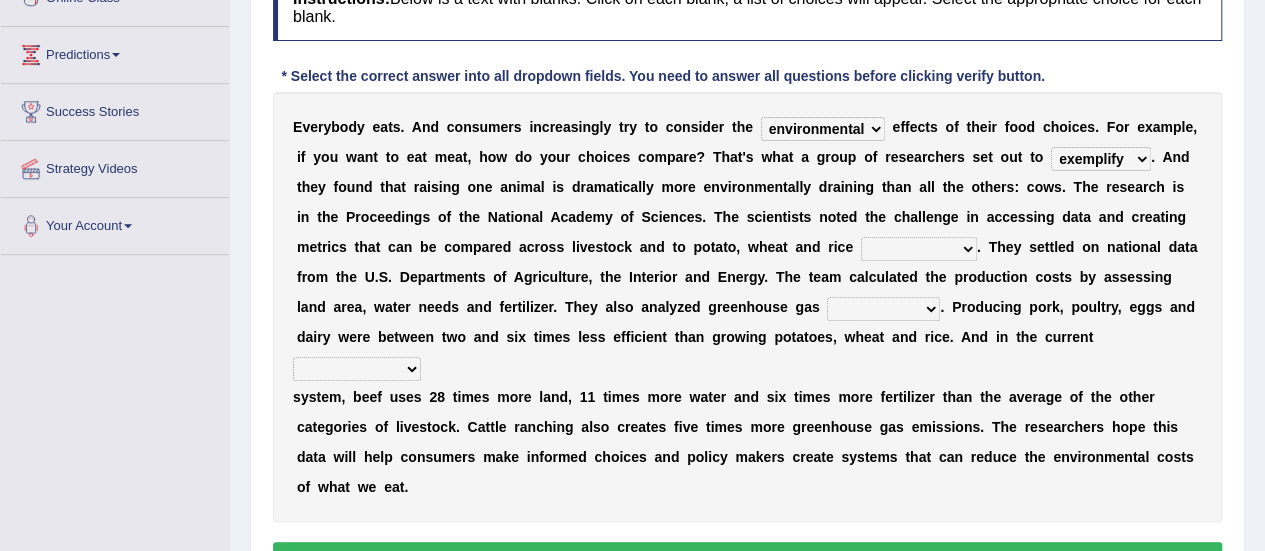 click on "exemplify squander discover purchase" at bounding box center [1101, 159] 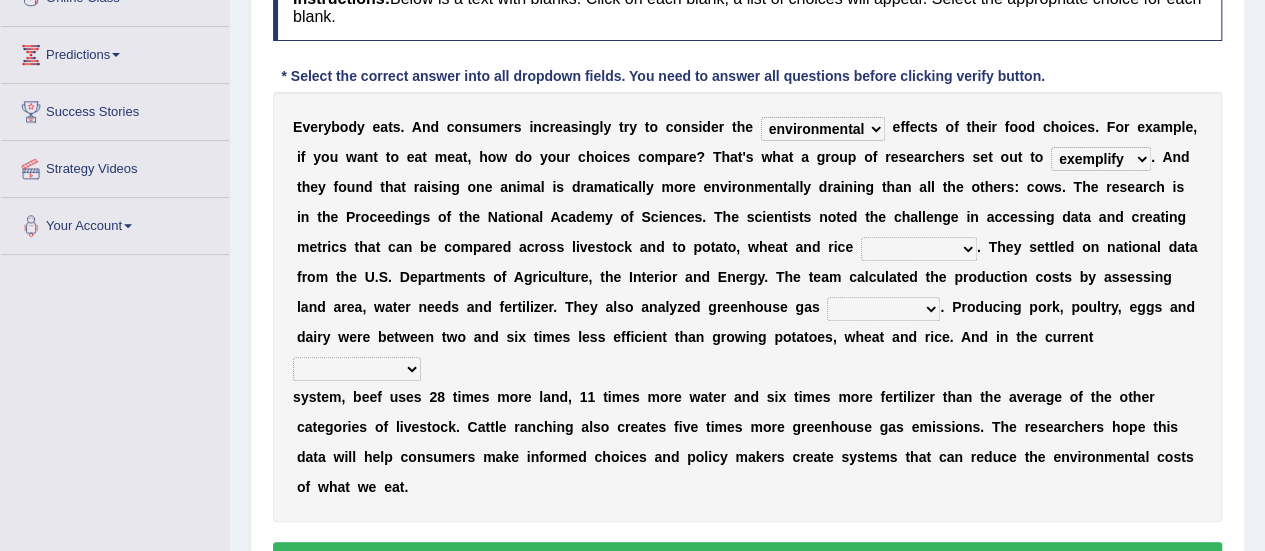 click on "production corruption consumption inventory" at bounding box center (919, 249) 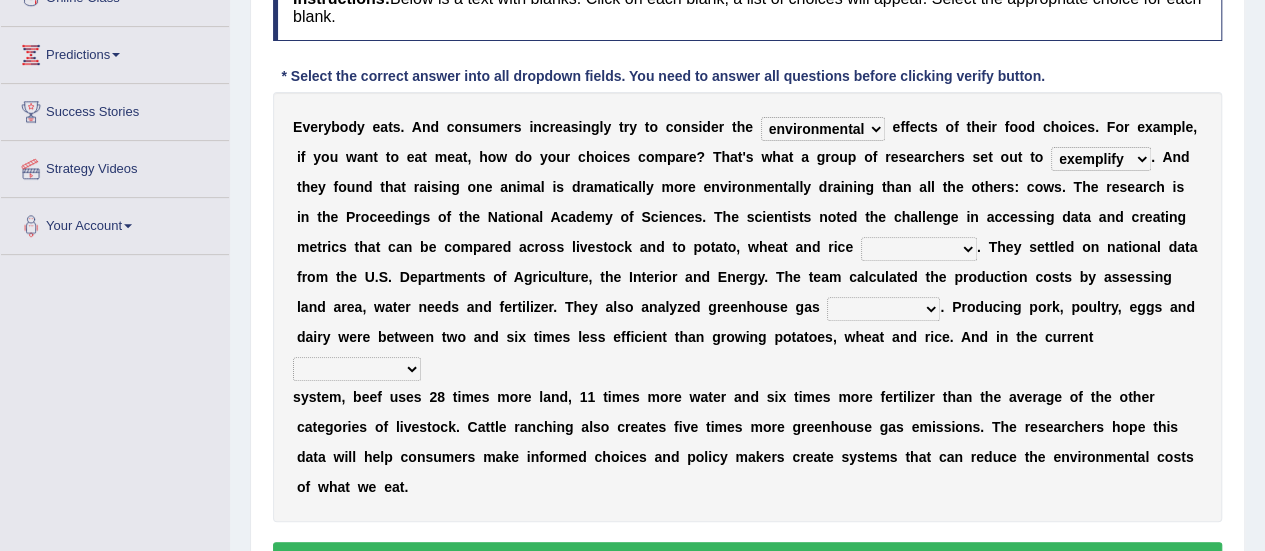 select on "production" 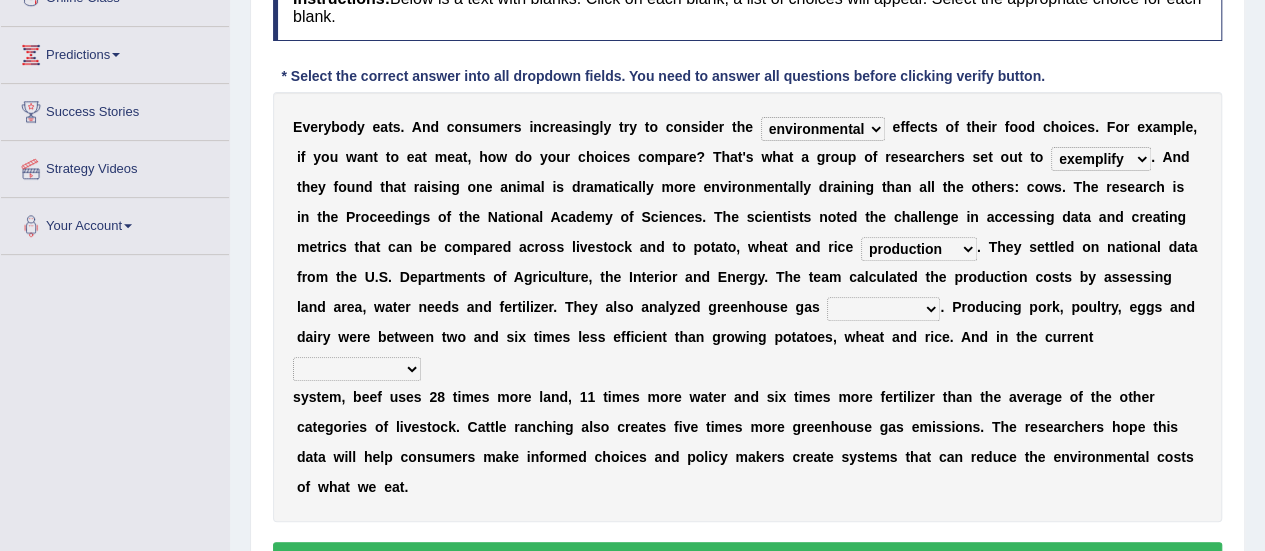 click on "production corruption consumption inventory" at bounding box center (919, 249) 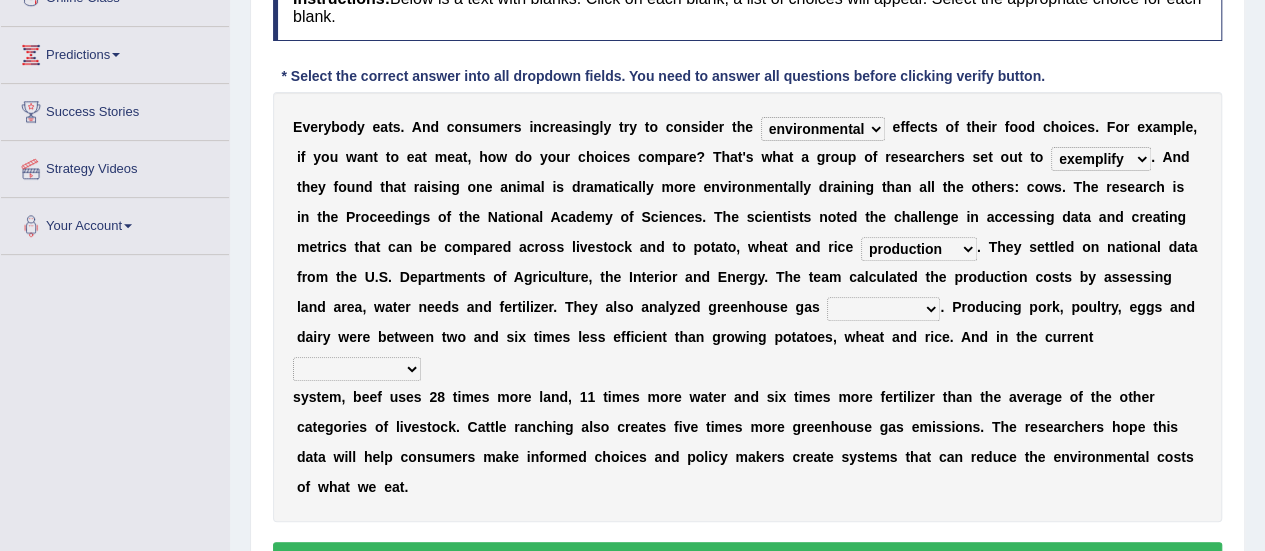 click on "conjectures manufacture emissions purification" at bounding box center [883, 309] 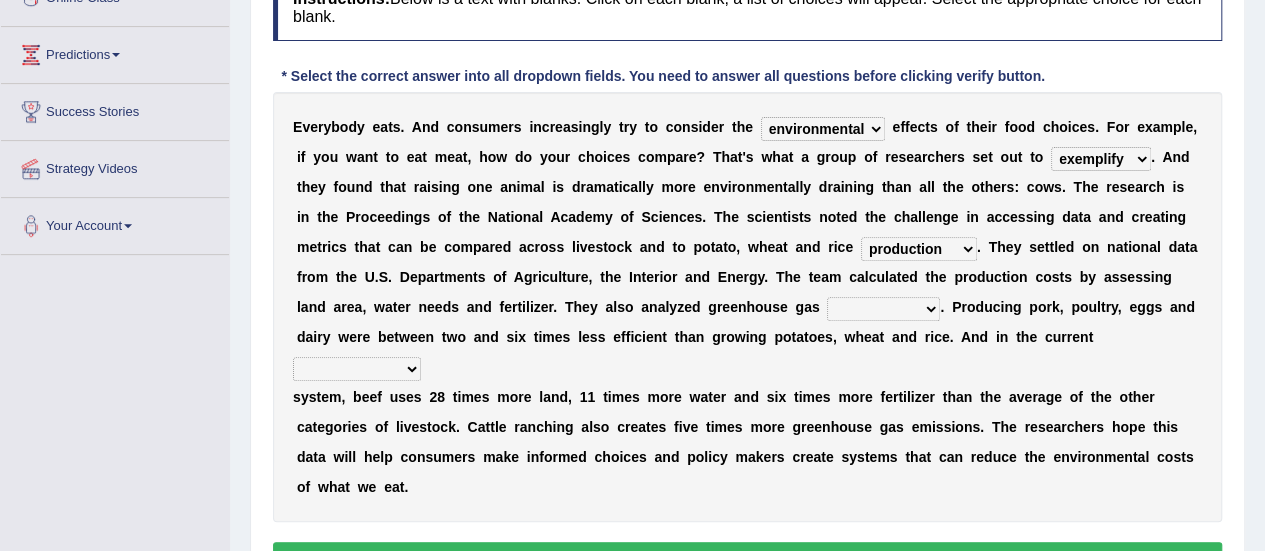 select on "emissions" 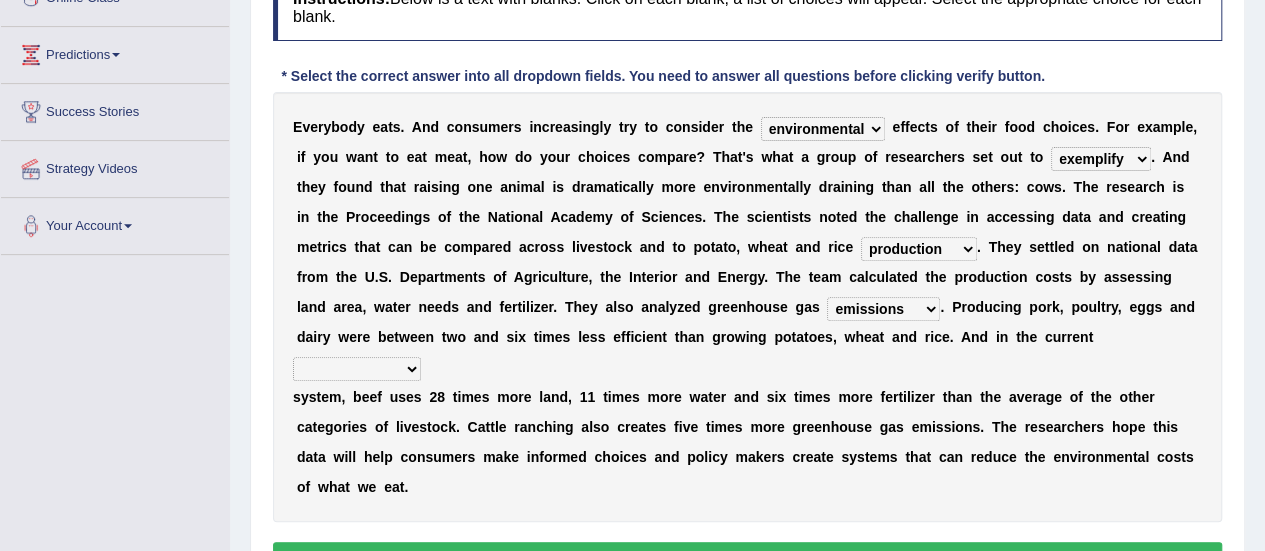 click on "conjectures manufacture emissions purification" at bounding box center [883, 309] 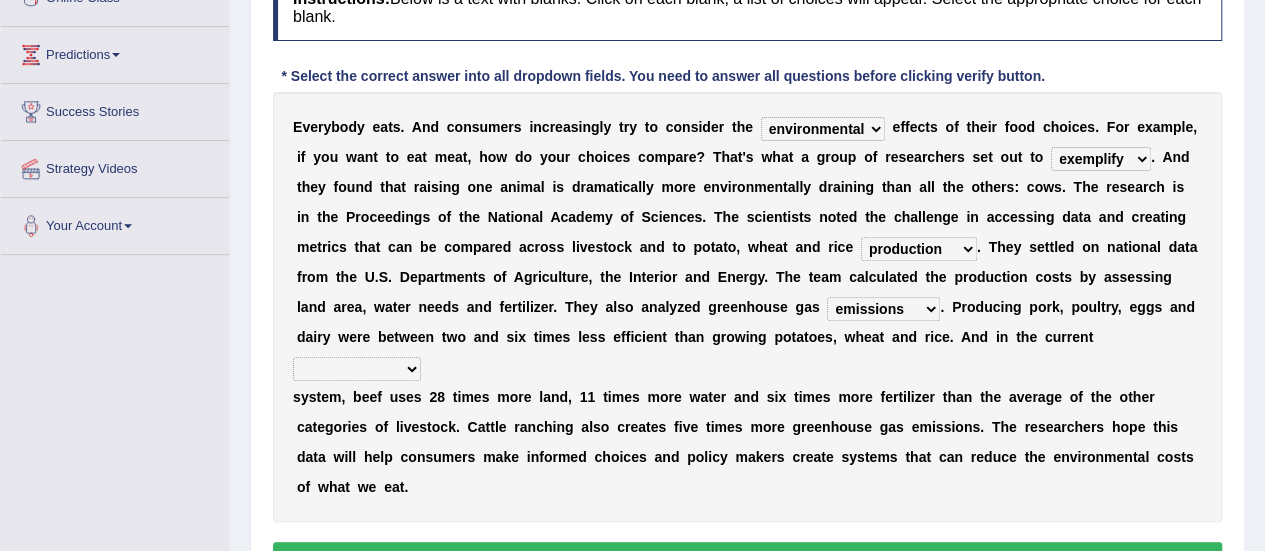 click on "agricultural impalpable ungrammatical terminal" at bounding box center [357, 369] 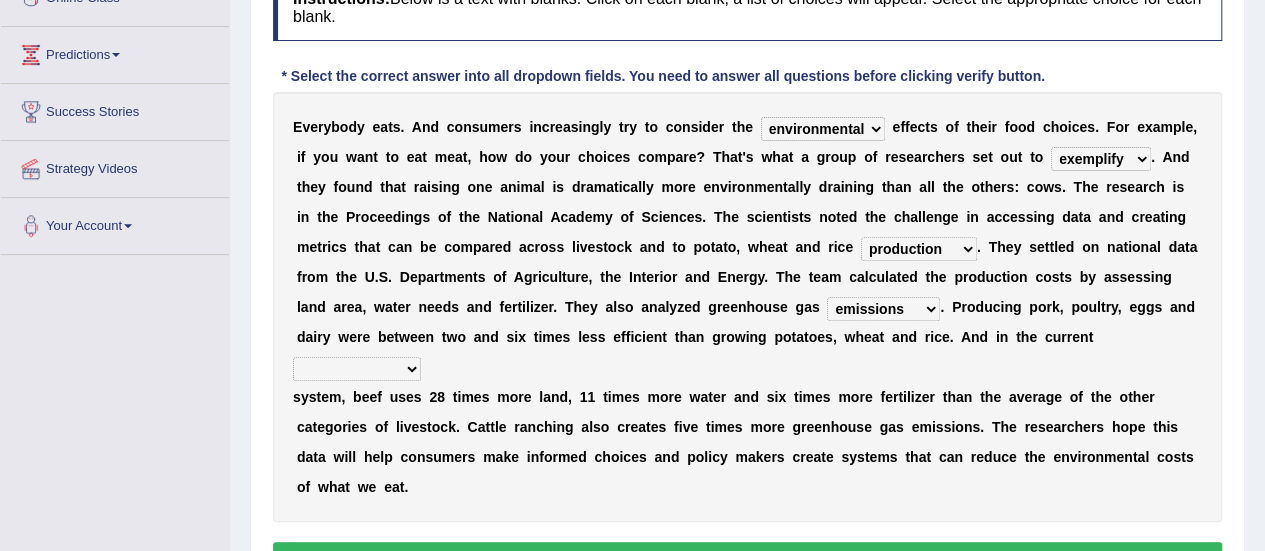 select on "agricultural" 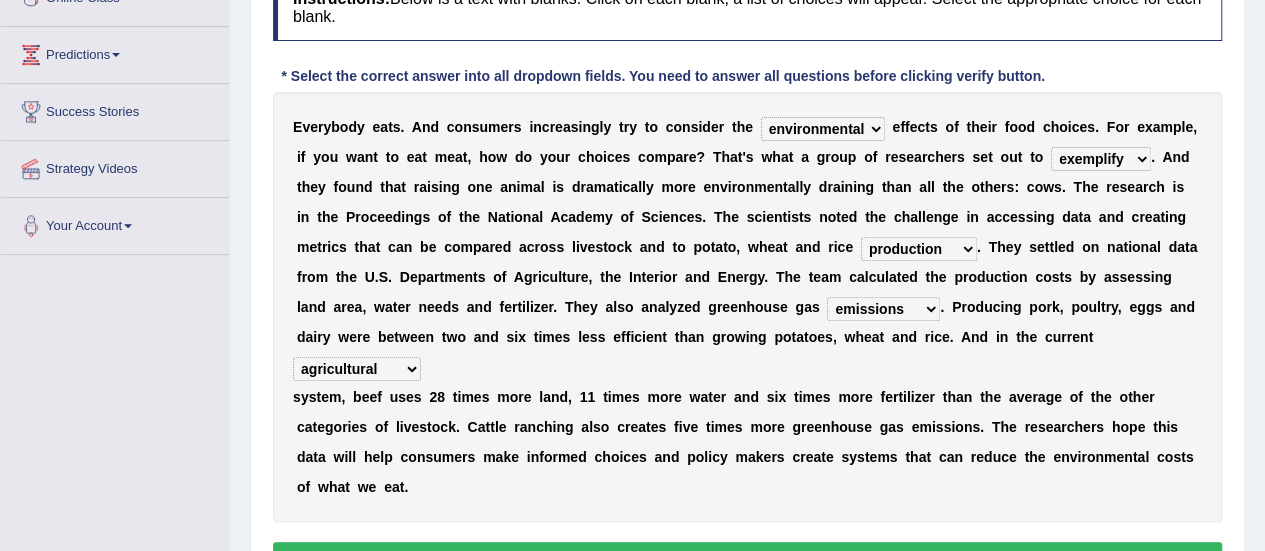 click on "agricultural impalpable ungrammatical terminal" at bounding box center [357, 369] 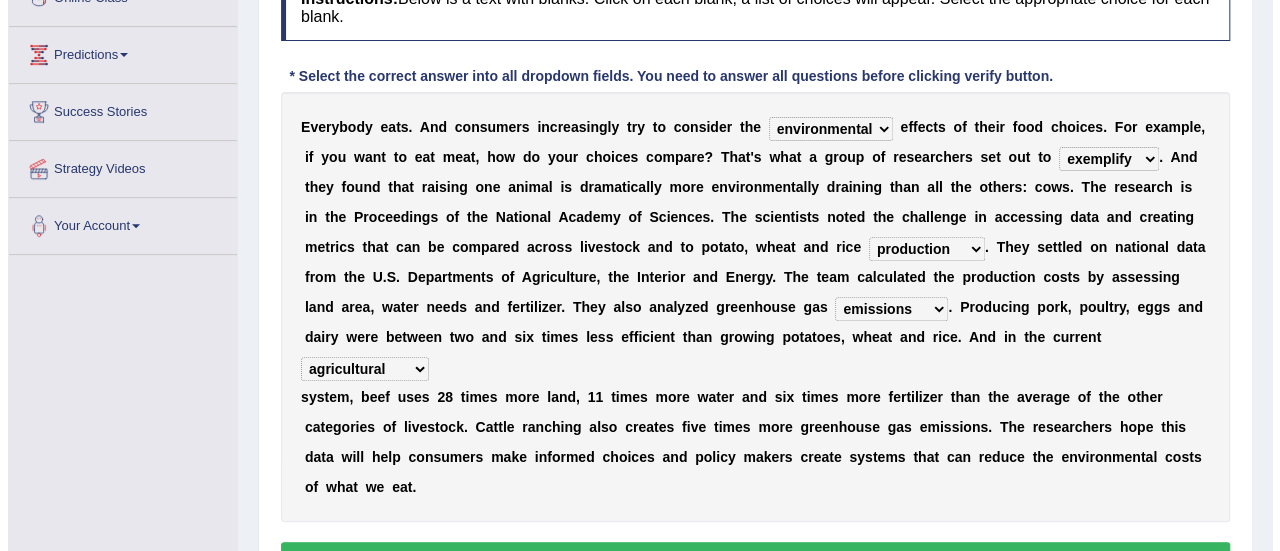 scroll, scrollTop: 400, scrollLeft: 0, axis: vertical 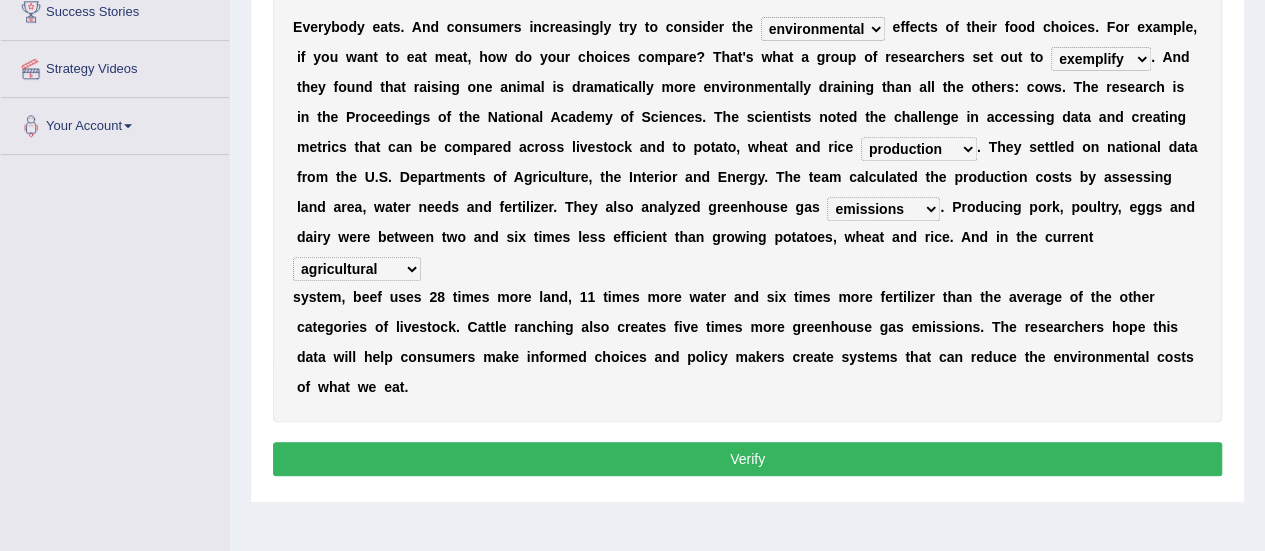 click on "Verify" at bounding box center [747, 459] 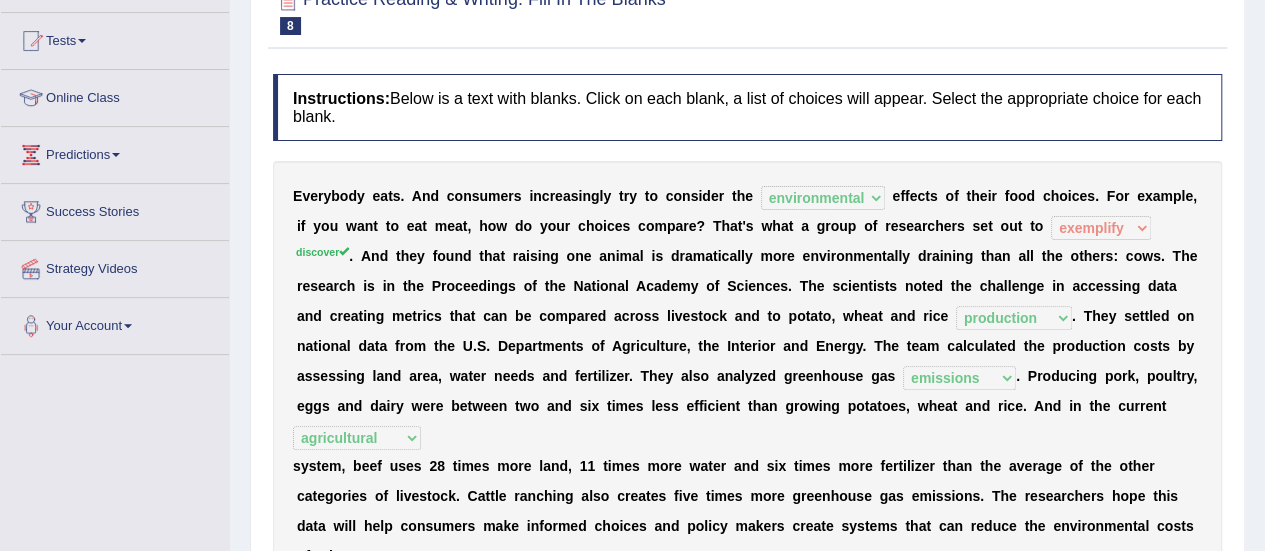 scroll, scrollTop: 0, scrollLeft: 0, axis: both 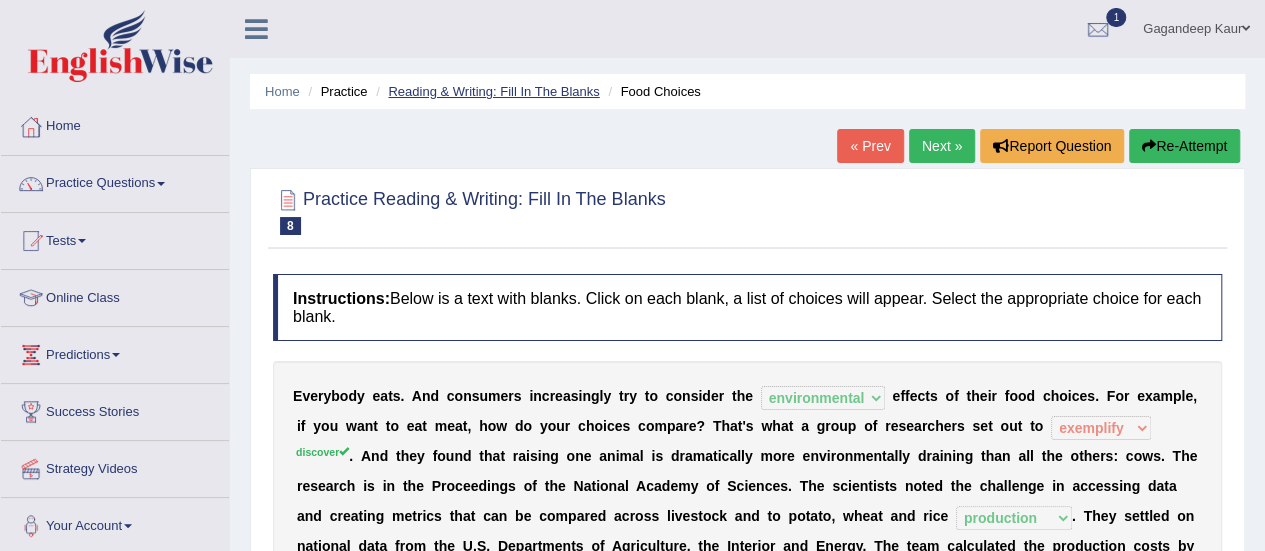 click on "Reading & Writing: Fill In The Blanks" at bounding box center [493, 91] 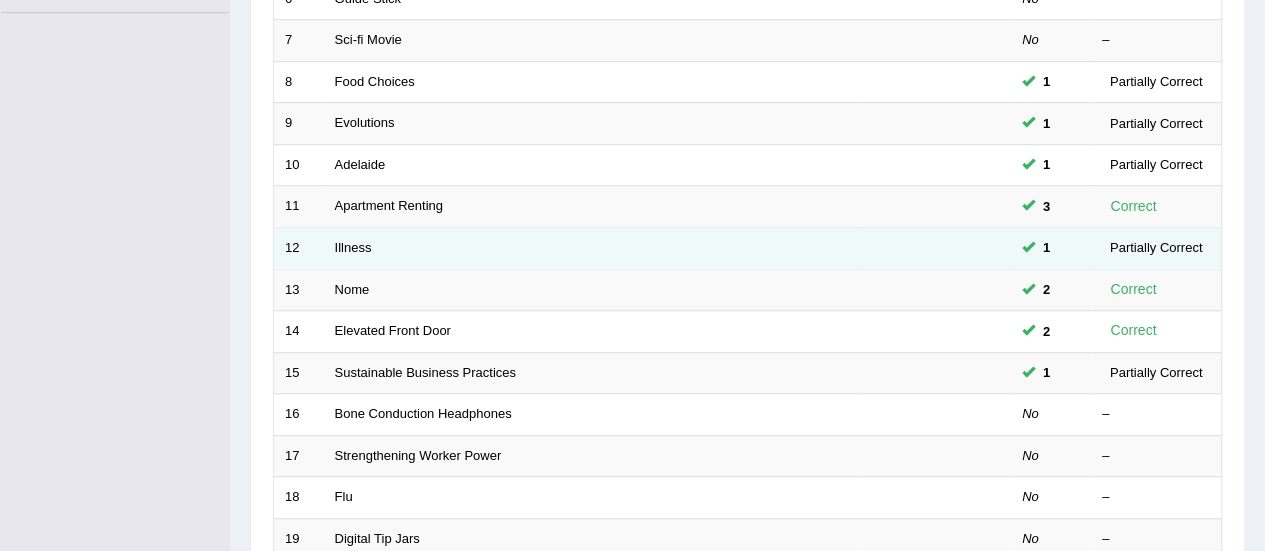 scroll, scrollTop: 0, scrollLeft: 0, axis: both 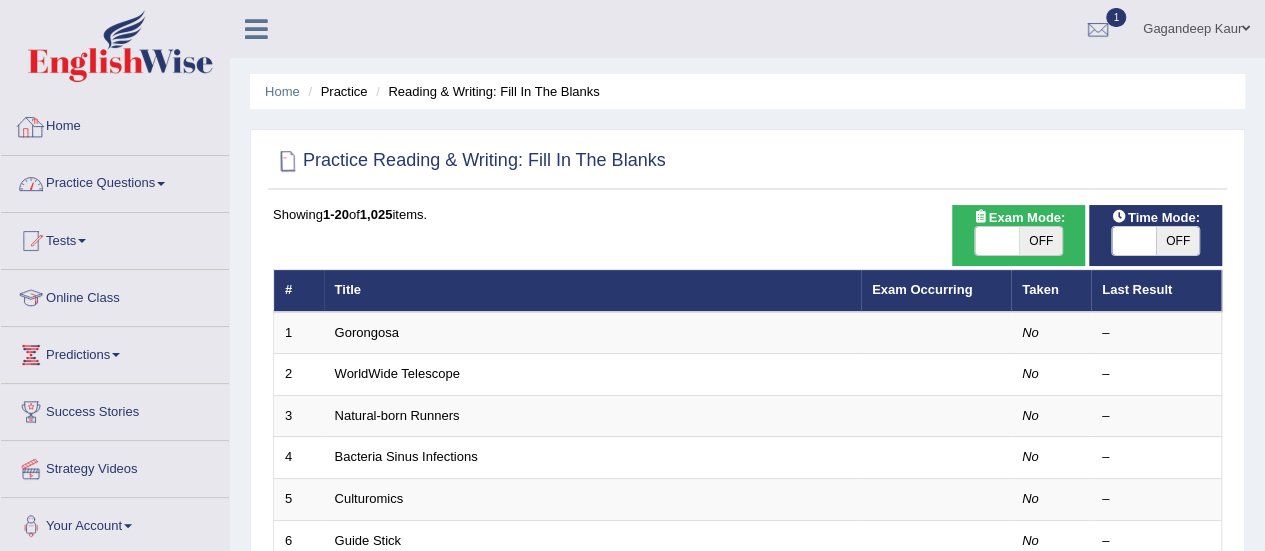 click on "Practice Questions" at bounding box center [115, 181] 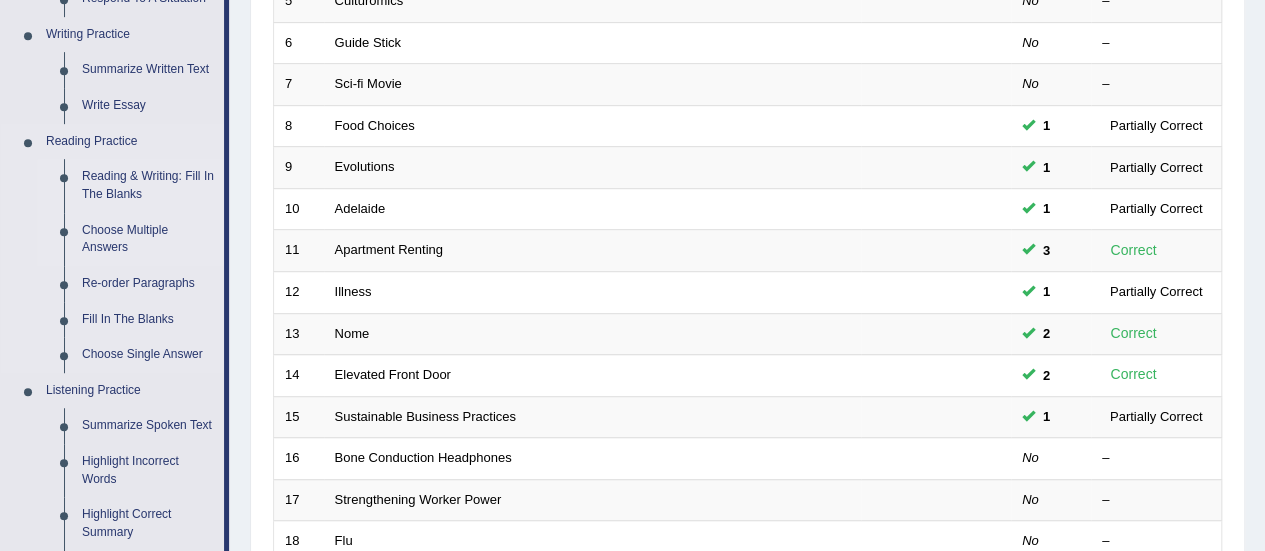 scroll, scrollTop: 500, scrollLeft: 0, axis: vertical 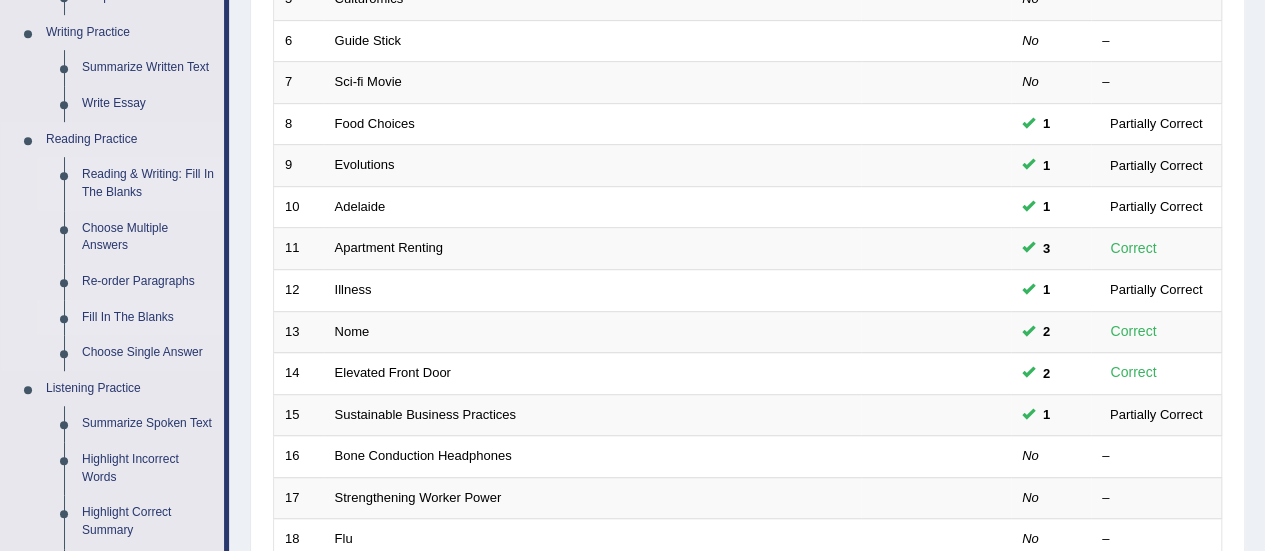 click on "Fill In The Blanks" at bounding box center [148, 318] 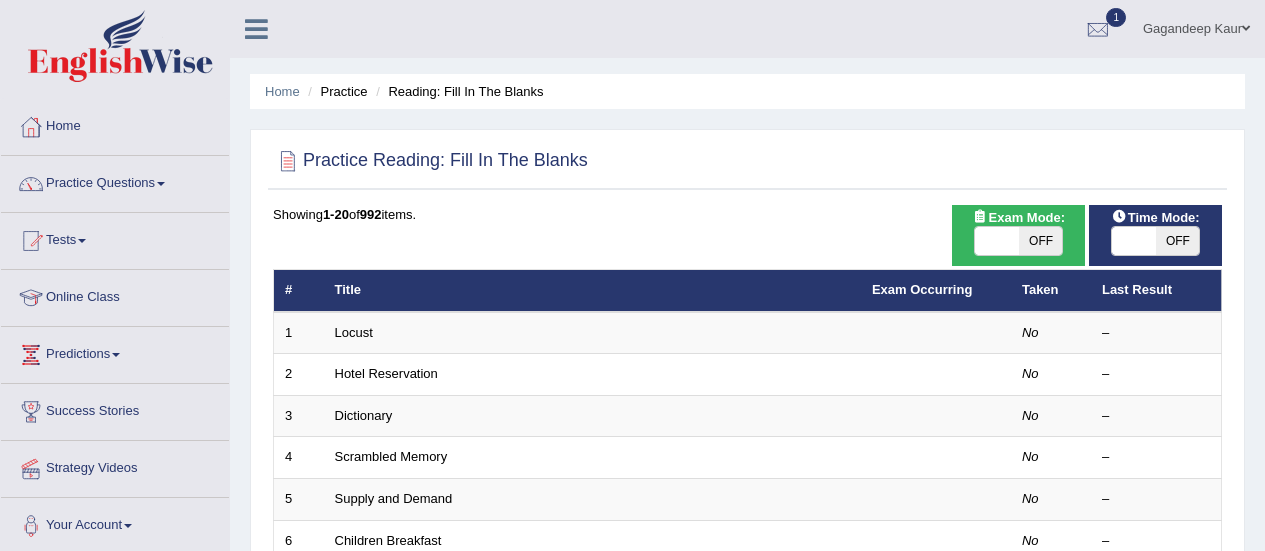 scroll, scrollTop: 0, scrollLeft: 0, axis: both 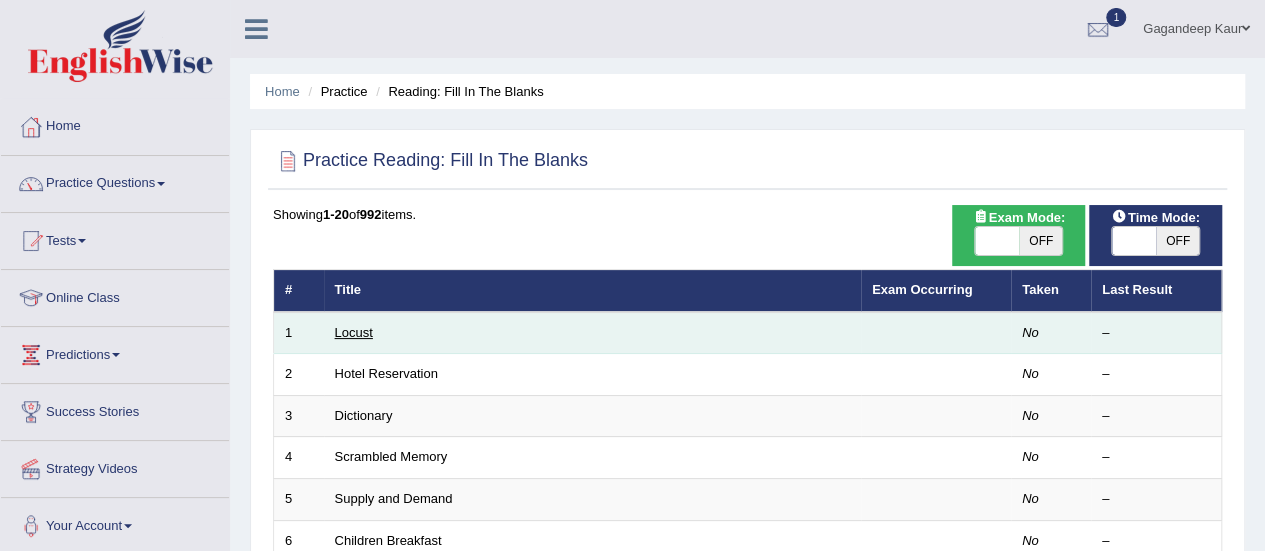 click on "Locust" at bounding box center [354, 332] 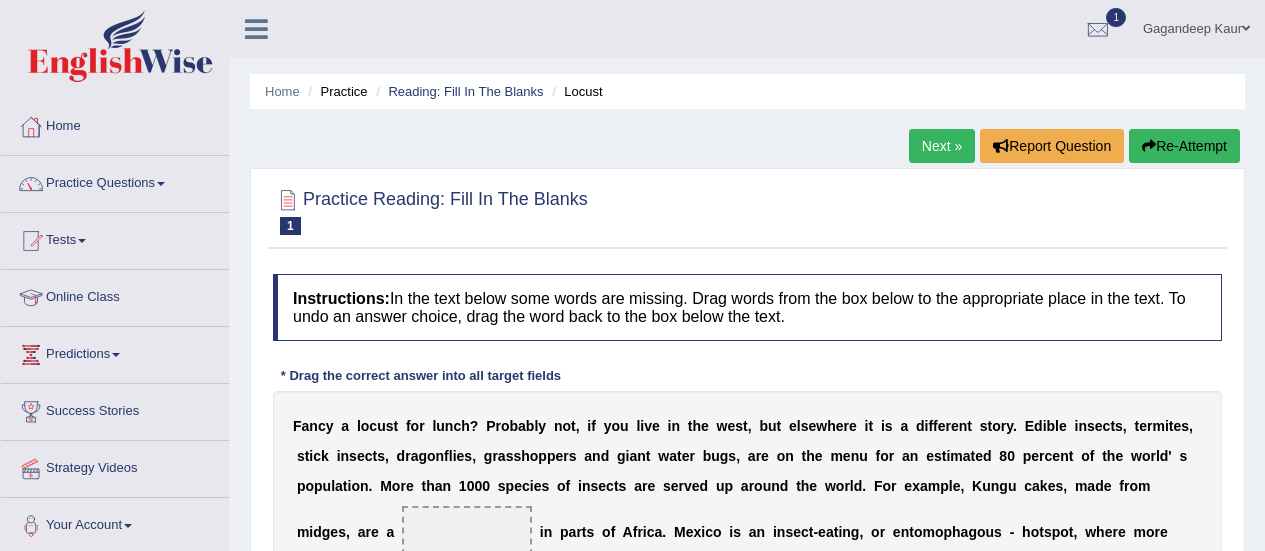 scroll, scrollTop: 300, scrollLeft: 0, axis: vertical 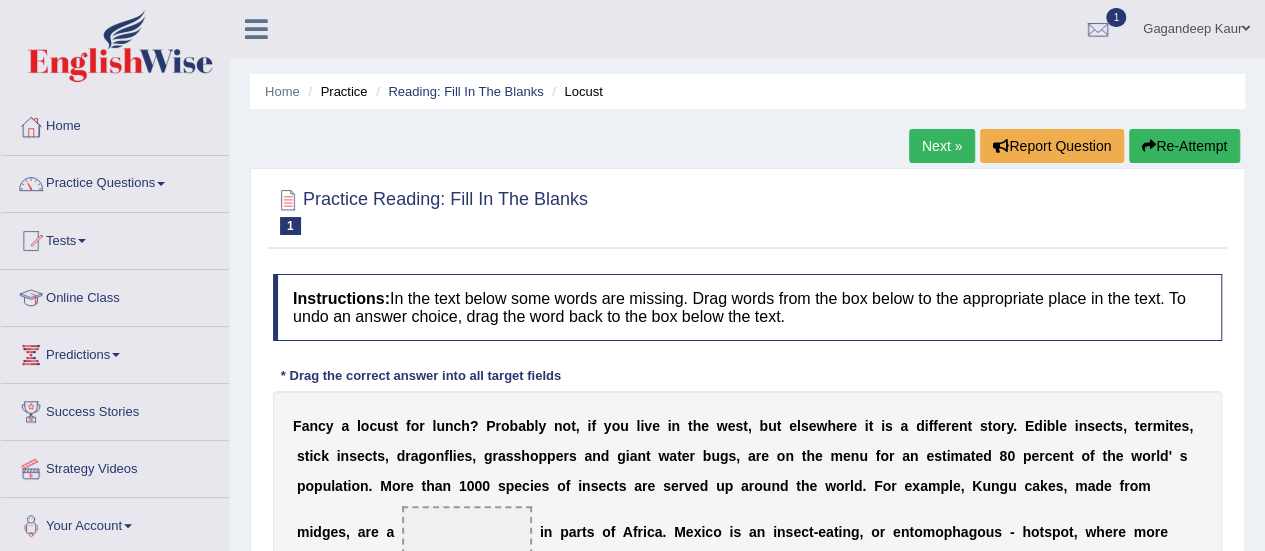 click on "Next »" at bounding box center [942, 146] 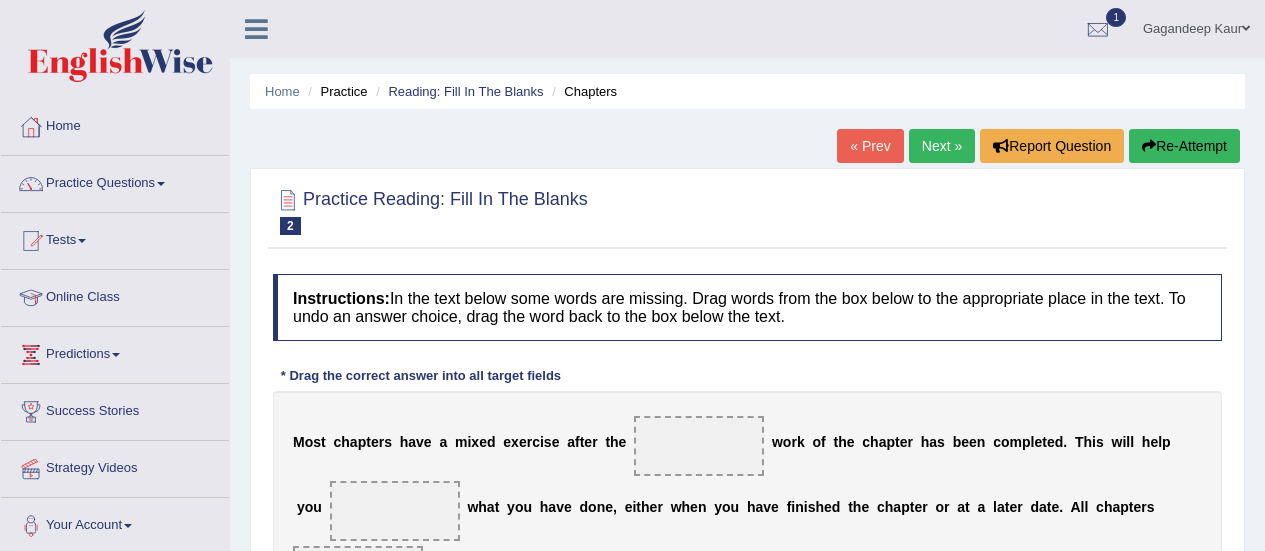 scroll, scrollTop: 496, scrollLeft: 0, axis: vertical 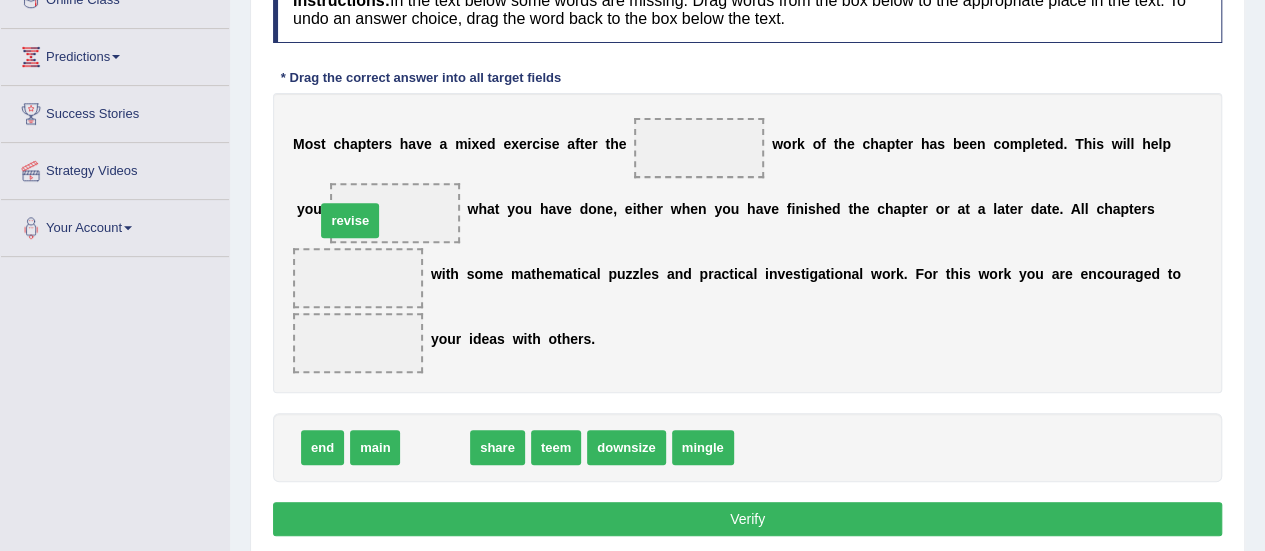 drag, startPoint x: 422, startPoint y: 435, endPoint x: 342, endPoint y: 213, distance: 235.97458 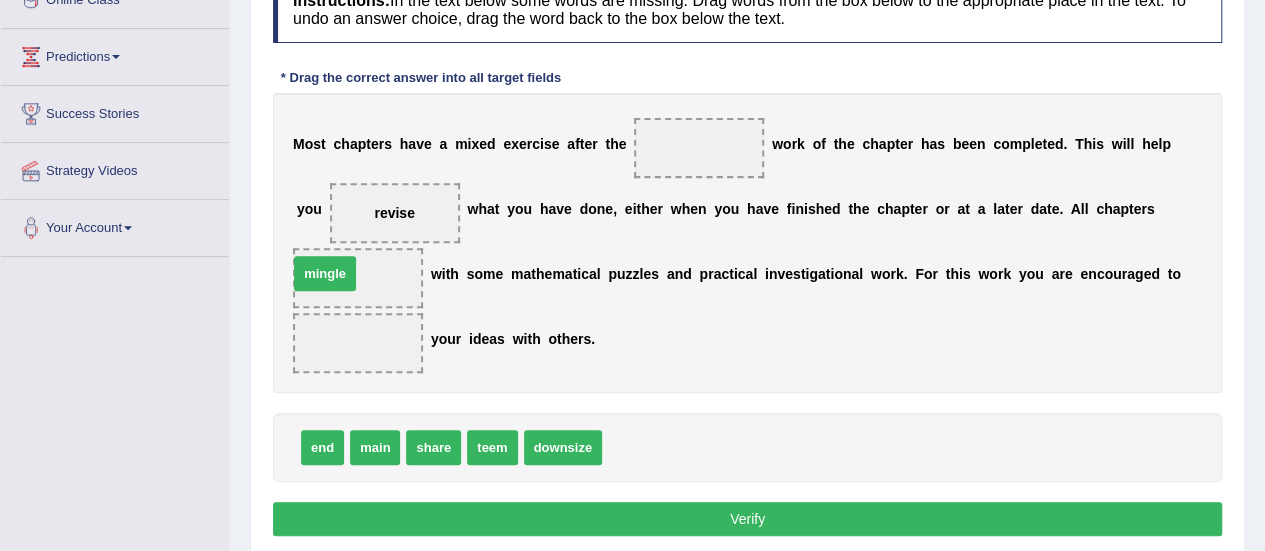 drag, startPoint x: 640, startPoint y: 425, endPoint x: 338, endPoint y: 291, distance: 330.3937 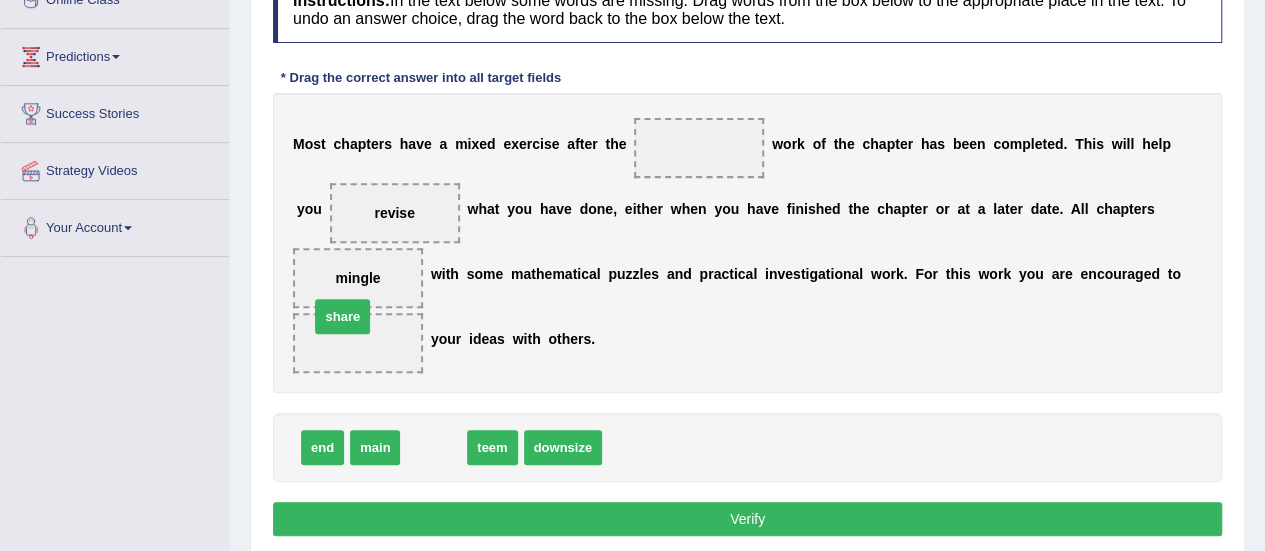 drag, startPoint x: 438, startPoint y: 431, endPoint x: 354, endPoint y: 344, distance: 120.93387 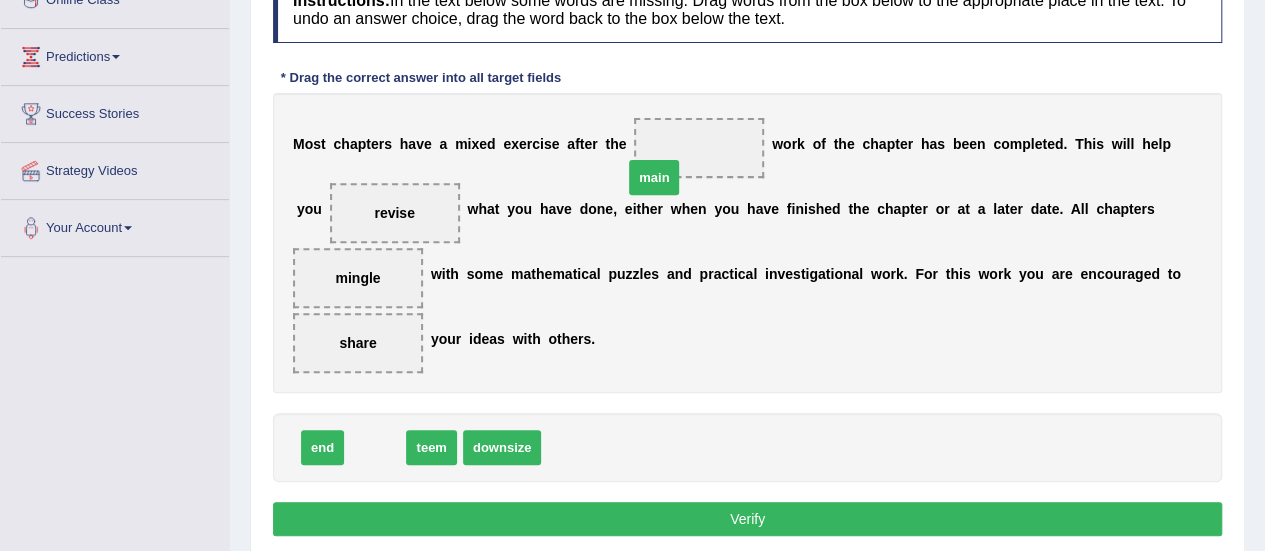 drag, startPoint x: 376, startPoint y: 446, endPoint x: 670, endPoint y: 165, distance: 406.6903 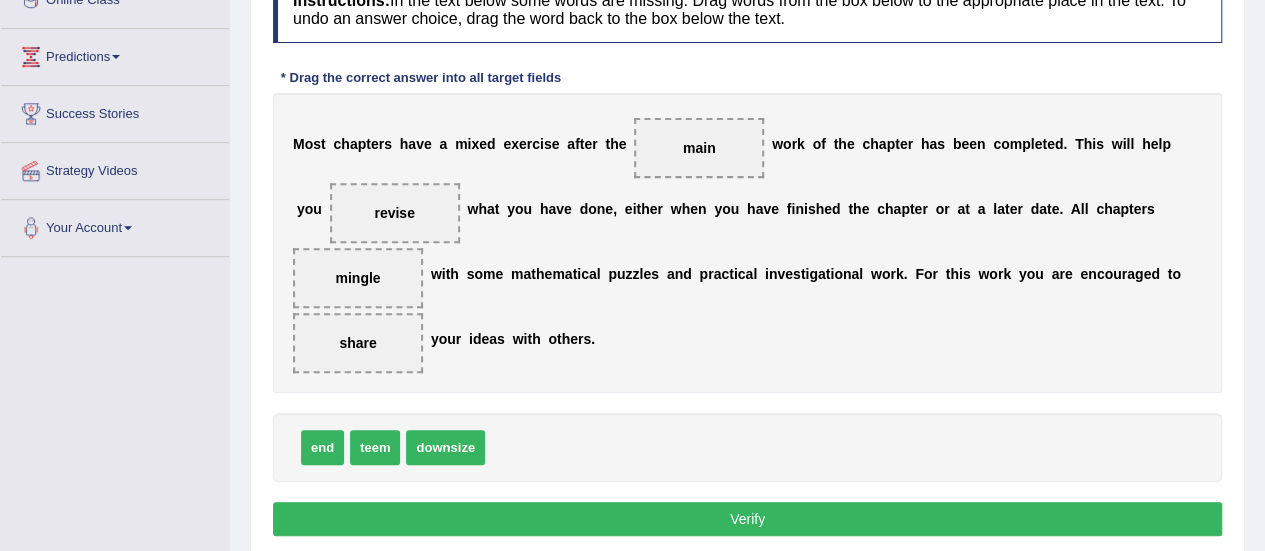drag, startPoint x: 708, startPoint y: 509, endPoint x: 693, endPoint y: 515, distance: 16.155495 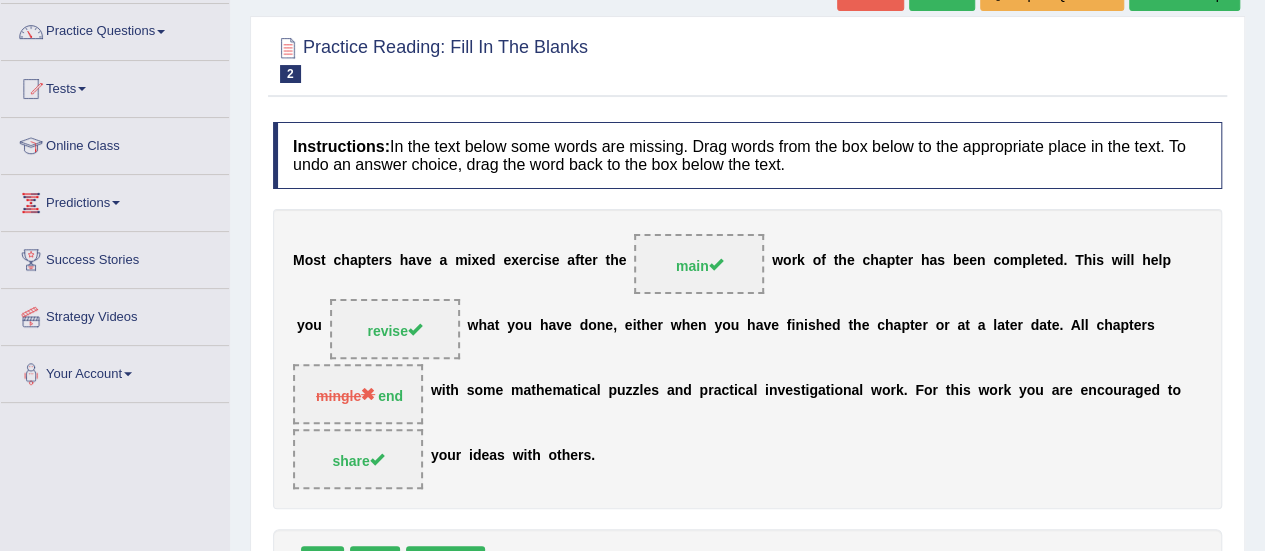scroll, scrollTop: 0, scrollLeft: 0, axis: both 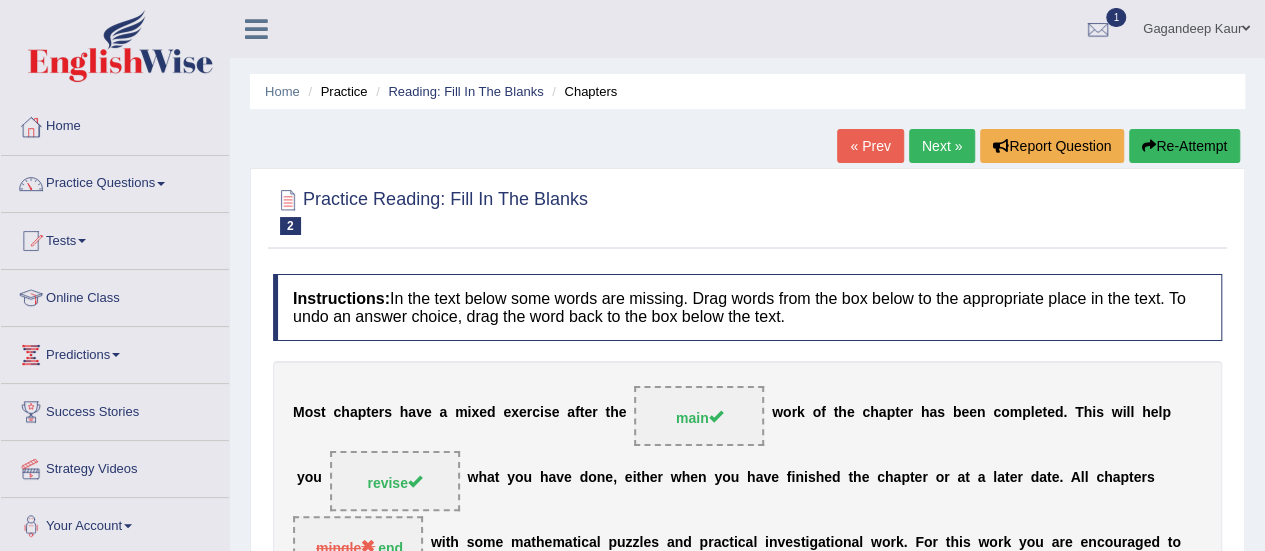 click on "Next »" at bounding box center [942, 146] 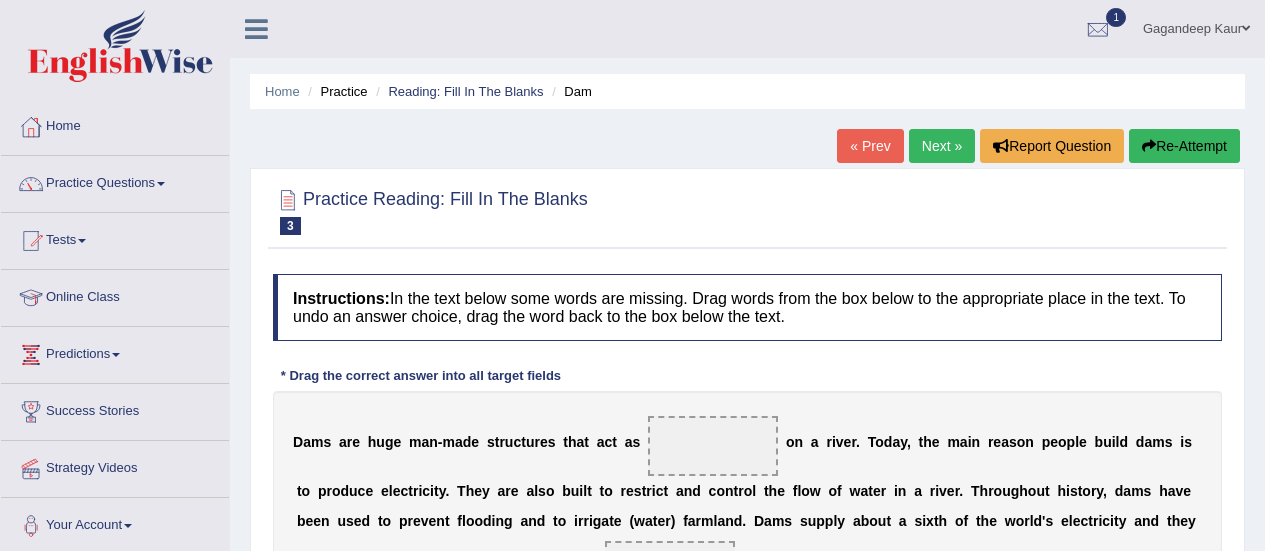 scroll, scrollTop: 199, scrollLeft: 0, axis: vertical 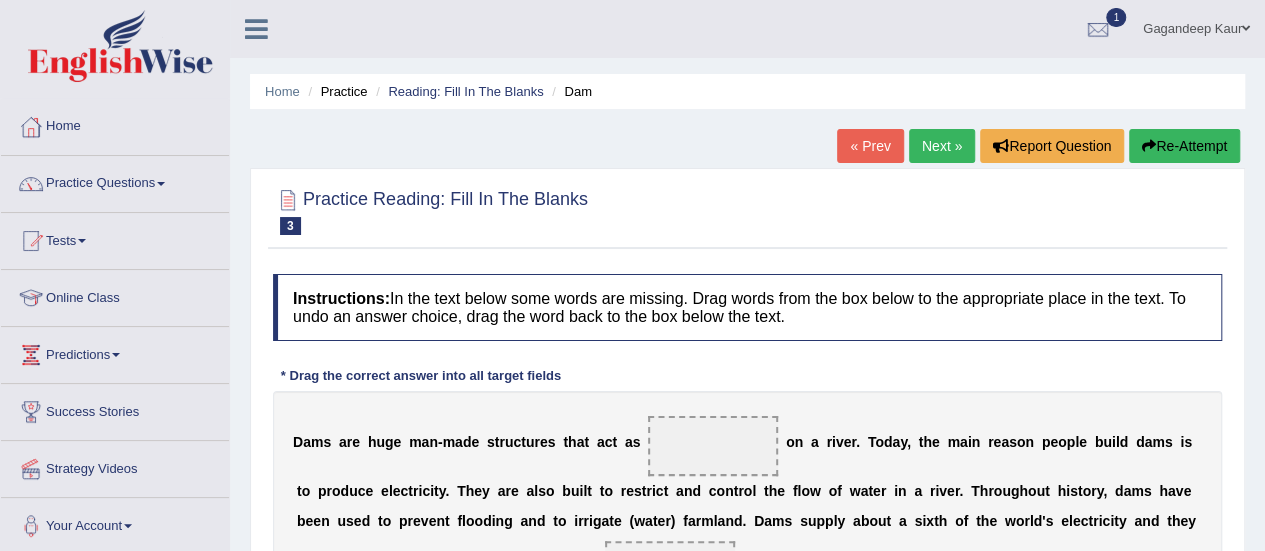 click on "Next »" at bounding box center [942, 146] 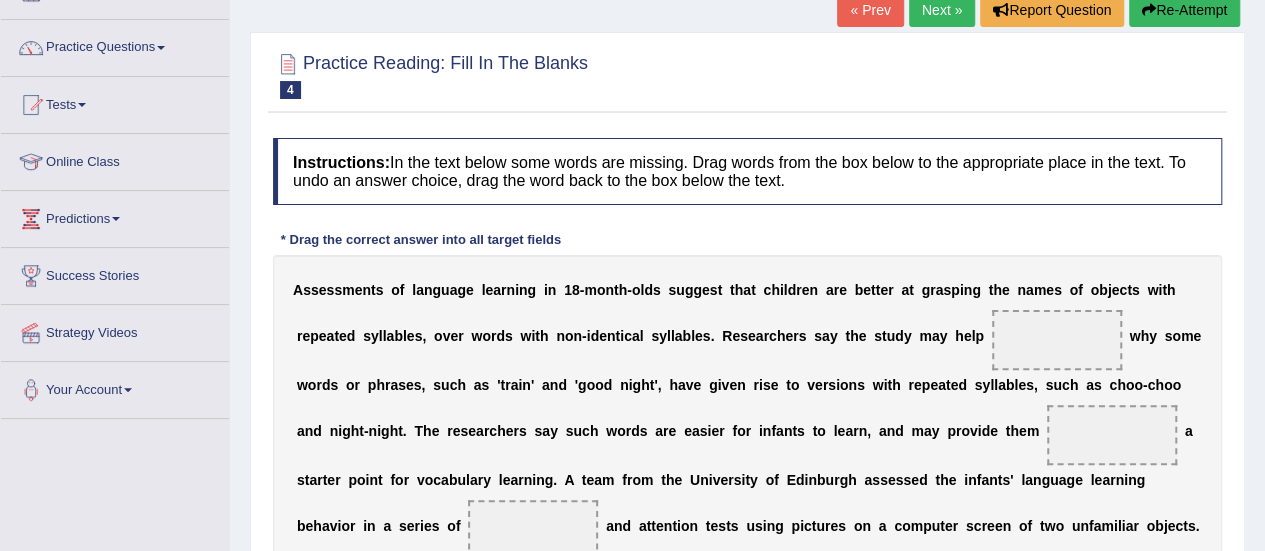 scroll, scrollTop: 300, scrollLeft: 0, axis: vertical 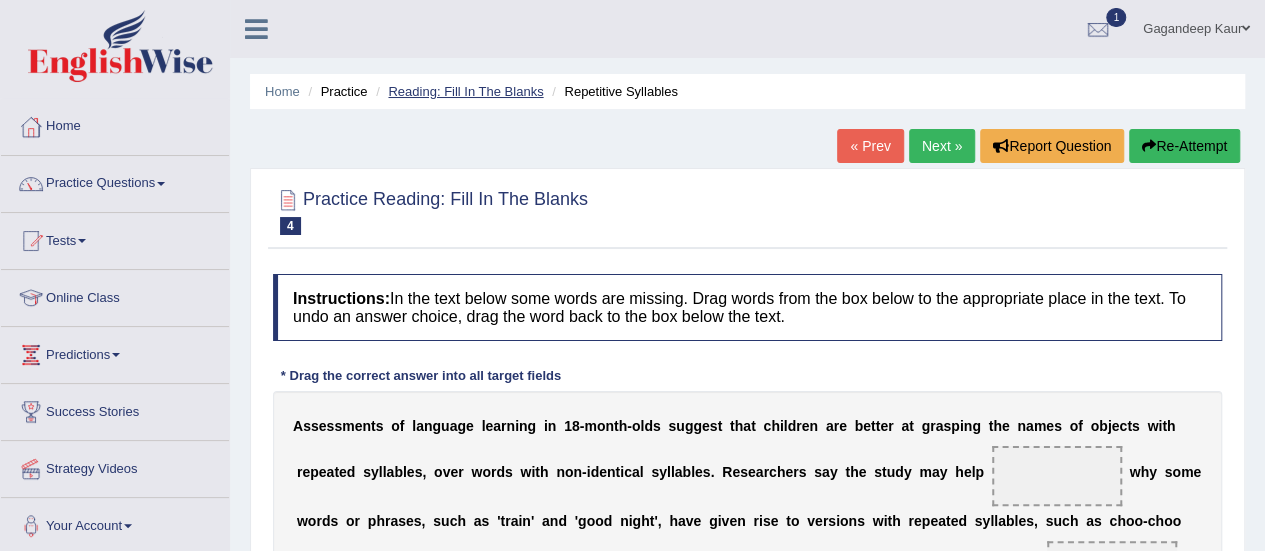 click on "Reading: Fill In The Blanks" at bounding box center (465, 91) 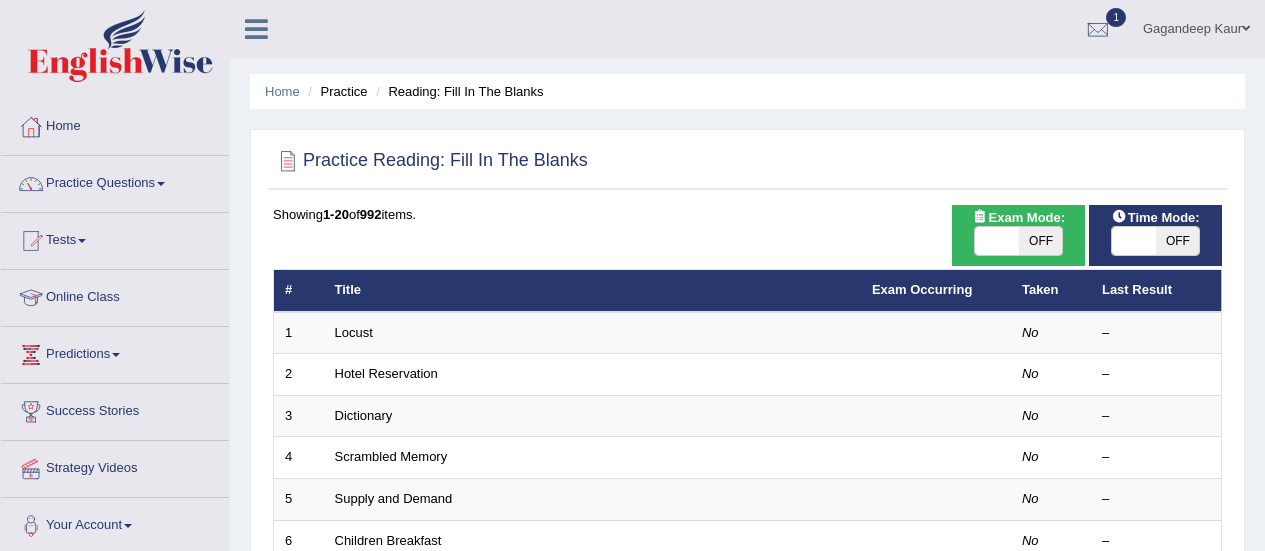 scroll, scrollTop: 331, scrollLeft: 0, axis: vertical 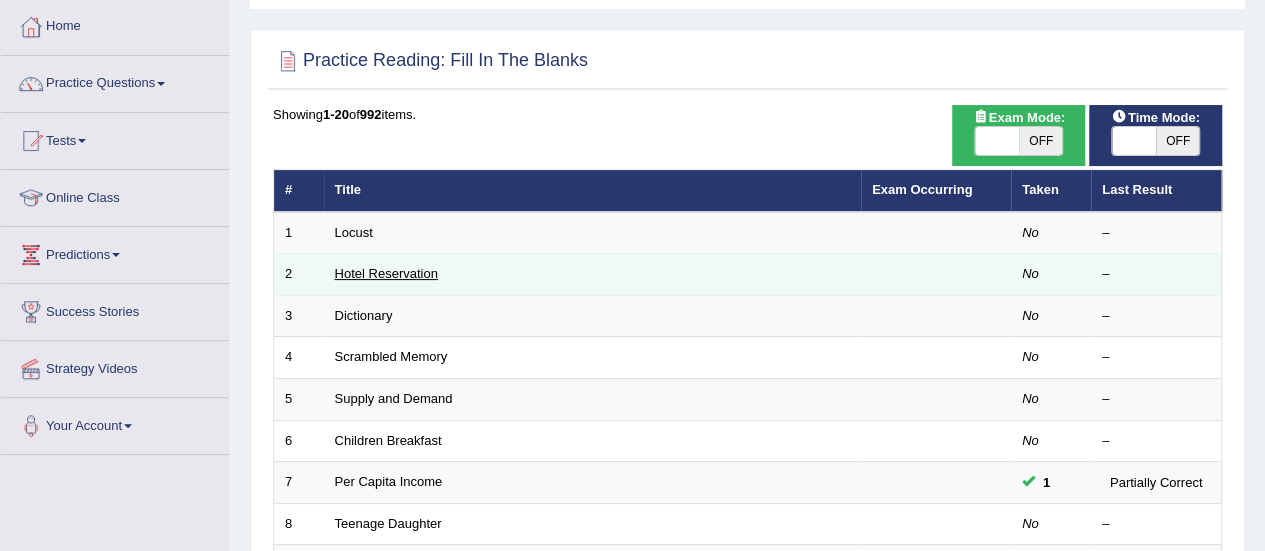 click on "Hotel Reservation" at bounding box center (386, 273) 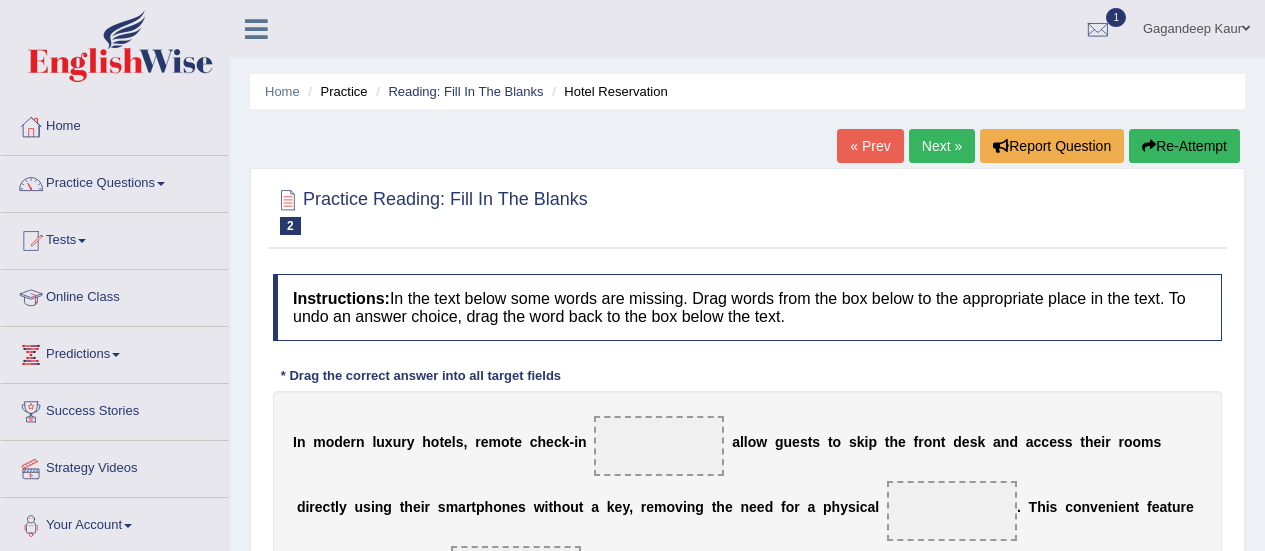 scroll, scrollTop: 0, scrollLeft: 0, axis: both 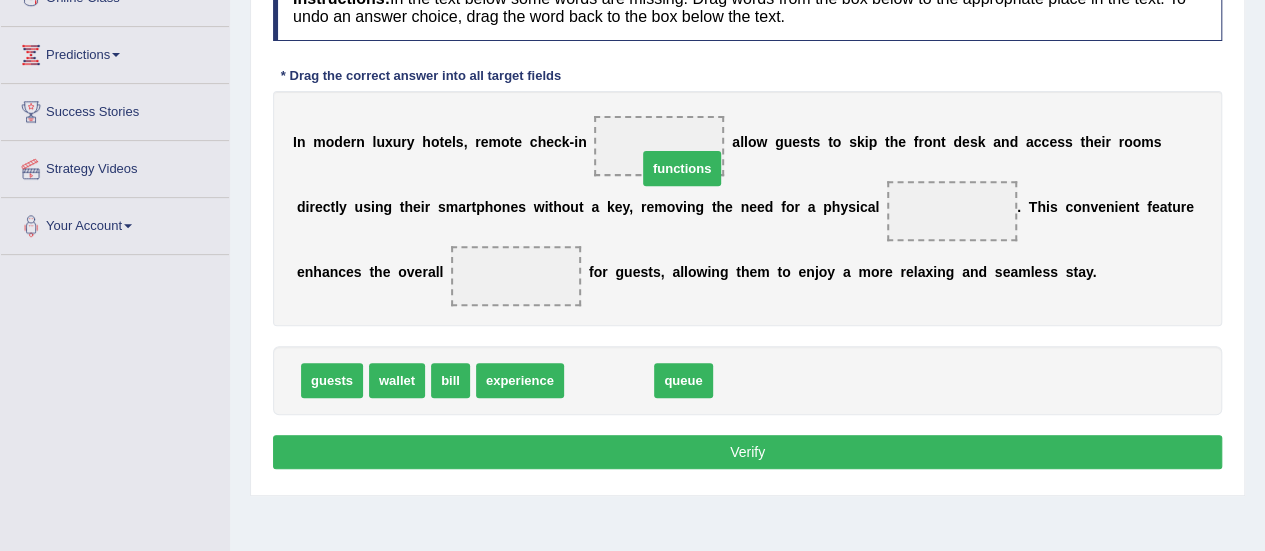 drag, startPoint x: 588, startPoint y: 373, endPoint x: 643, endPoint y: 130, distance: 249.14655 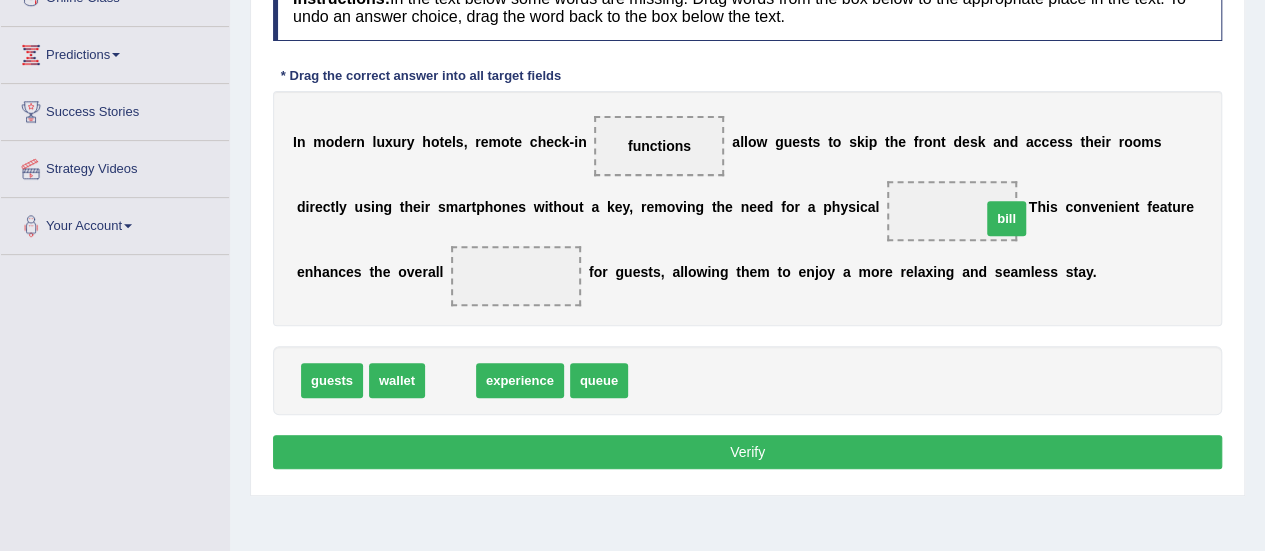 drag, startPoint x: 452, startPoint y: 381, endPoint x: 1017, endPoint y: 211, distance: 590.0212 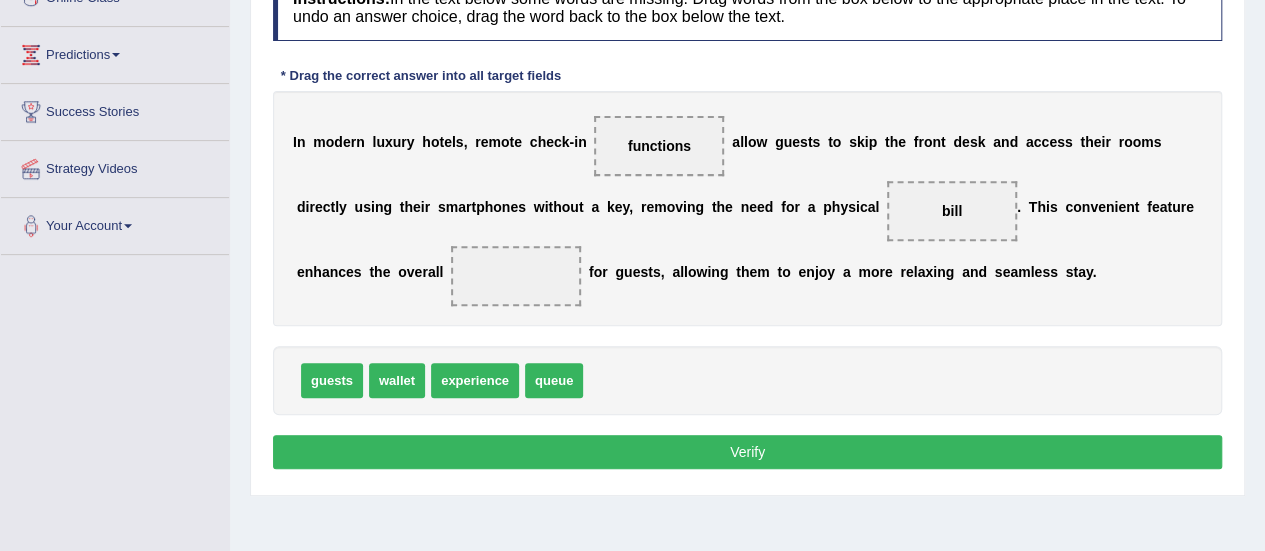 drag, startPoint x: 491, startPoint y: 367, endPoint x: 522, endPoint y: 280, distance: 92.358 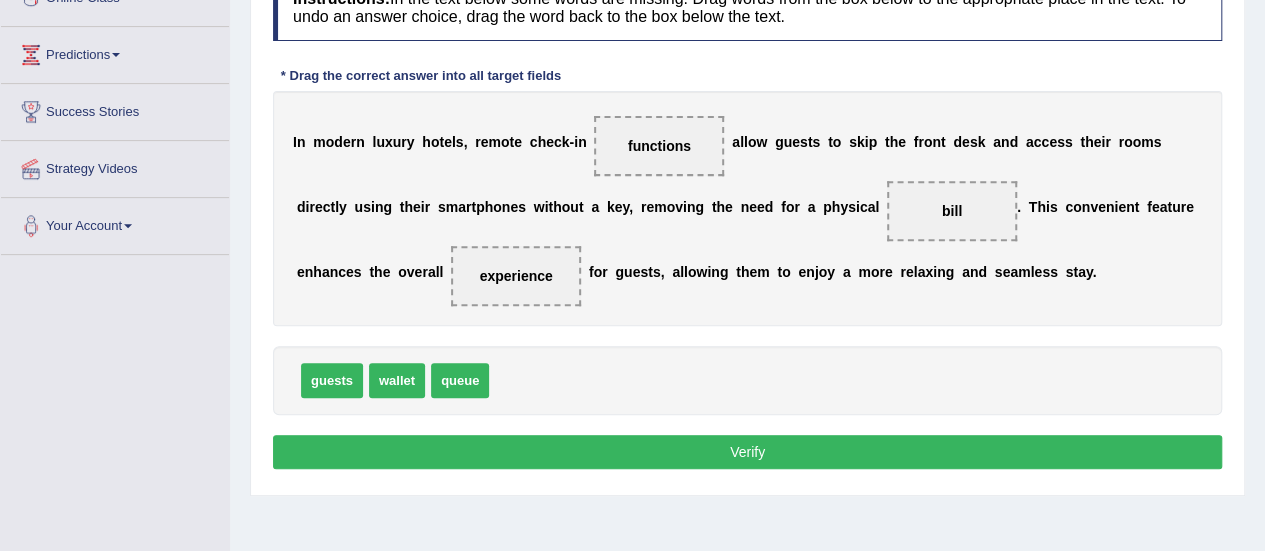 click on "Verify" at bounding box center (747, 452) 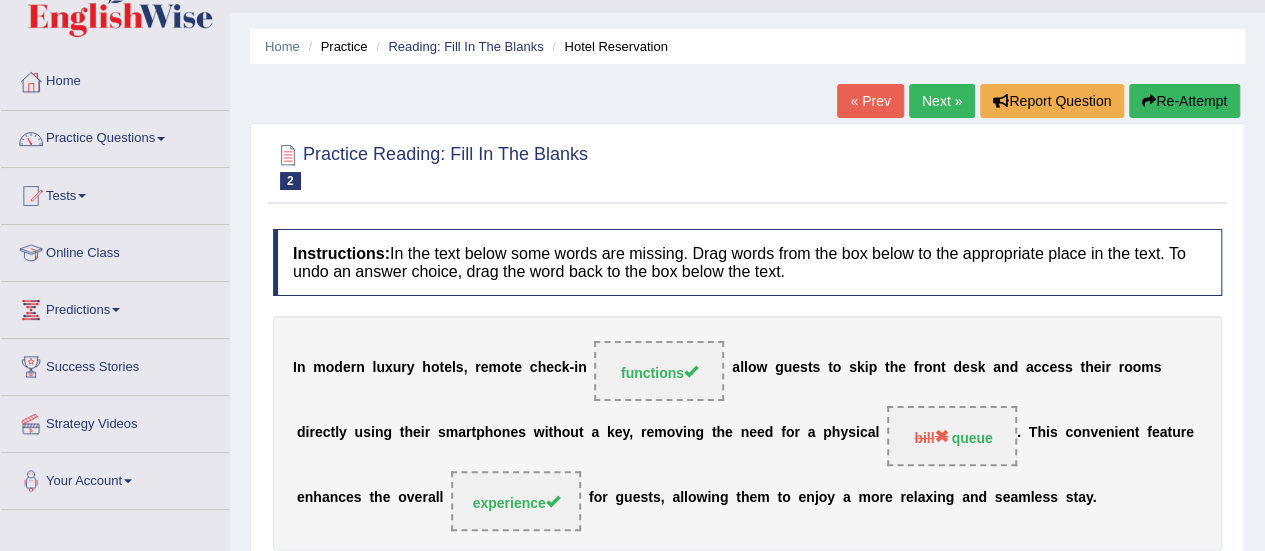 scroll, scrollTop: 0, scrollLeft: 0, axis: both 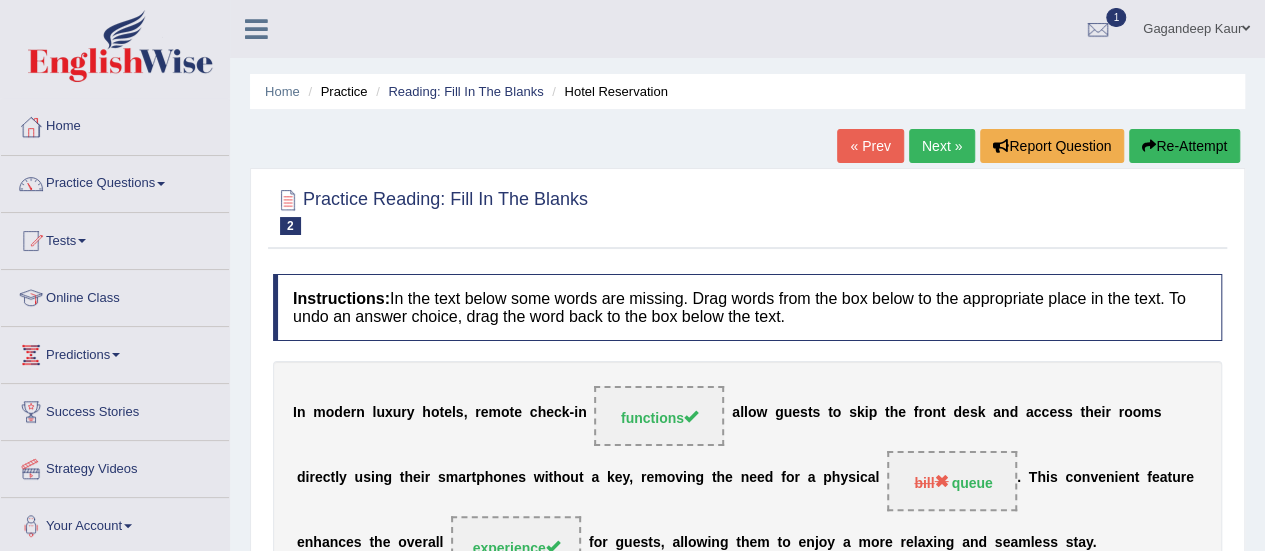 click on "Next »" at bounding box center [942, 146] 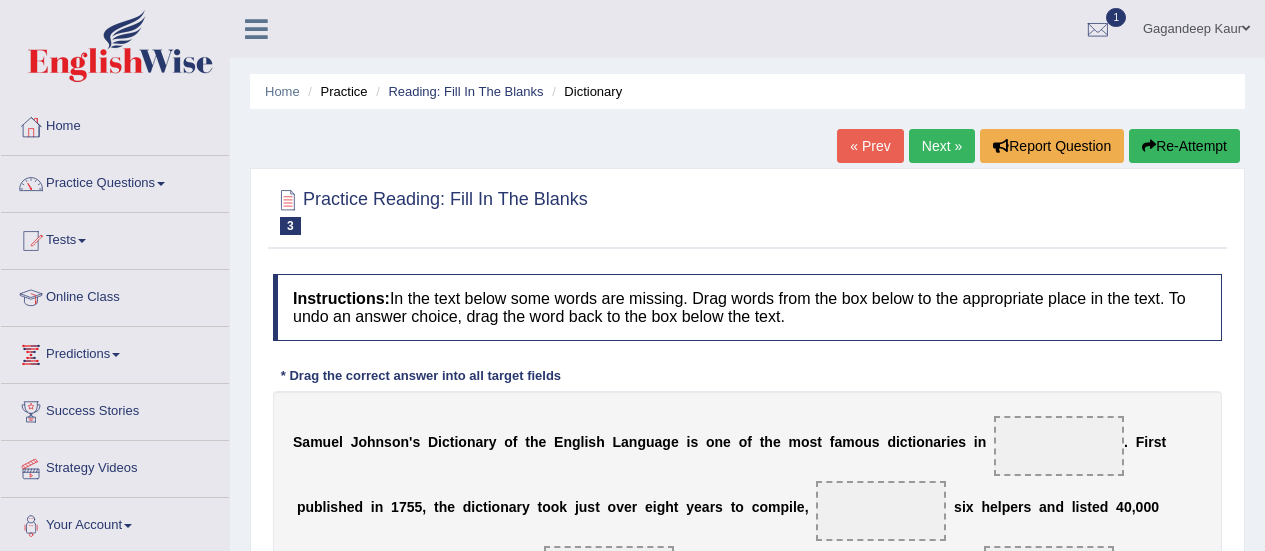 scroll, scrollTop: 0, scrollLeft: 0, axis: both 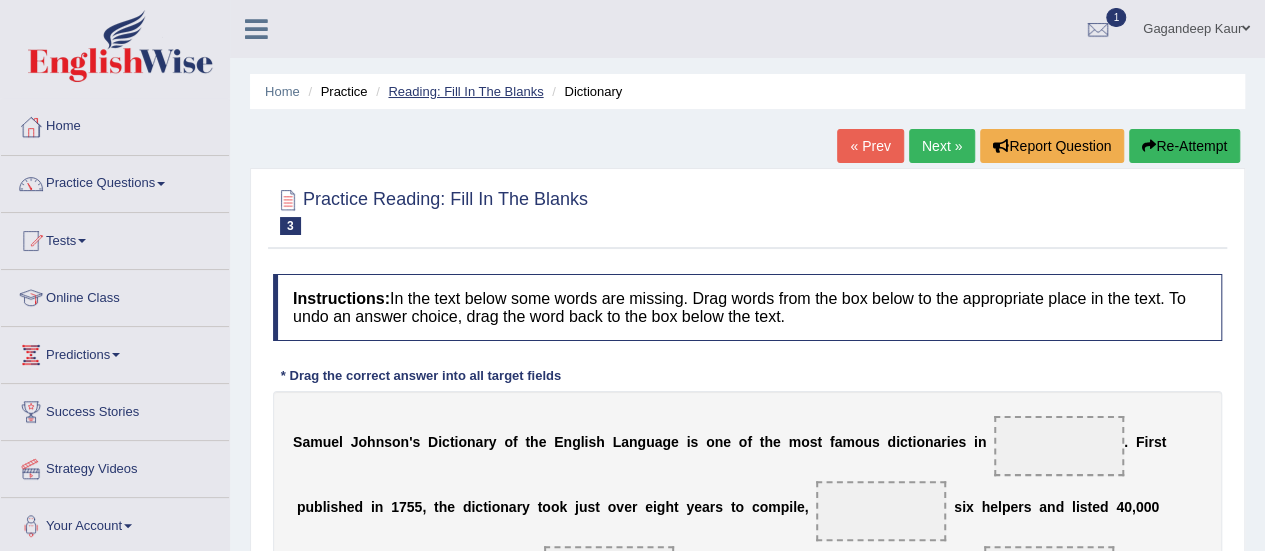 click on "Reading: Fill In The Blanks" at bounding box center [465, 91] 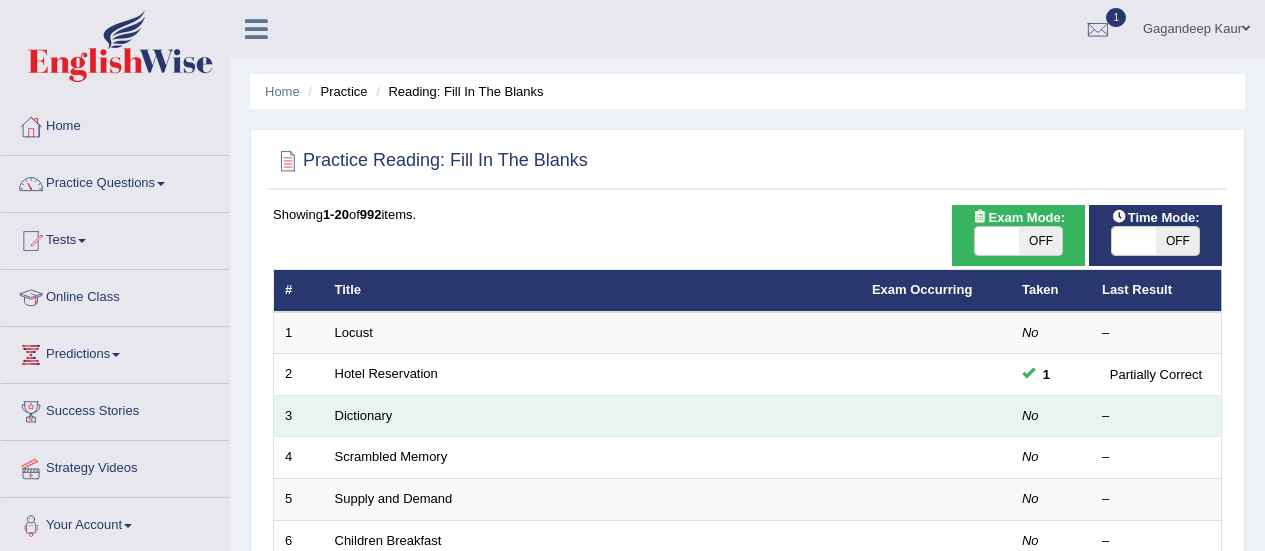 scroll, scrollTop: 0, scrollLeft: 0, axis: both 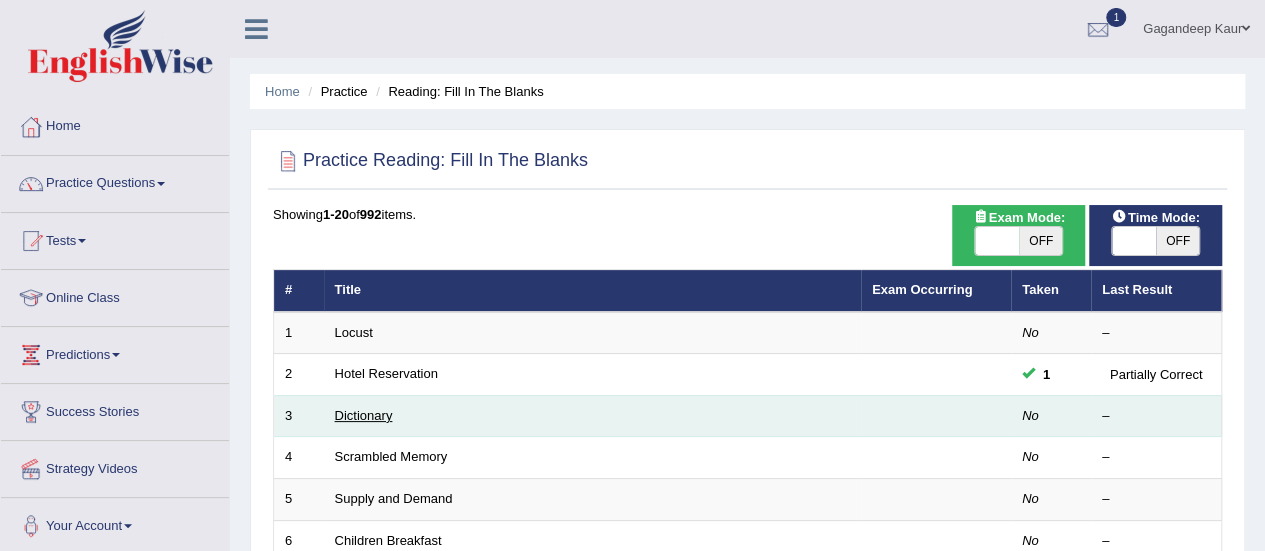 click on "Dictionary" at bounding box center (364, 415) 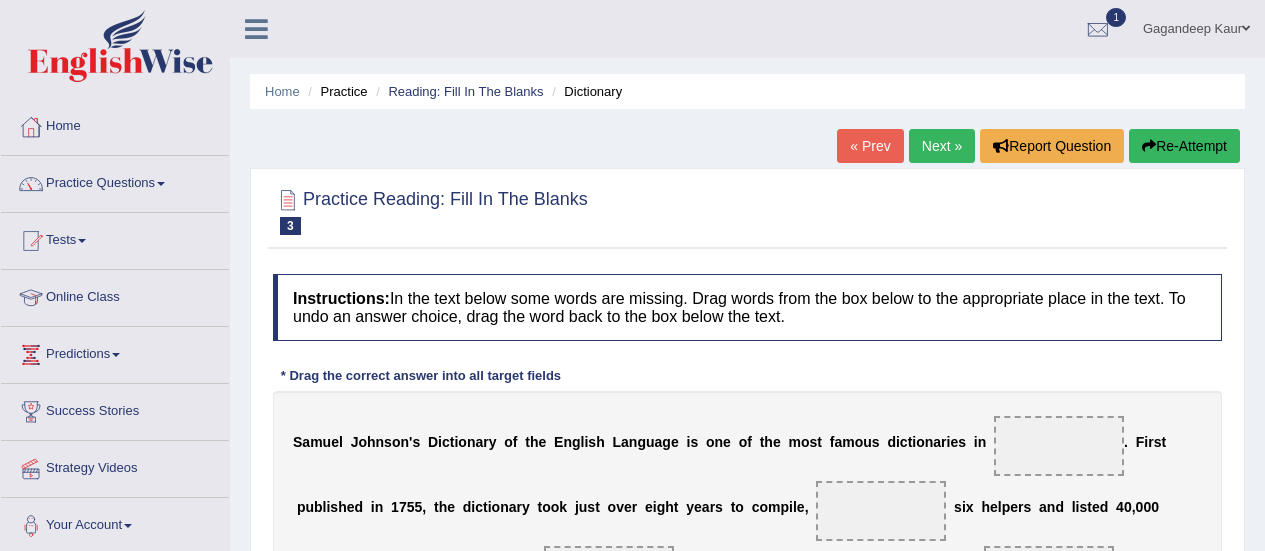 scroll, scrollTop: 386, scrollLeft: 0, axis: vertical 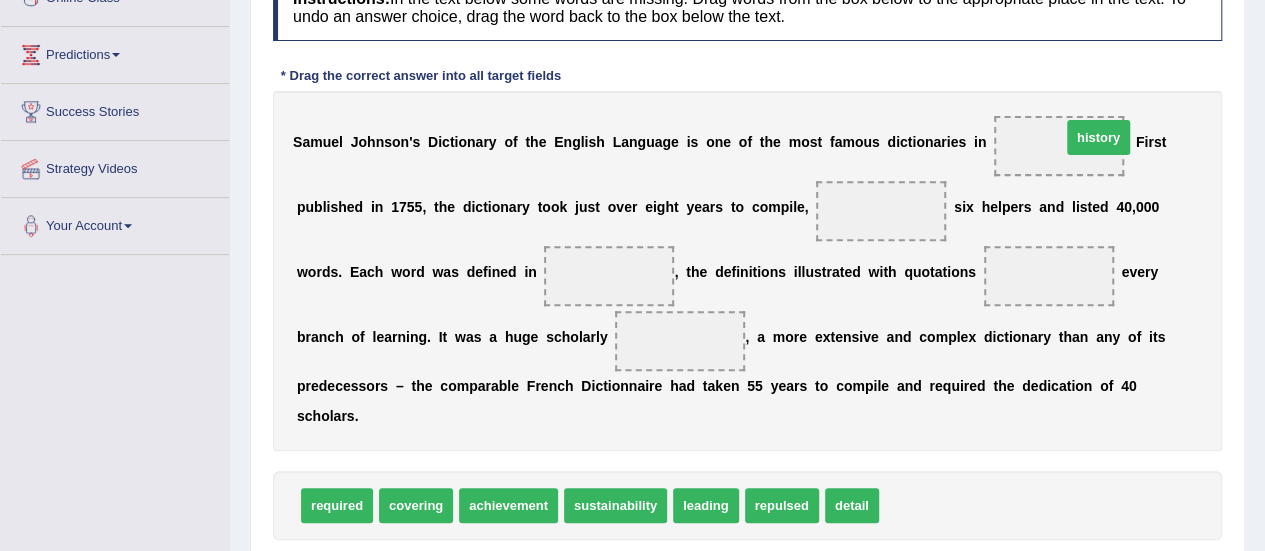 drag, startPoint x: 917, startPoint y: 499, endPoint x: 1088, endPoint y: 104, distance: 430.42538 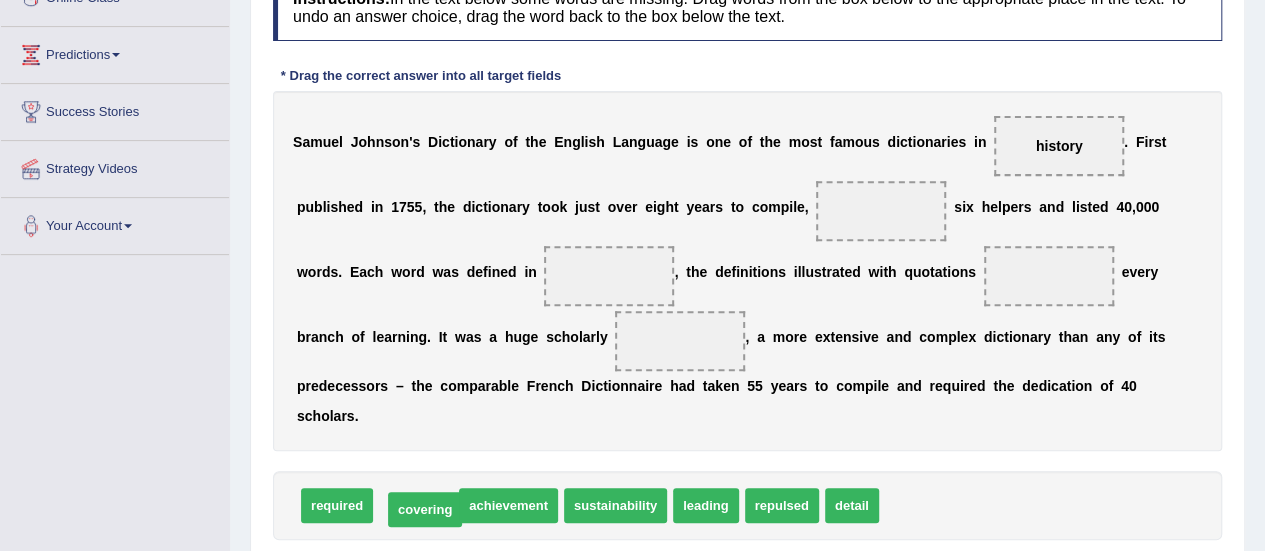 drag, startPoint x: 393, startPoint y: 491, endPoint x: 417, endPoint y: 475, distance: 28.84441 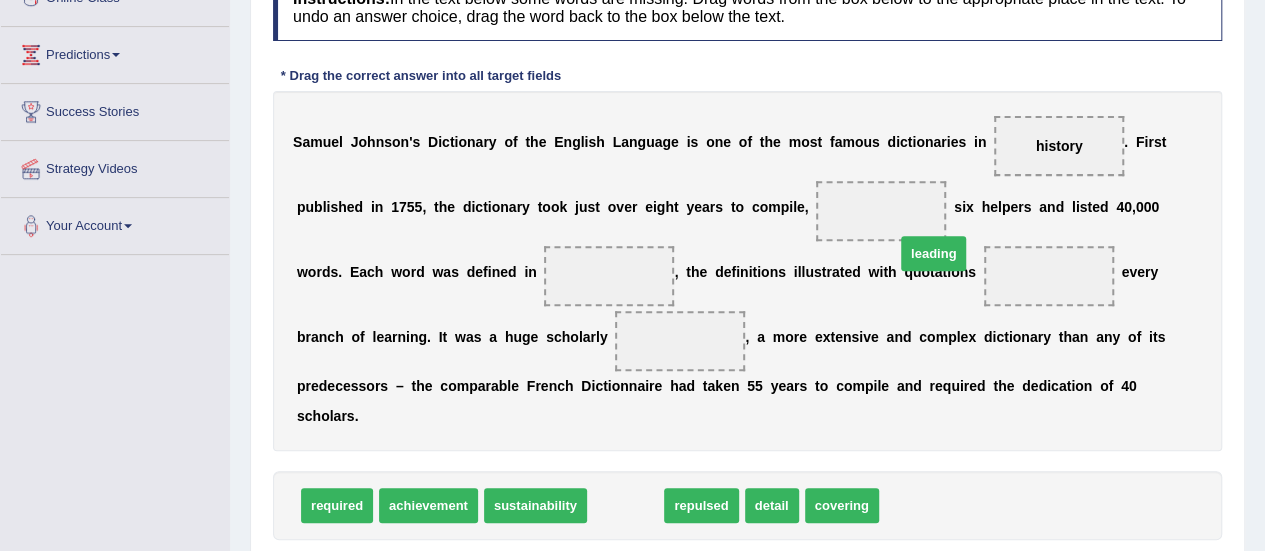 drag, startPoint x: 636, startPoint y: 500, endPoint x: 920, endPoint y: 227, distance: 393.93527 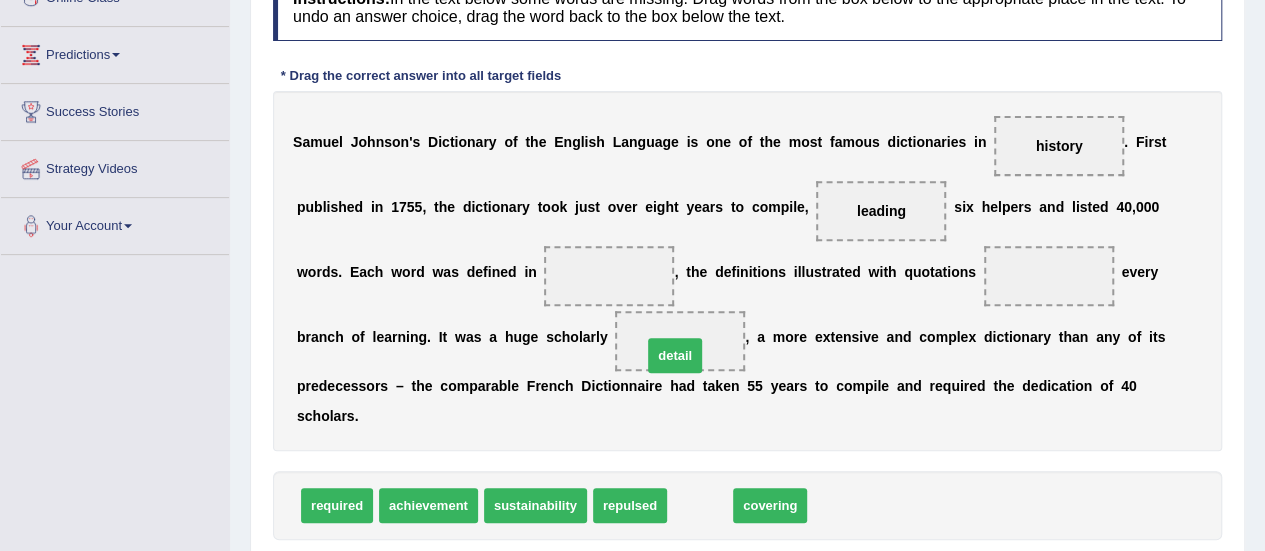 drag, startPoint x: 681, startPoint y: 499, endPoint x: 615, endPoint y: 274, distance: 234.48027 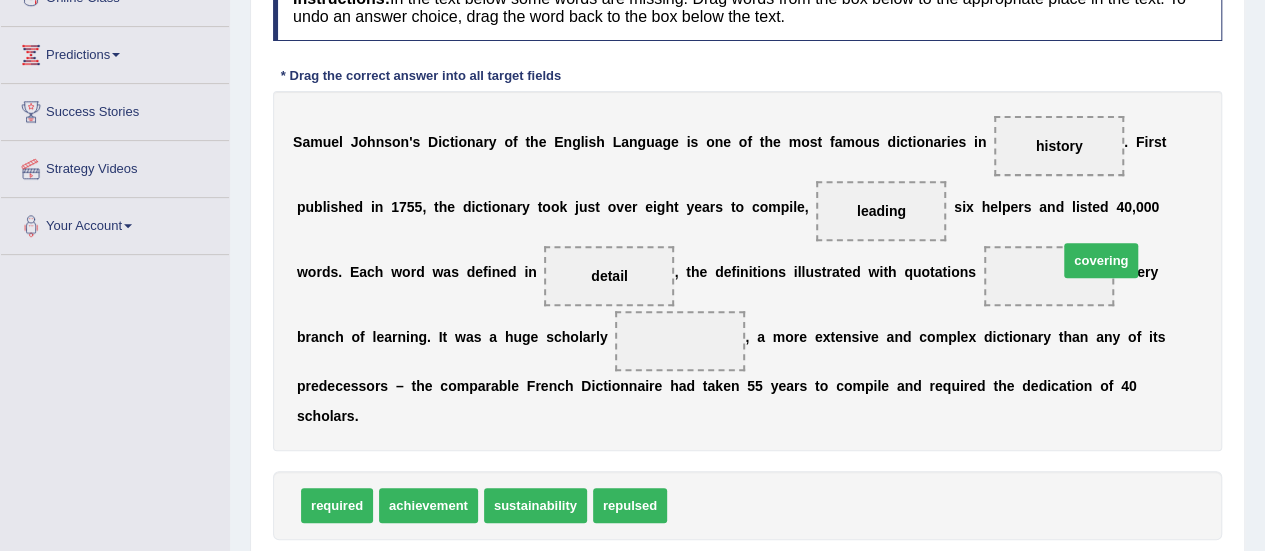 drag, startPoint x: 715, startPoint y: 503, endPoint x: 1112, endPoint y: 251, distance: 470.22653 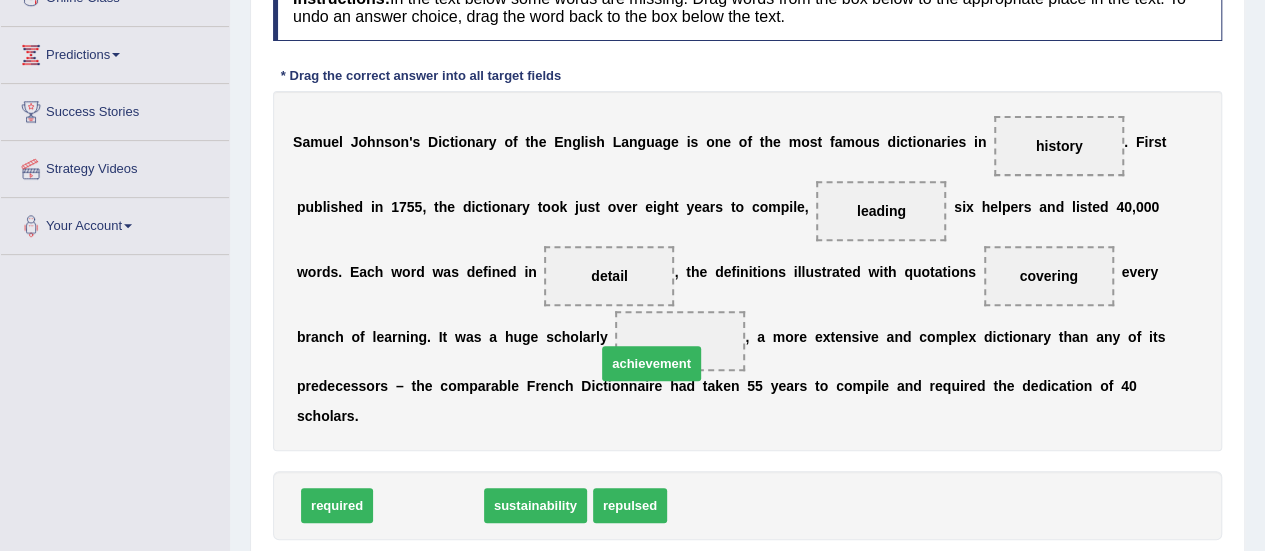 drag, startPoint x: 396, startPoint y: 493, endPoint x: 664, endPoint y: 305, distance: 327.36523 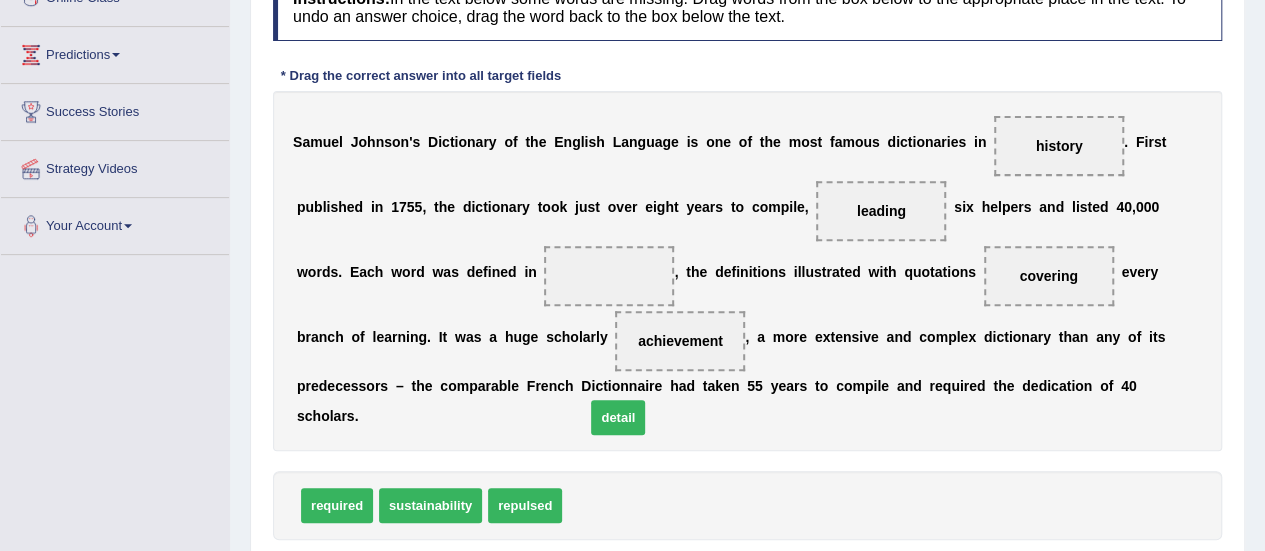 drag, startPoint x: 593, startPoint y: 501, endPoint x: 607, endPoint y: 265, distance: 236.41489 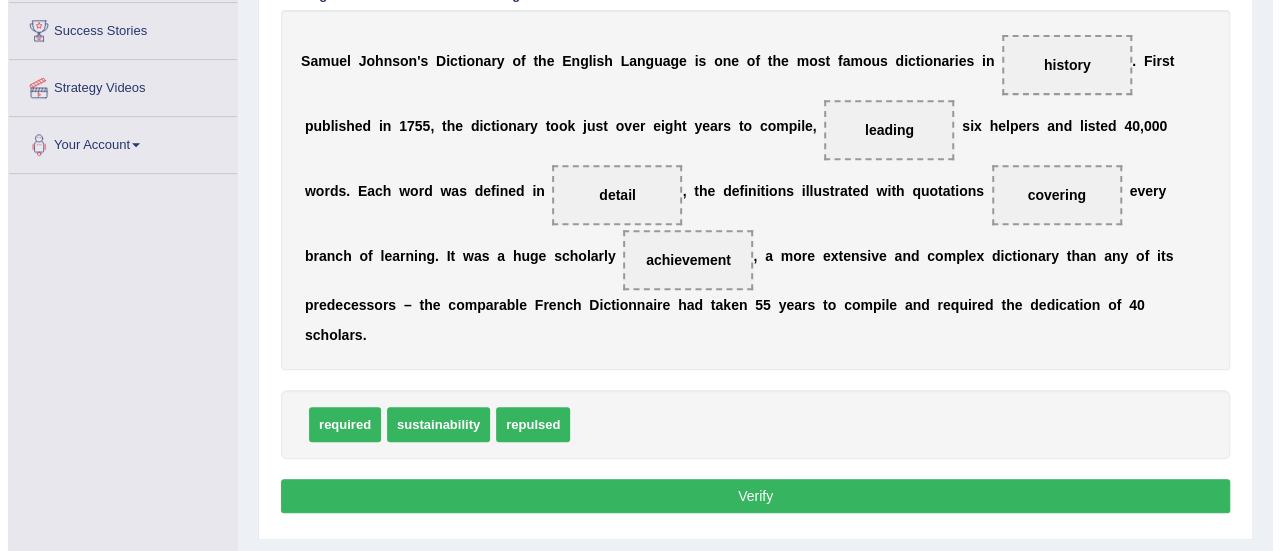 scroll, scrollTop: 498, scrollLeft: 0, axis: vertical 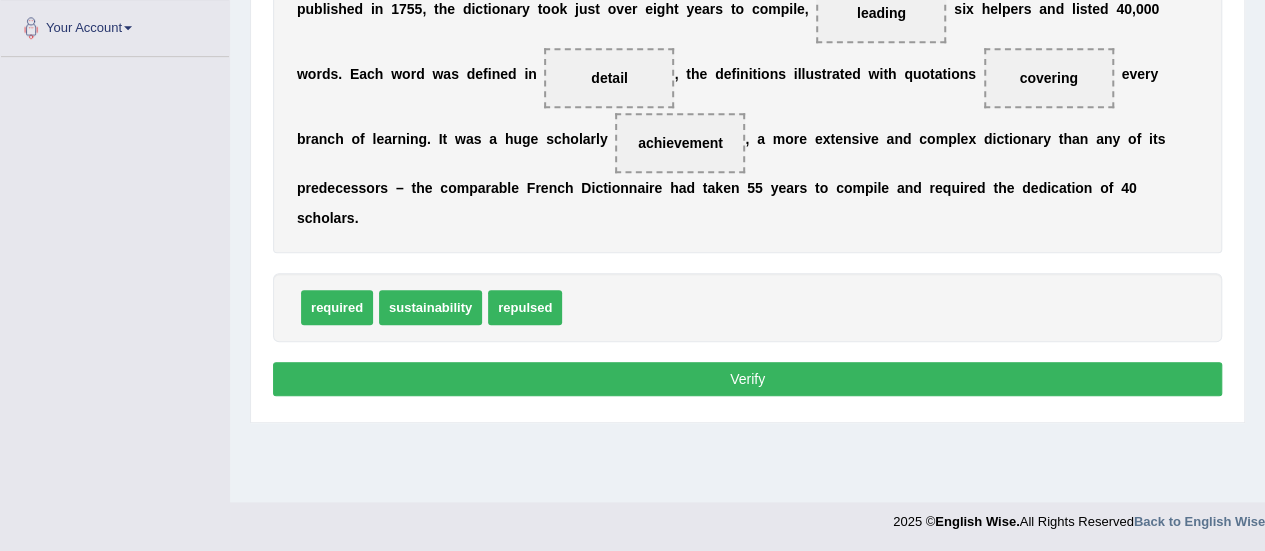 click on "Verify" at bounding box center [747, 379] 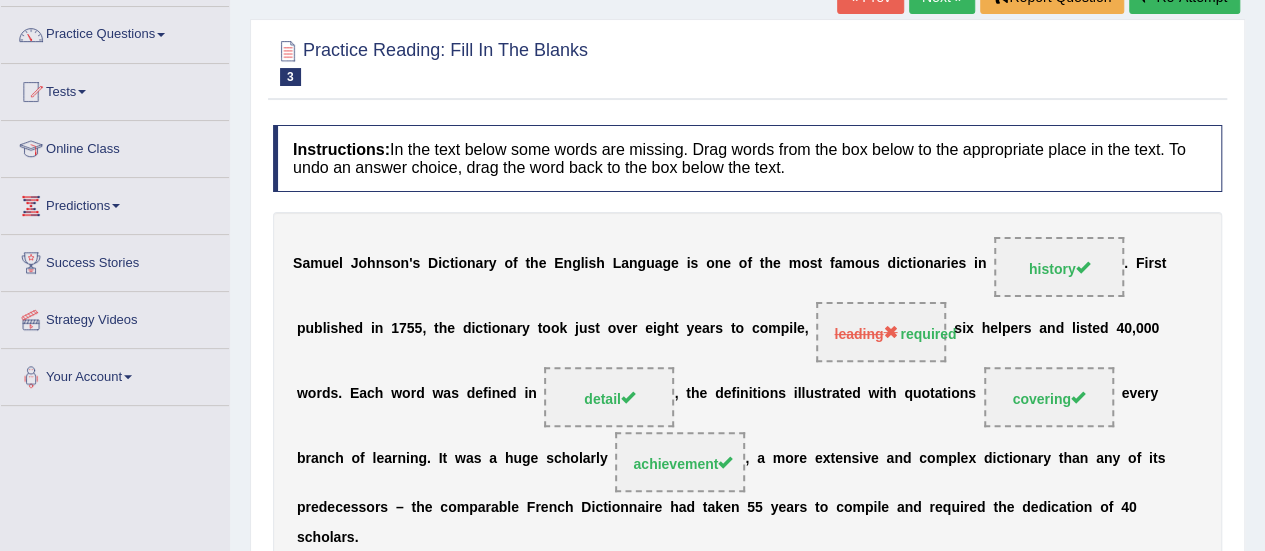 scroll, scrollTop: 0, scrollLeft: 0, axis: both 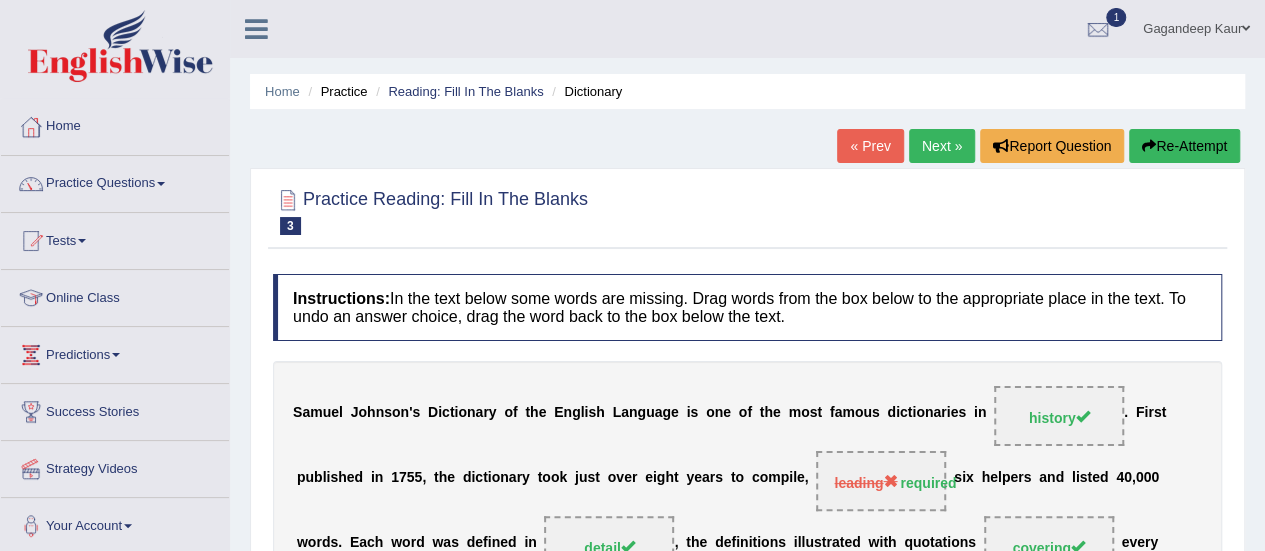 click on "Next »" at bounding box center (942, 146) 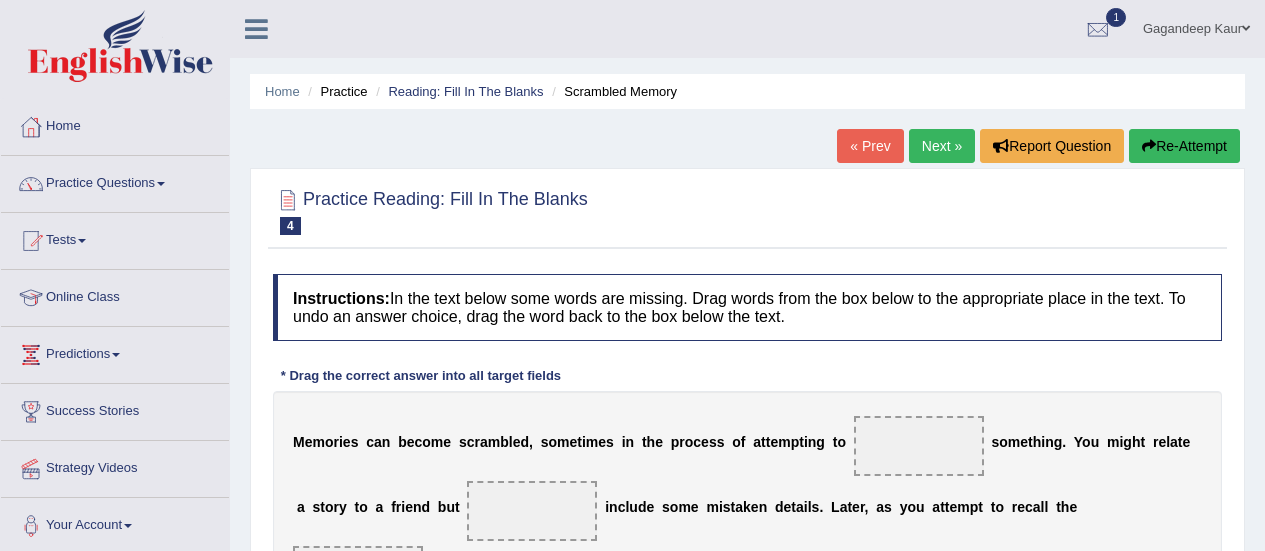 scroll, scrollTop: 16, scrollLeft: 0, axis: vertical 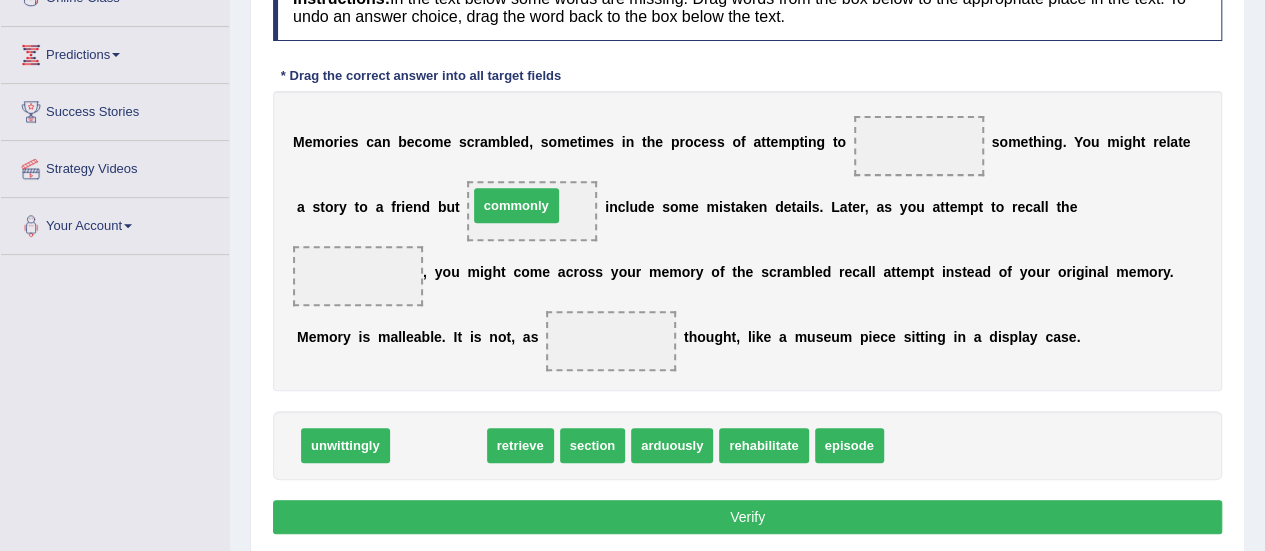 drag, startPoint x: 443, startPoint y: 445, endPoint x: 521, endPoint y: 205, distance: 252.35689 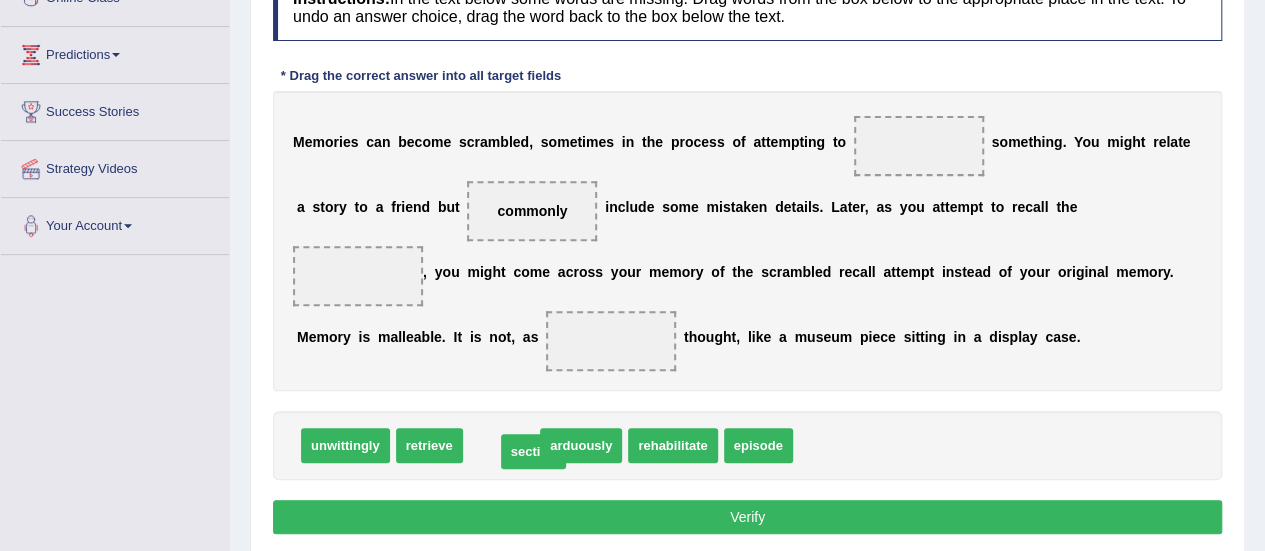drag, startPoint x: 502, startPoint y: 437, endPoint x: 534, endPoint y: 443, distance: 32.55764 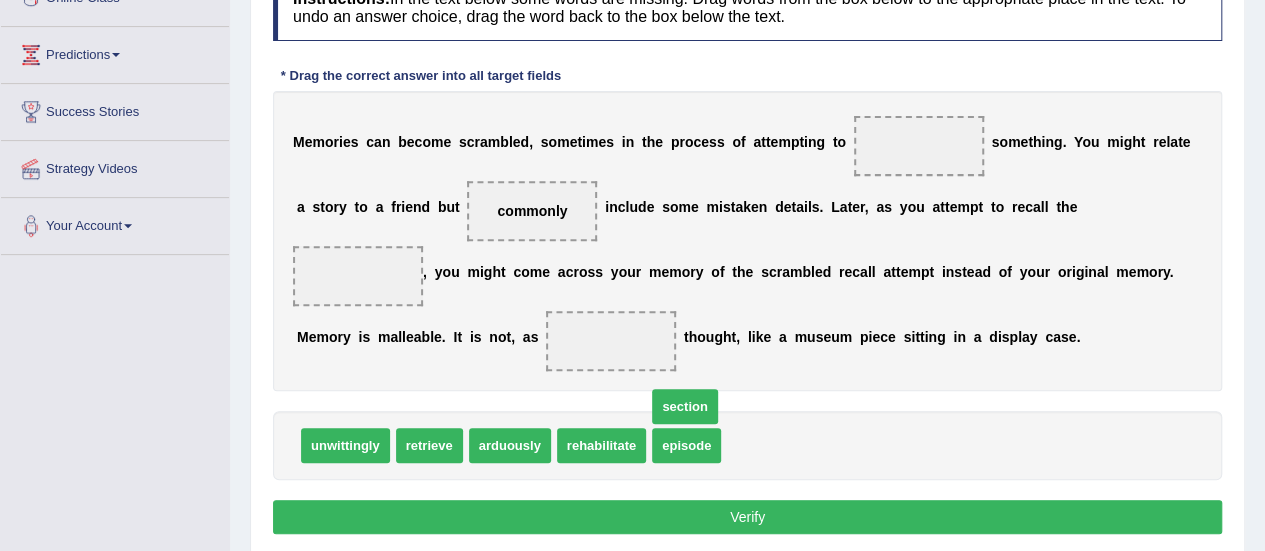 drag, startPoint x: 751, startPoint y: 425, endPoint x: 729, endPoint y: 453, distance: 35.608986 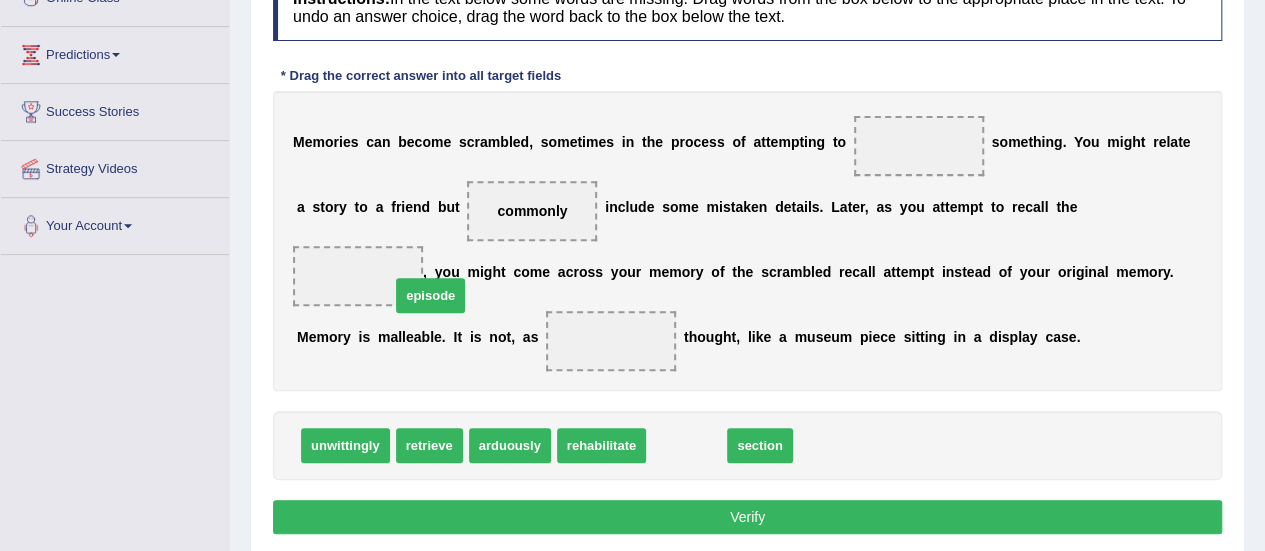 drag, startPoint x: 599, startPoint y: 395, endPoint x: 382, endPoint y: 273, distance: 248.94377 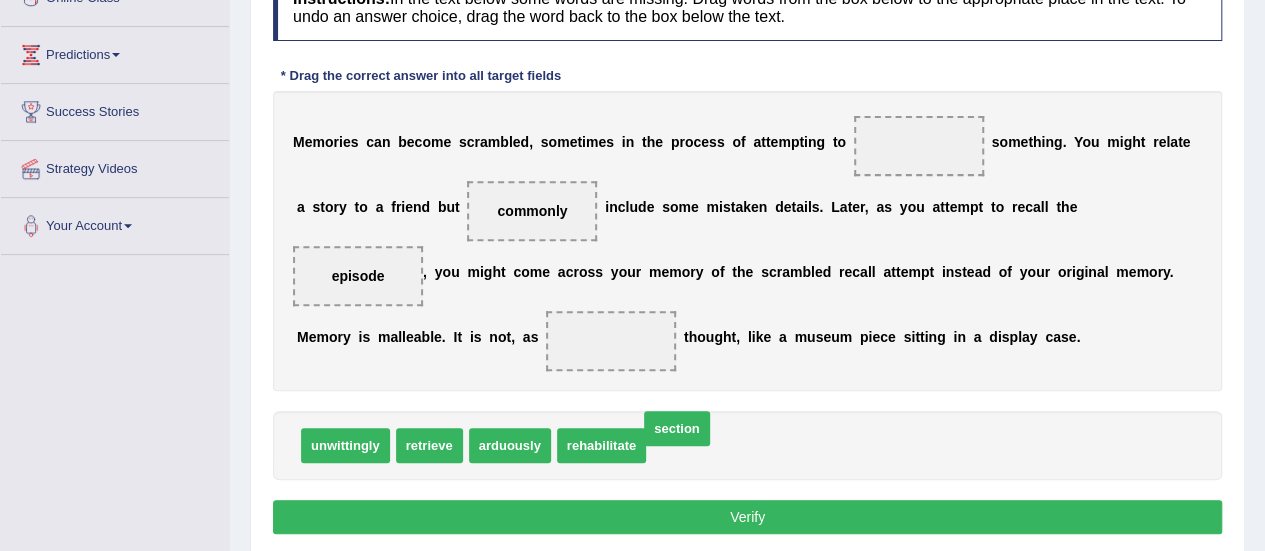 drag, startPoint x: 670, startPoint y: 431, endPoint x: 677, endPoint y: 441, distance: 12.206555 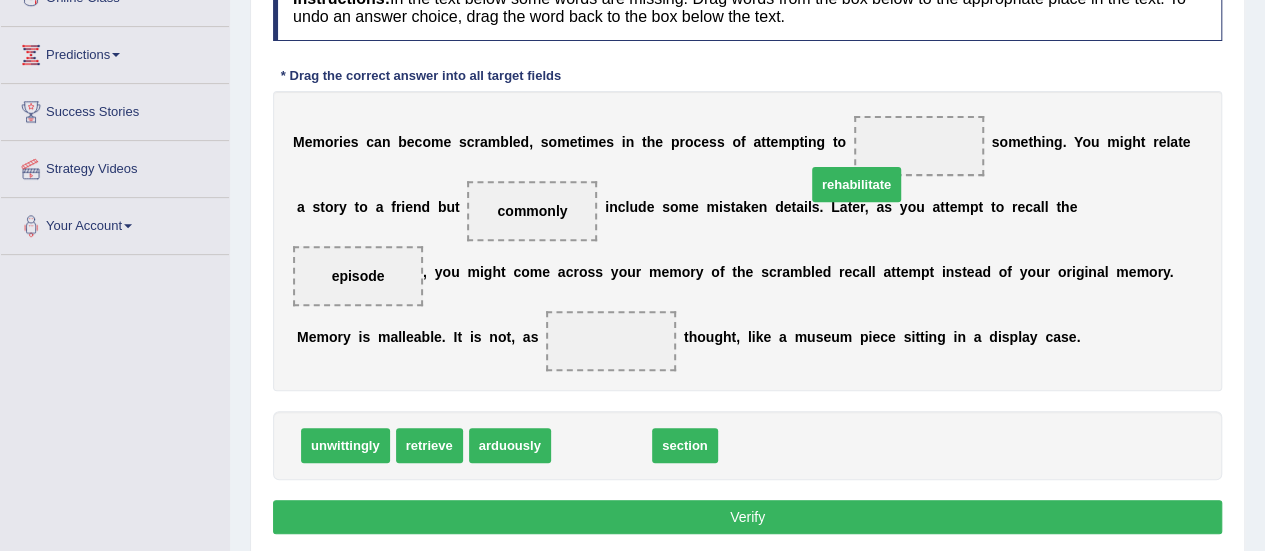 drag, startPoint x: 576, startPoint y: 439, endPoint x: 858, endPoint y: 156, distance: 399.51596 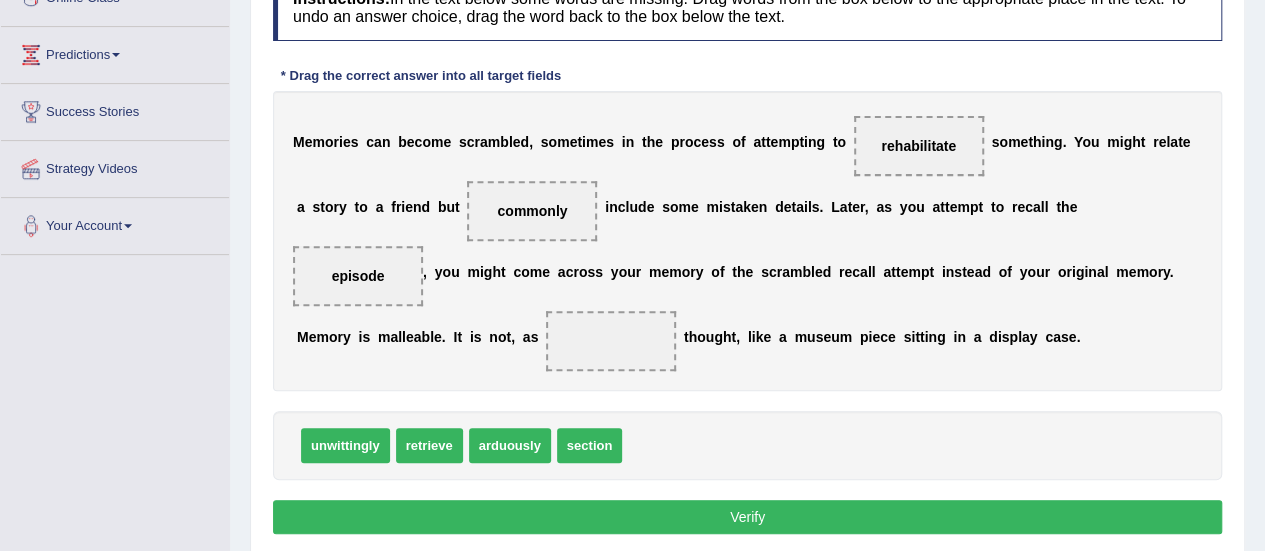 drag, startPoint x: 507, startPoint y: 443, endPoint x: 625, endPoint y: 339, distance: 157.28954 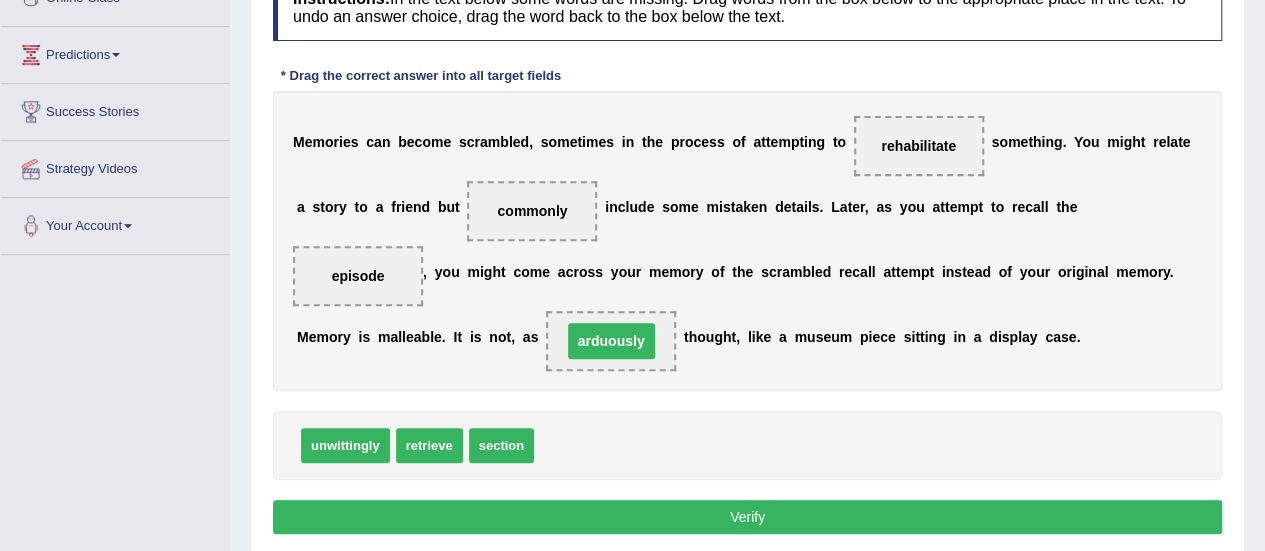 click on "Verify" at bounding box center [747, 517] 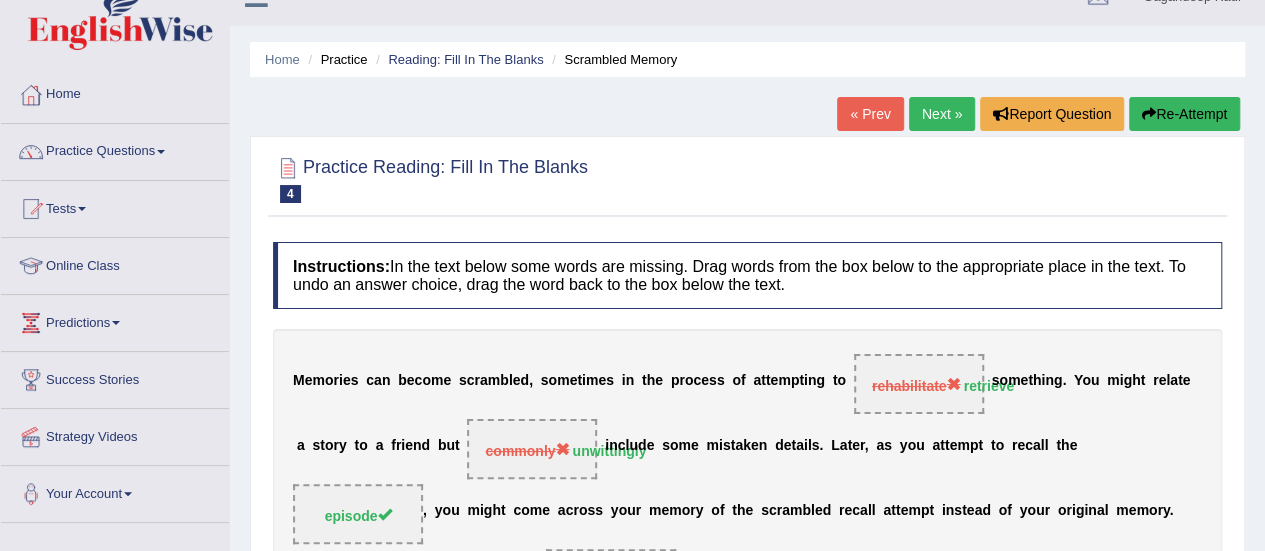 scroll, scrollTop: 0, scrollLeft: 0, axis: both 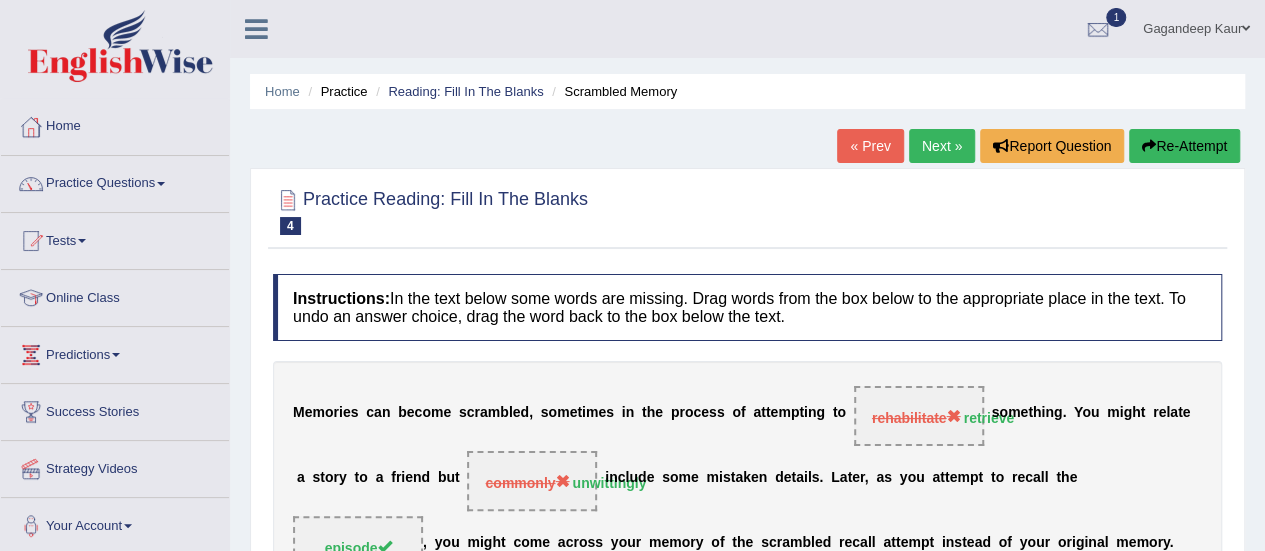click on "Next »" at bounding box center (942, 146) 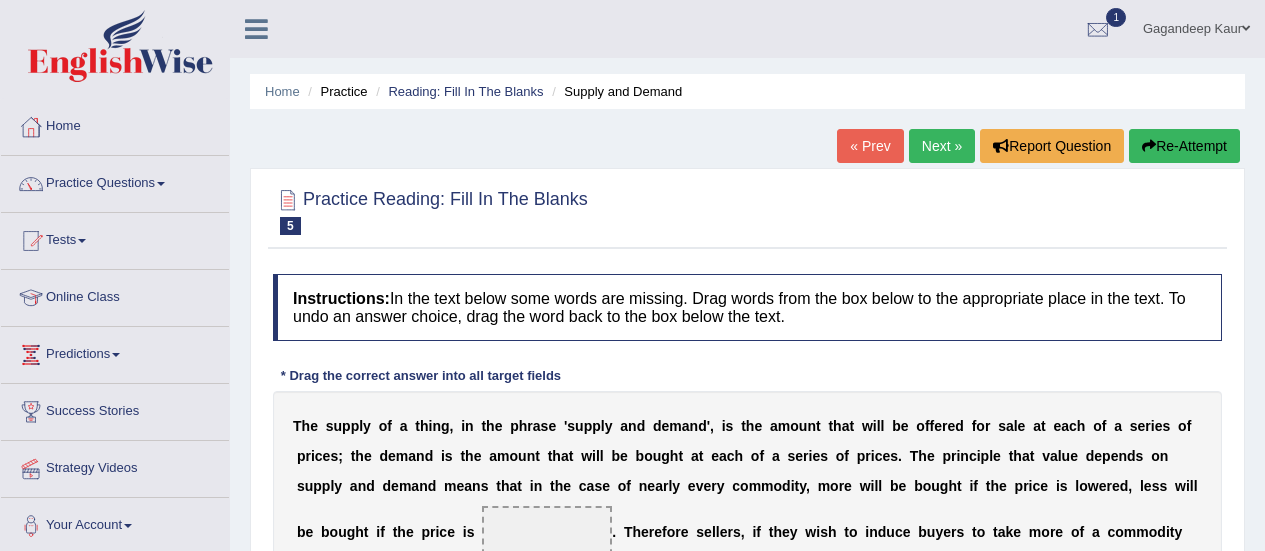 scroll, scrollTop: 56, scrollLeft: 0, axis: vertical 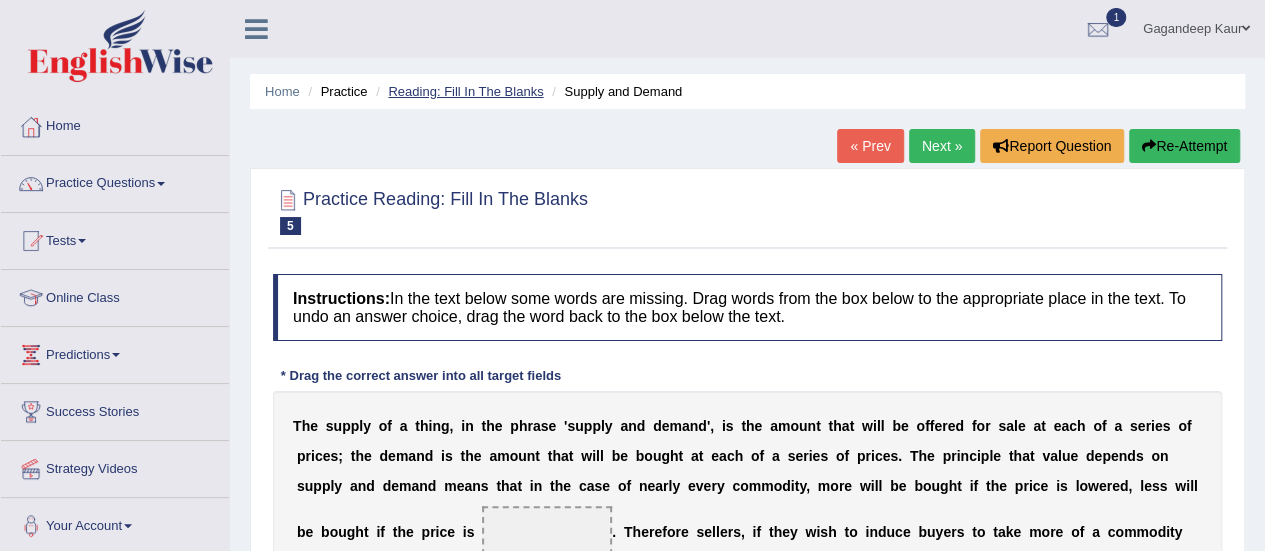 click on "Reading: Fill In The Blanks" at bounding box center (465, 91) 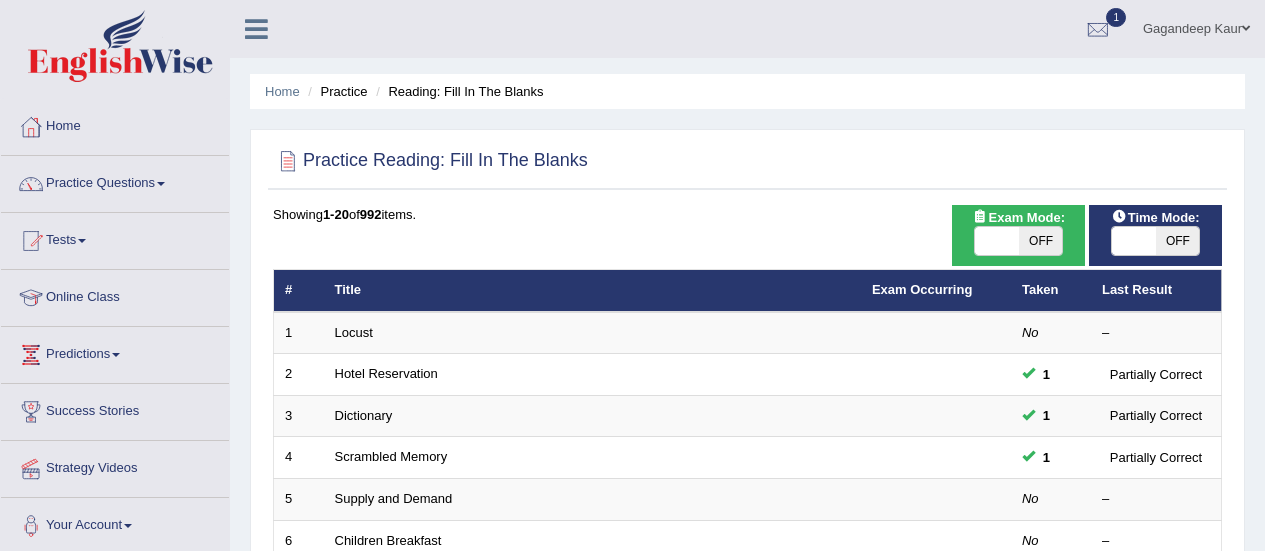 scroll, scrollTop: 200, scrollLeft: 0, axis: vertical 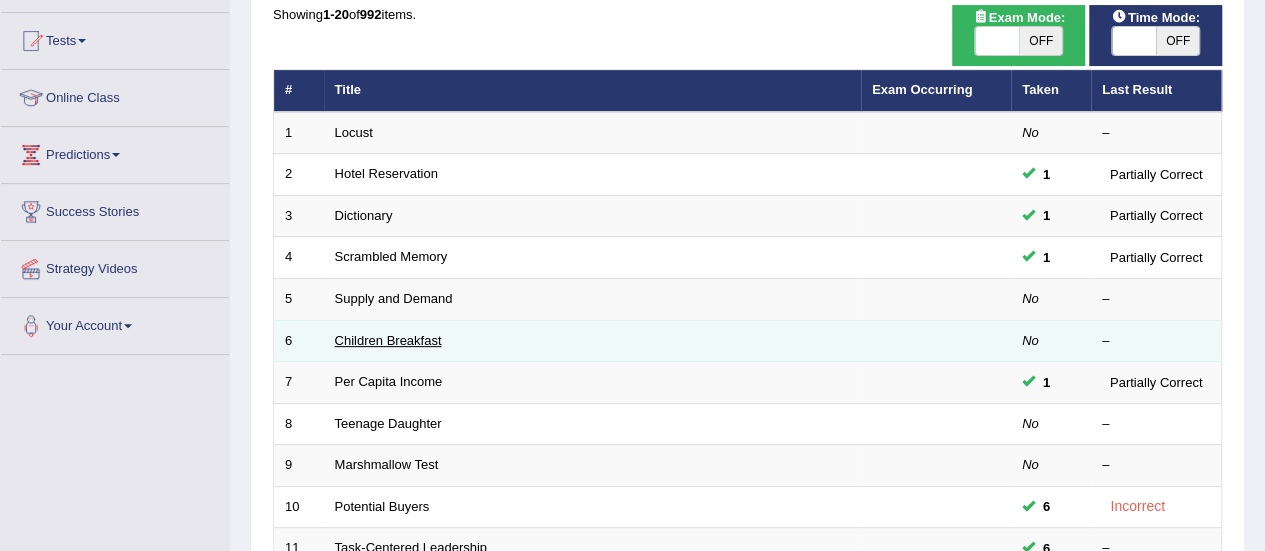 click on "Children Breakfast" at bounding box center (388, 340) 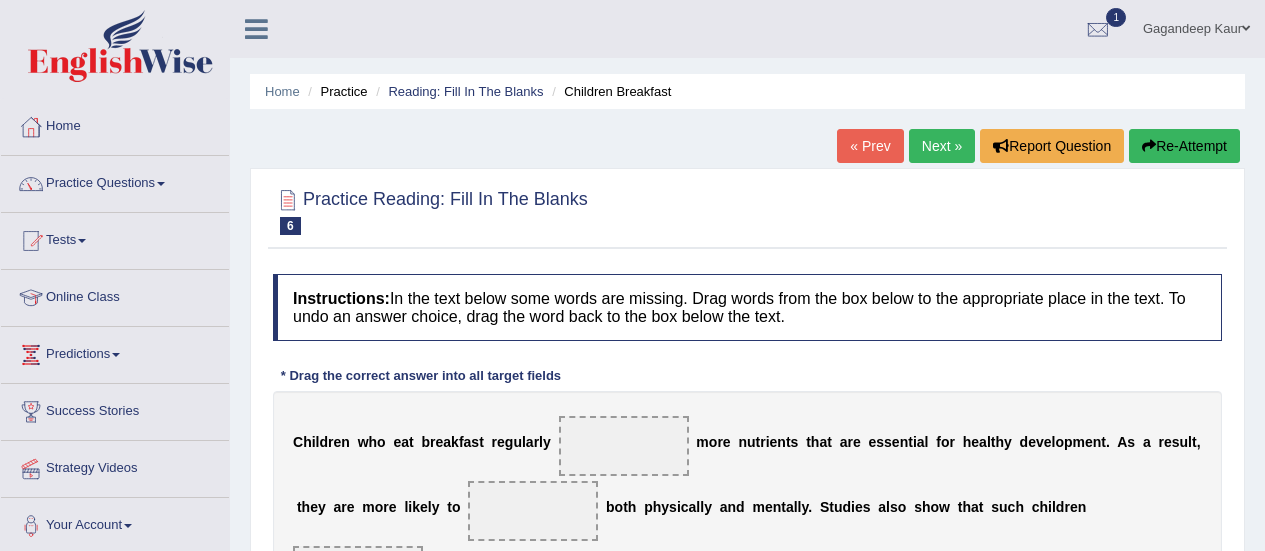 scroll, scrollTop: 181, scrollLeft: 0, axis: vertical 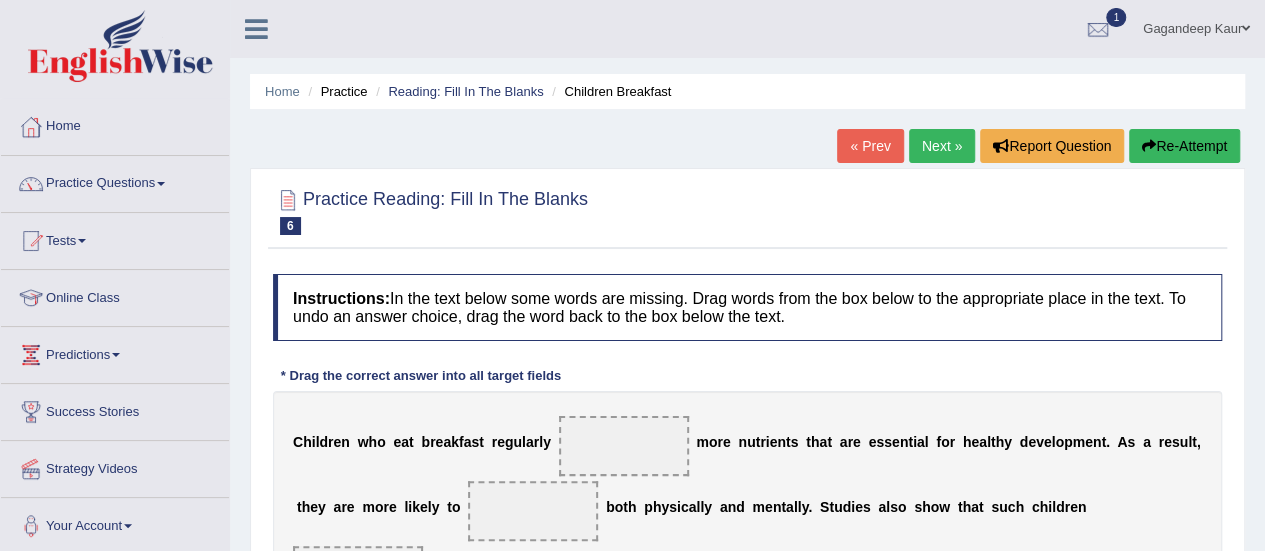 click on "« Prev" at bounding box center (870, 146) 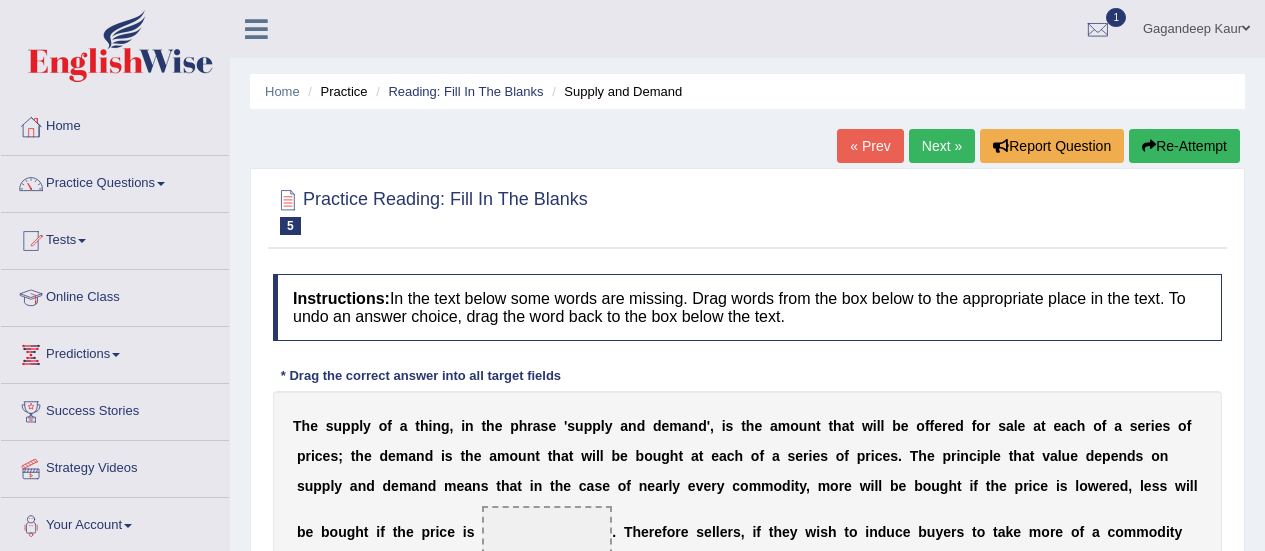 scroll, scrollTop: 0, scrollLeft: 0, axis: both 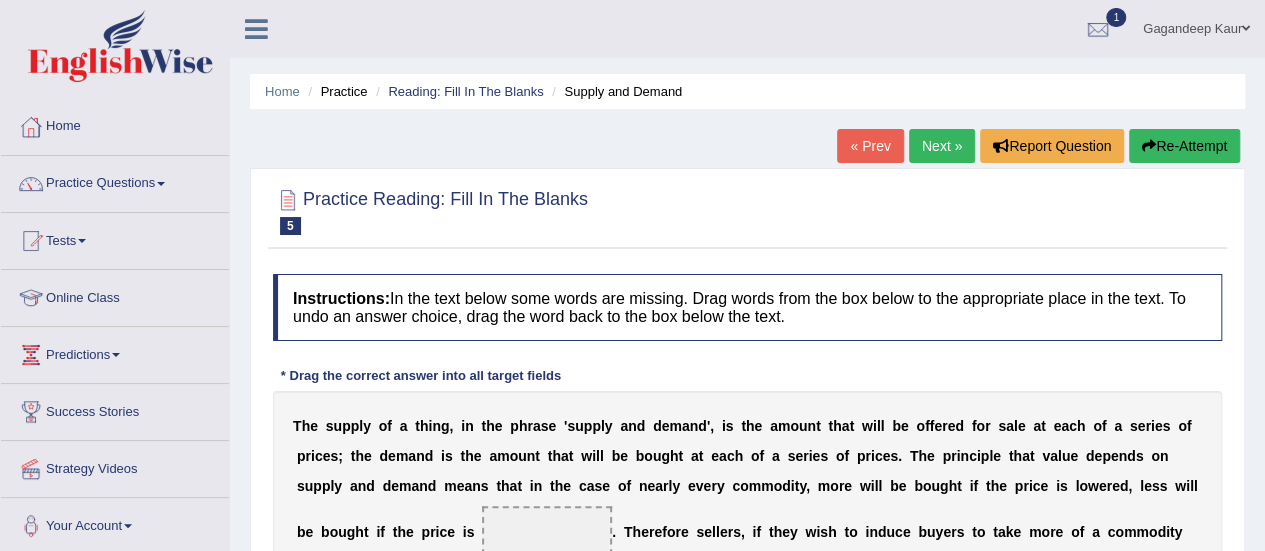 click on "« Prev" at bounding box center [870, 146] 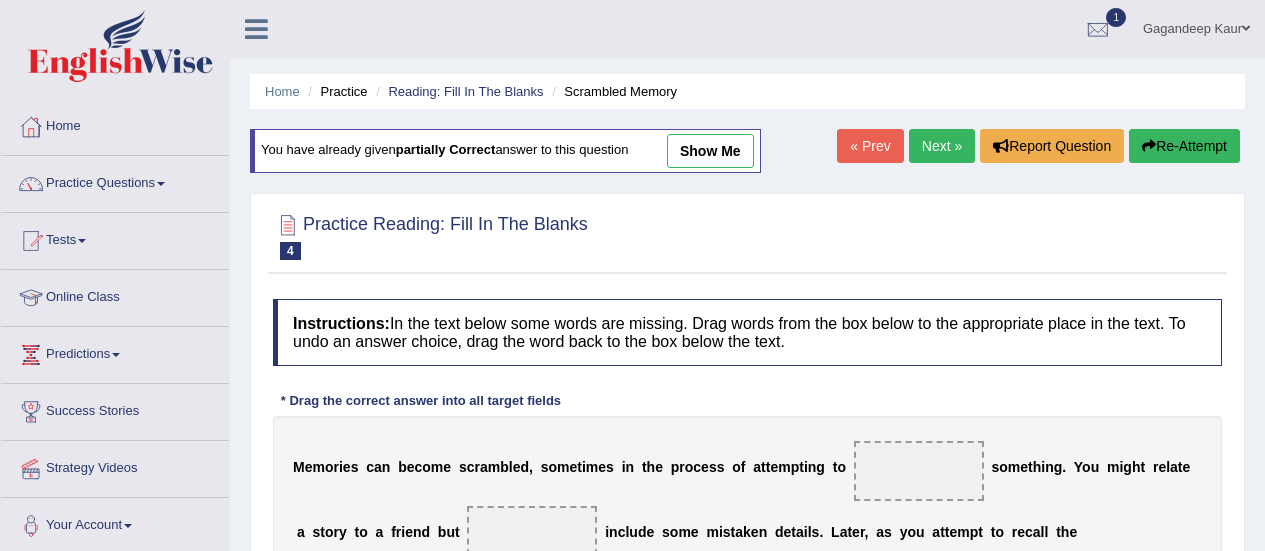 scroll, scrollTop: 0, scrollLeft: 0, axis: both 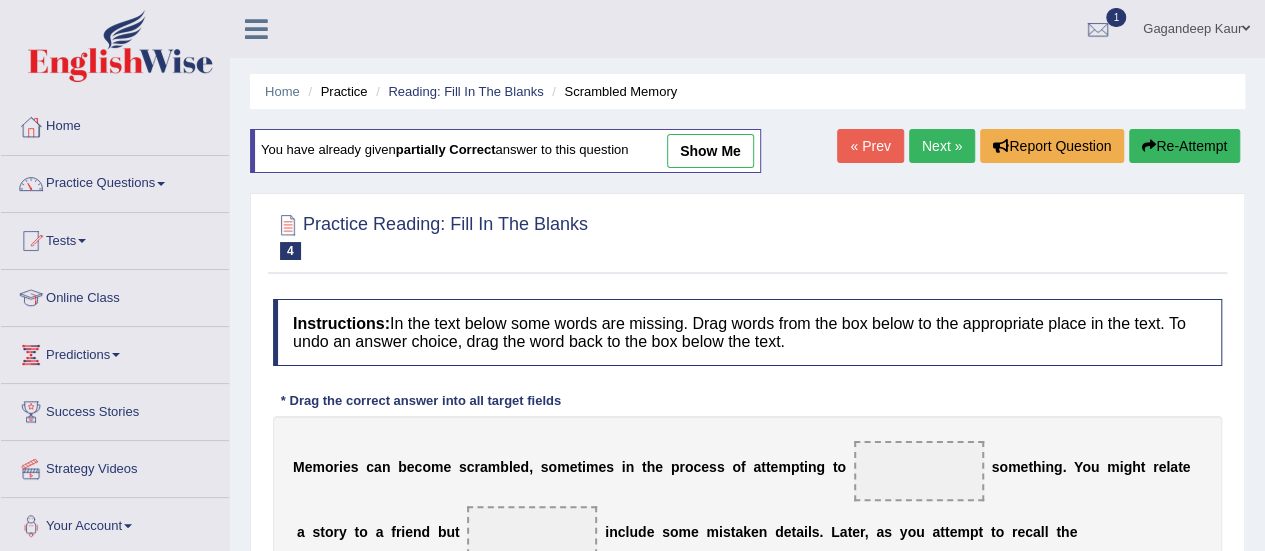 click on "show me" at bounding box center (710, 151) 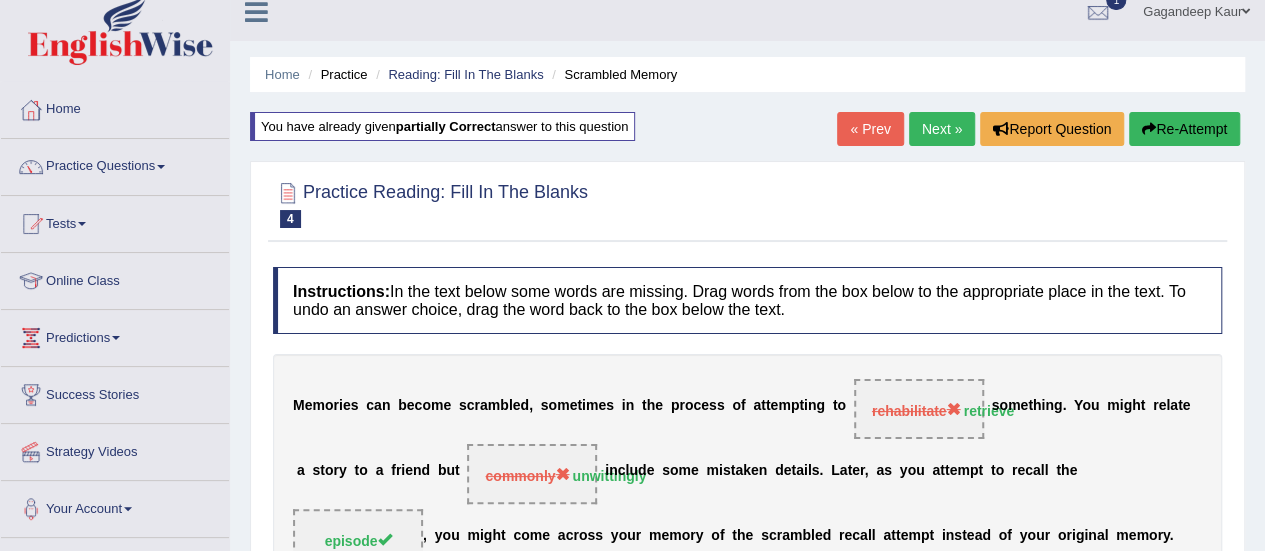 scroll, scrollTop: 0, scrollLeft: 0, axis: both 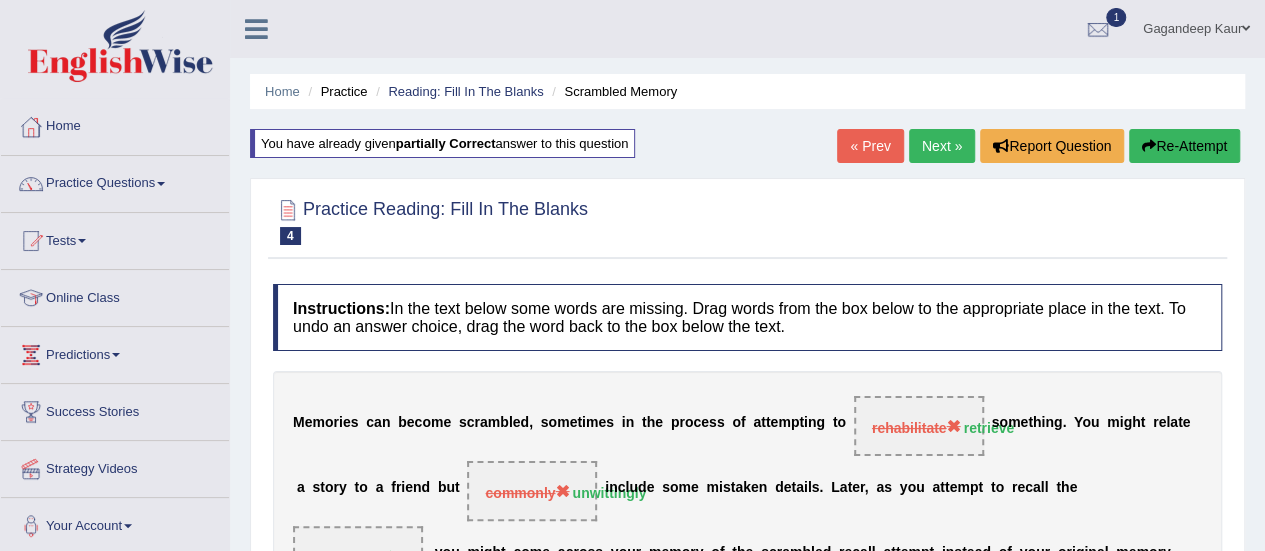 click on "Next »" at bounding box center [942, 146] 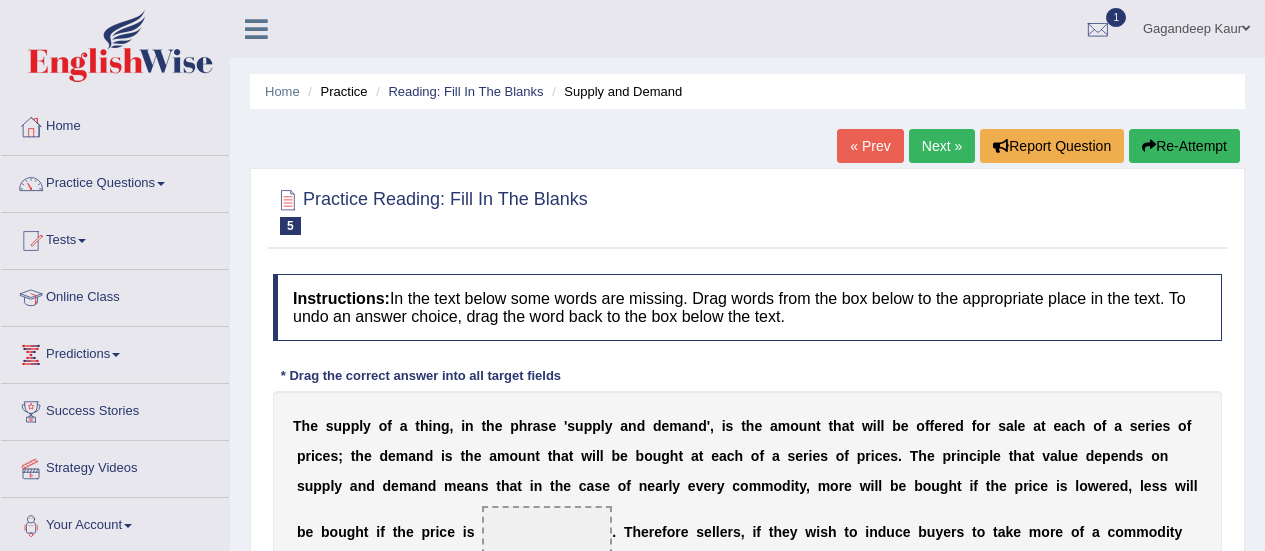 scroll, scrollTop: 0, scrollLeft: 0, axis: both 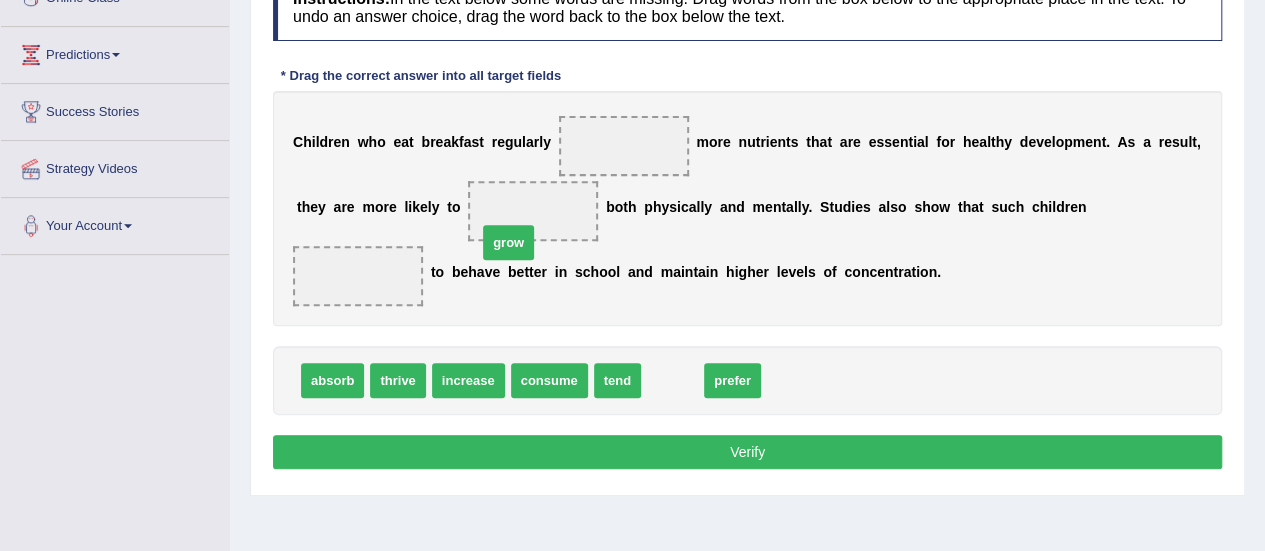 drag, startPoint x: 674, startPoint y: 381, endPoint x: 508, endPoint y: 235, distance: 221.07013 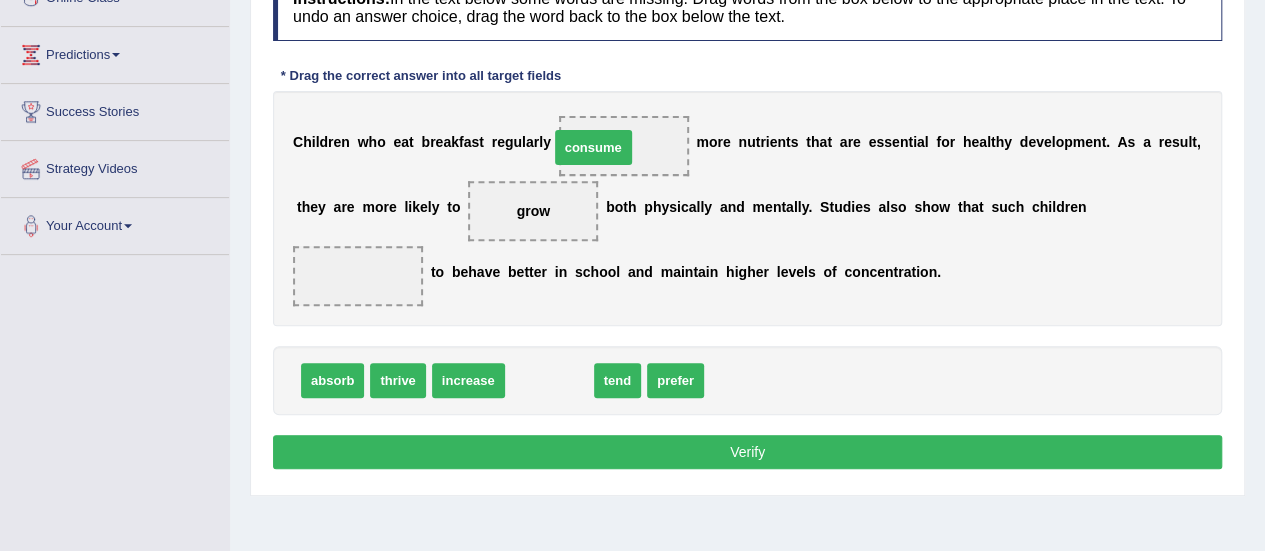 drag, startPoint x: 540, startPoint y: 376, endPoint x: 588, endPoint y: 160, distance: 221.26907 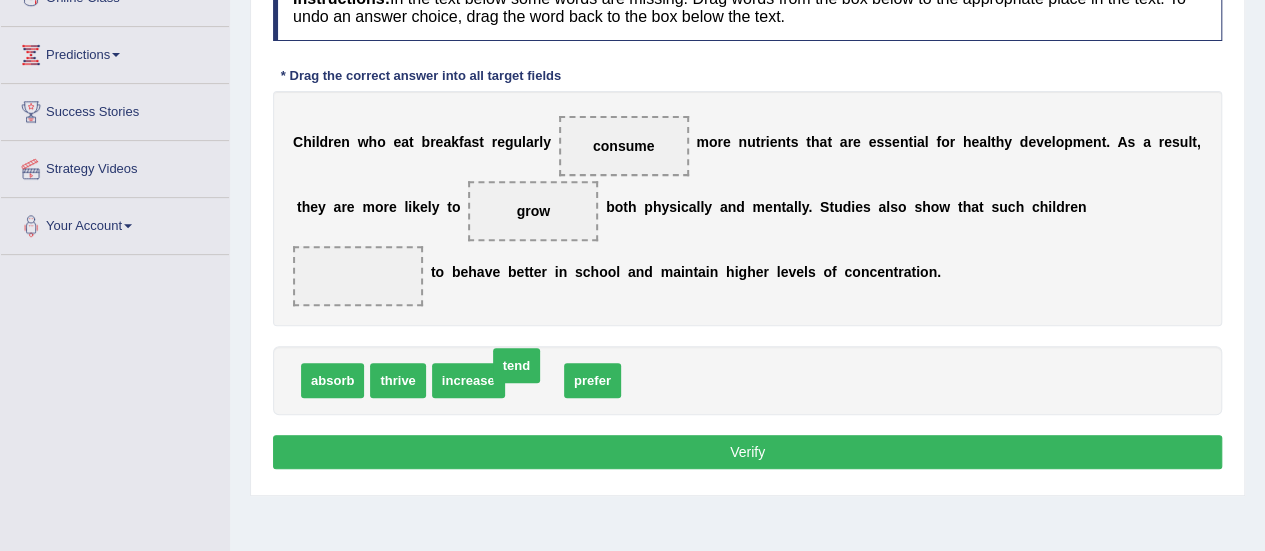 drag, startPoint x: 522, startPoint y: 369, endPoint x: 414, endPoint y: 310, distance: 123.065025 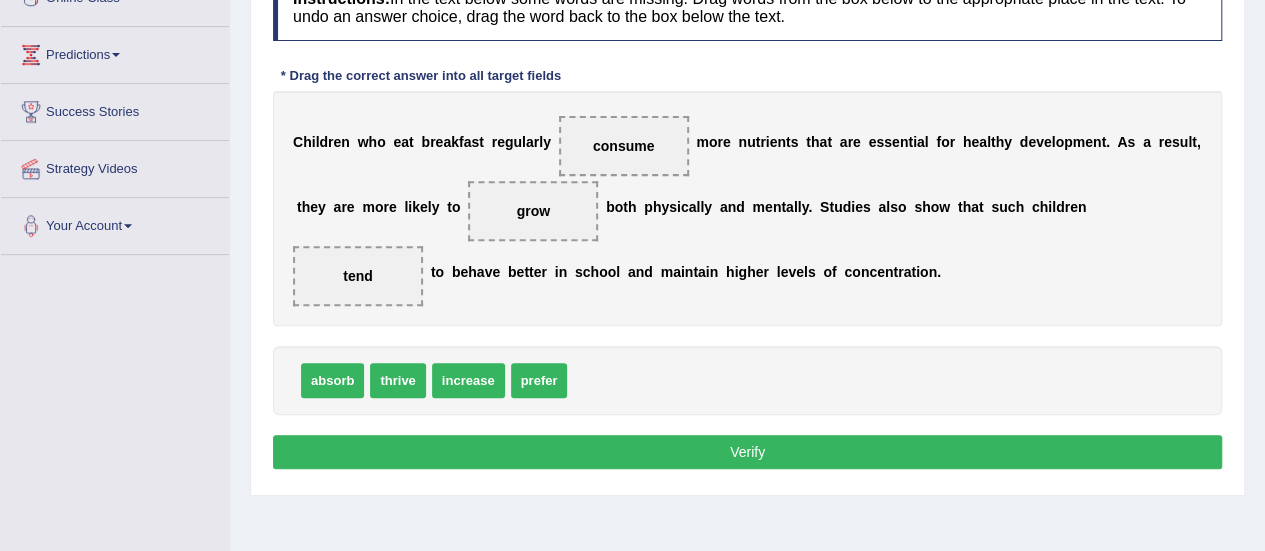 click on "Verify" at bounding box center [747, 452] 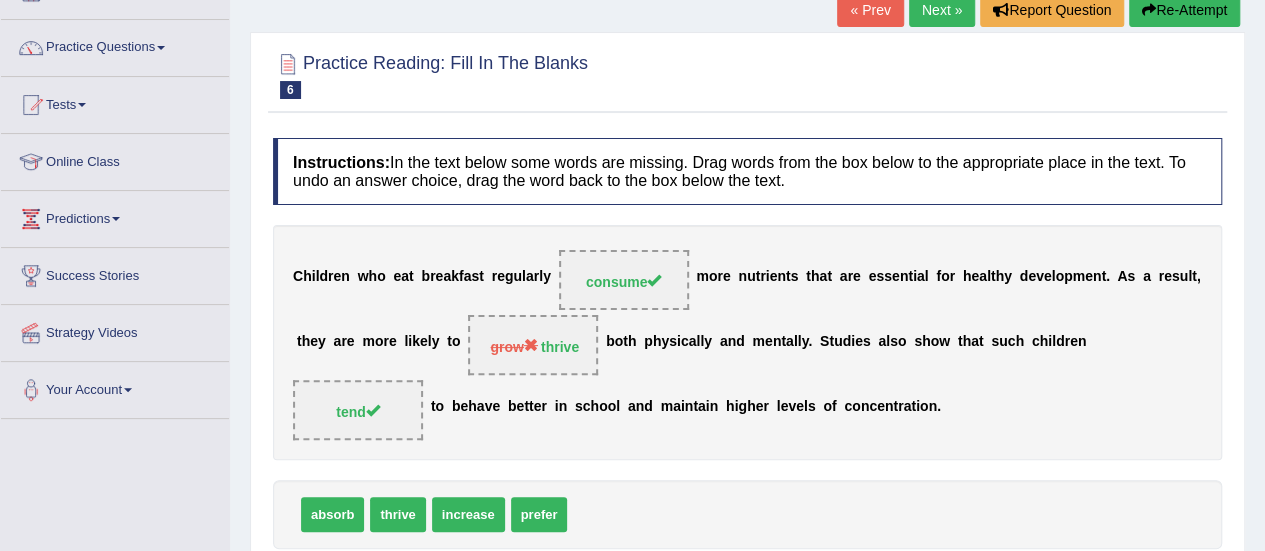 scroll, scrollTop: 0, scrollLeft: 0, axis: both 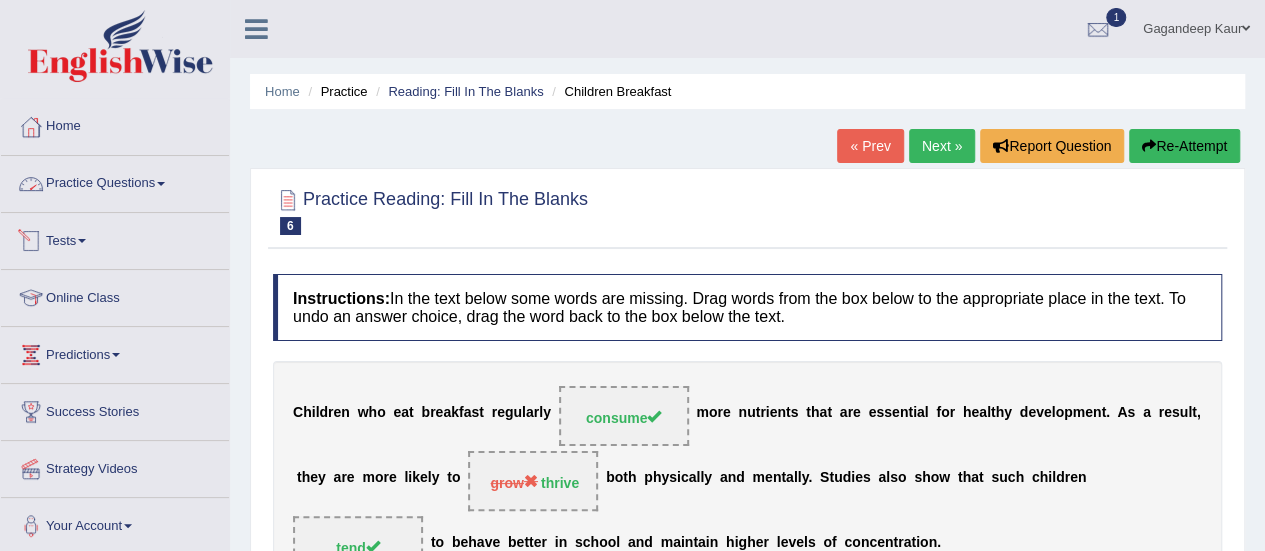 click on "Practice Questions" at bounding box center (115, 181) 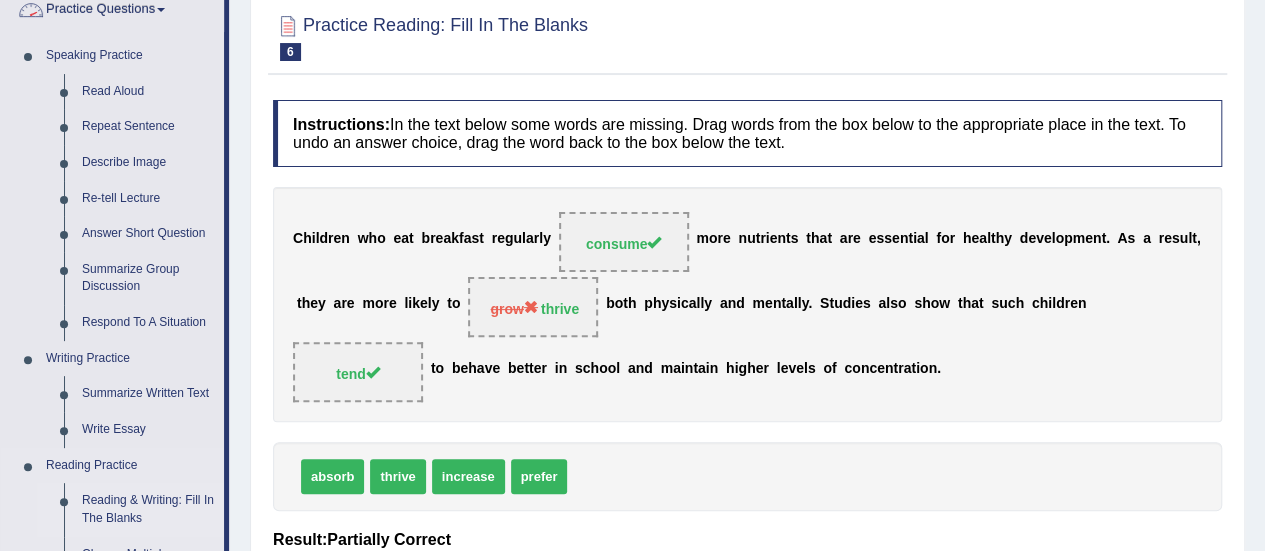 scroll, scrollTop: 500, scrollLeft: 0, axis: vertical 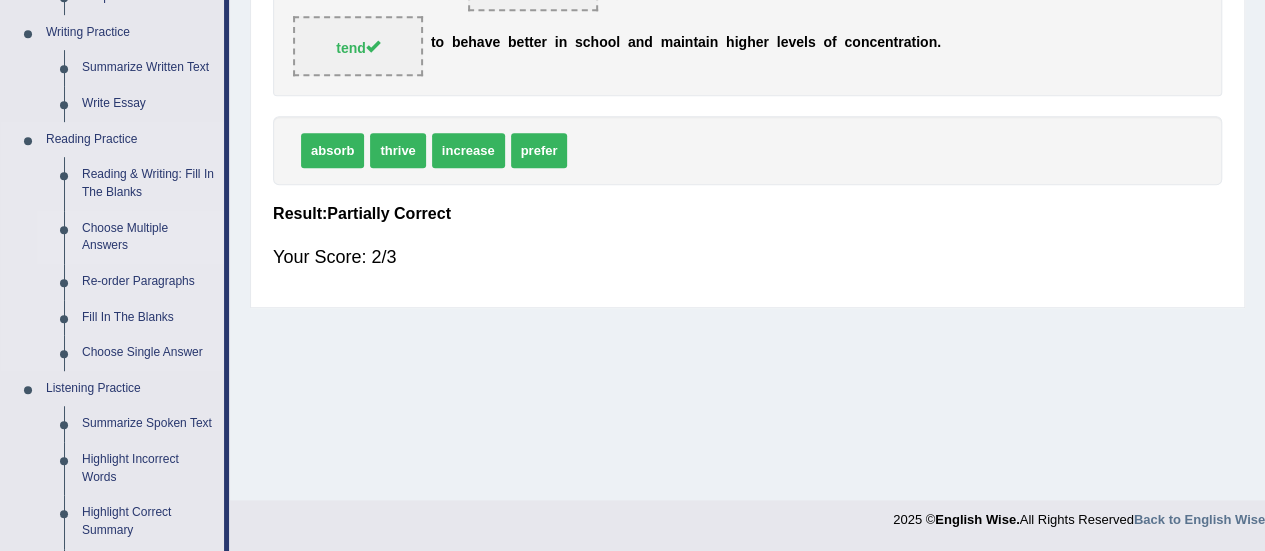 click on "Choose Multiple Answers" at bounding box center (148, 237) 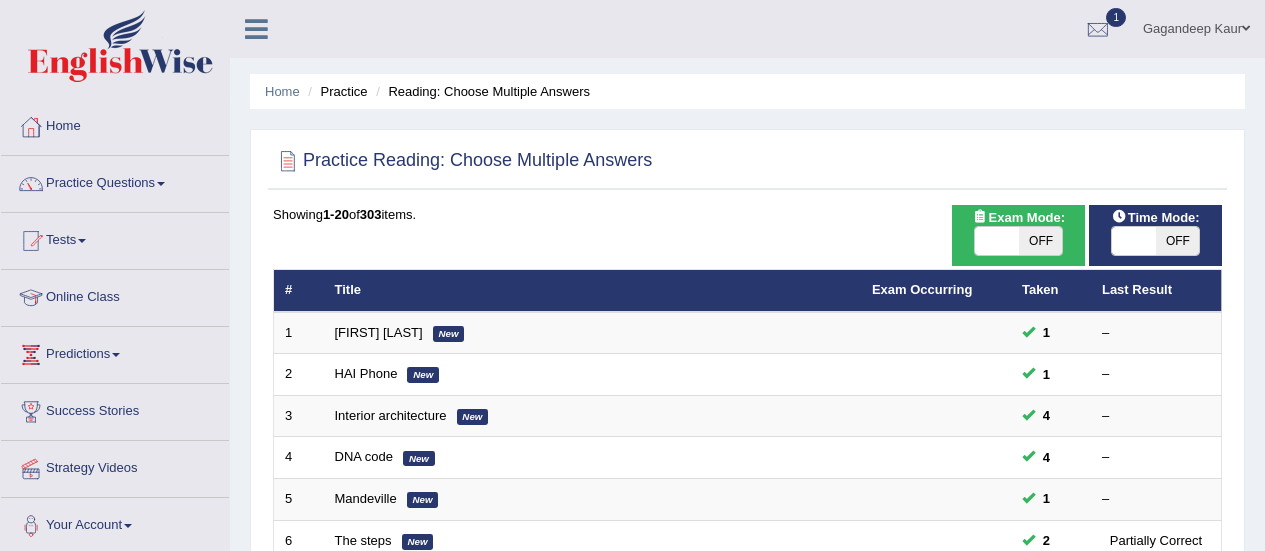 scroll, scrollTop: 0, scrollLeft: 0, axis: both 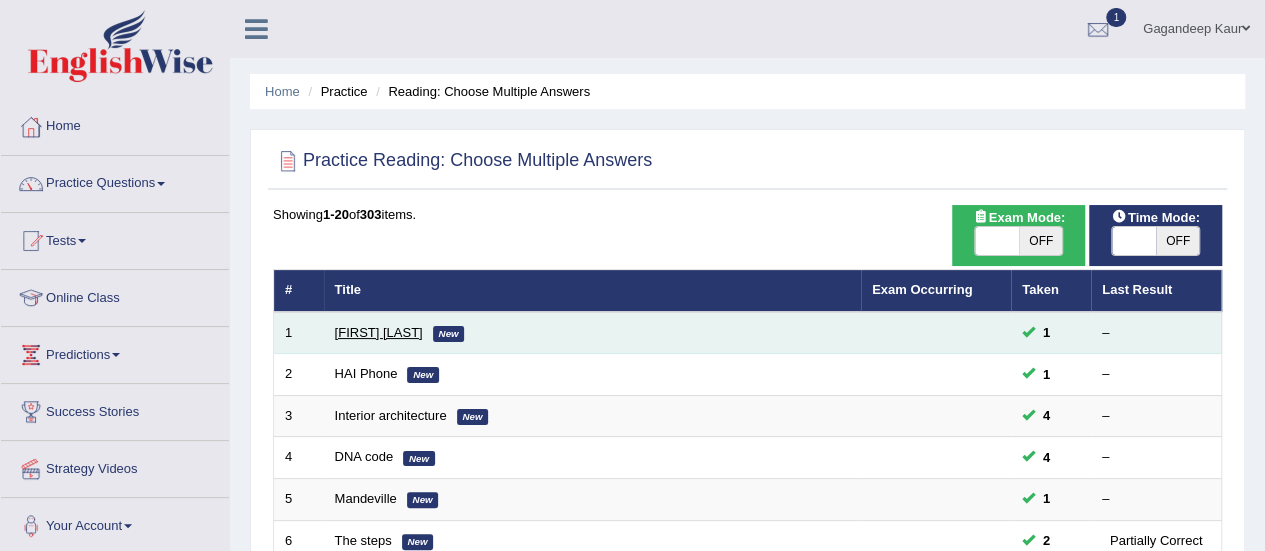 click on "Damian Scarf" at bounding box center (379, 332) 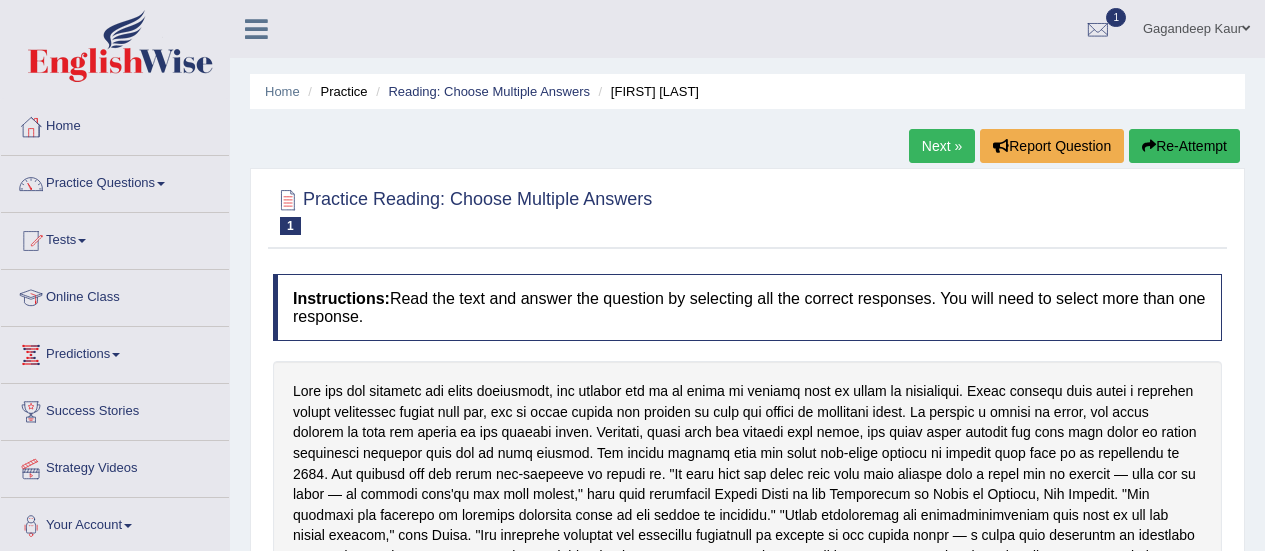 scroll, scrollTop: 380, scrollLeft: 0, axis: vertical 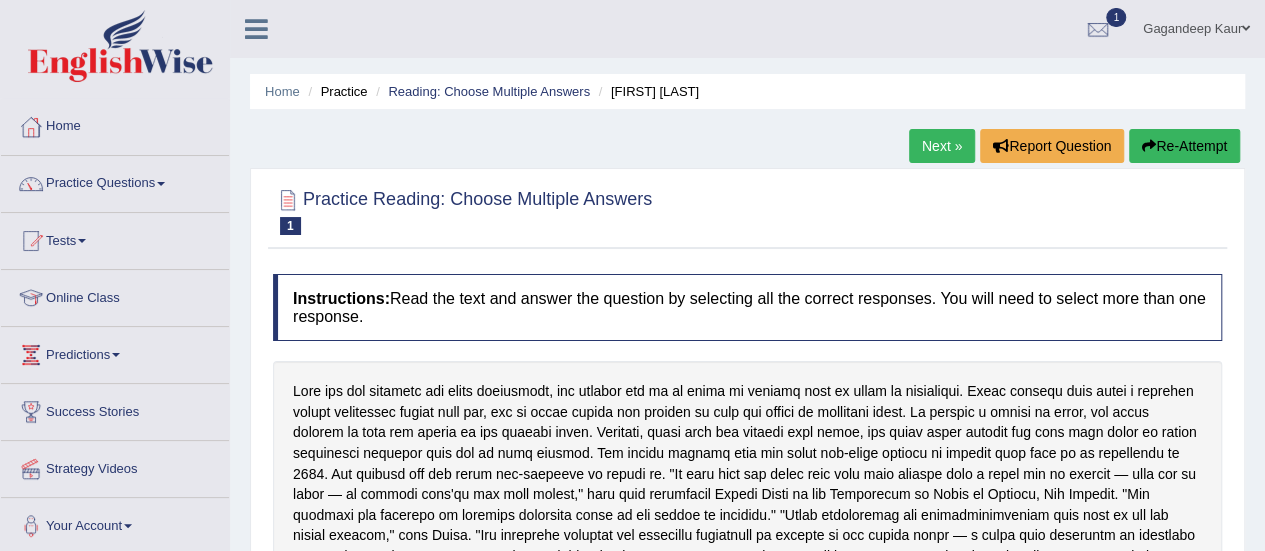 click on "Next »" at bounding box center (942, 146) 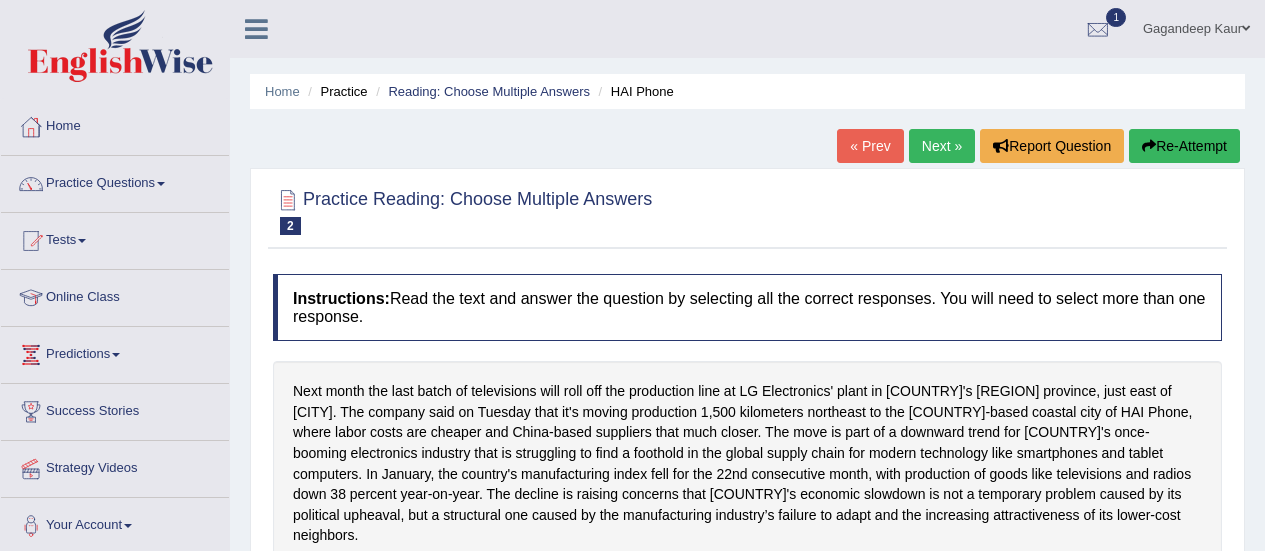 scroll, scrollTop: 400, scrollLeft: 0, axis: vertical 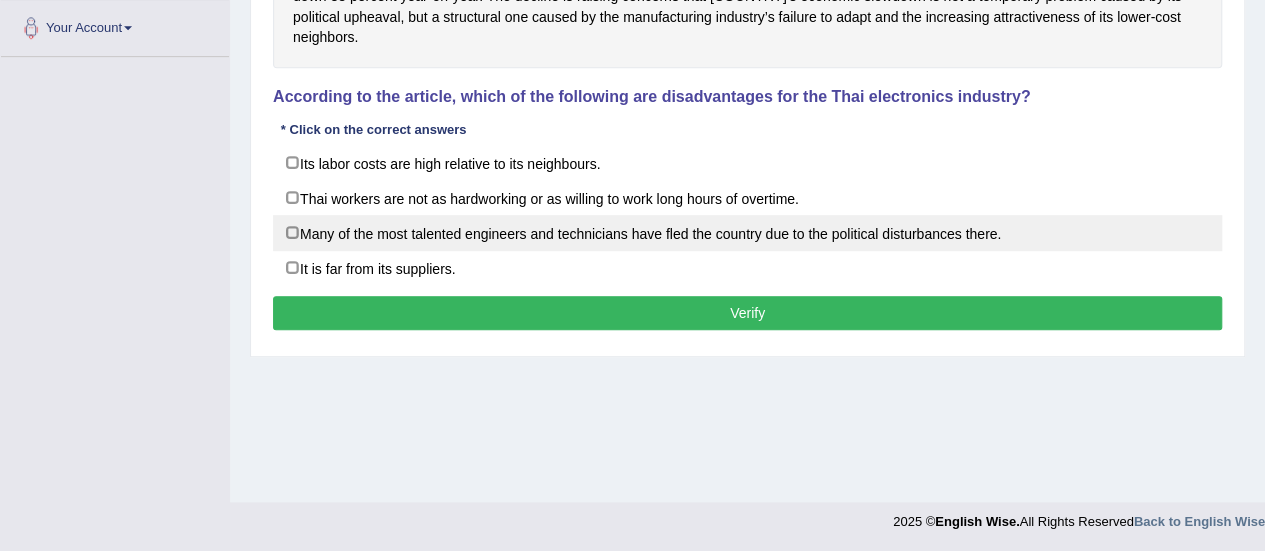 click on "Many of the most talented engineers and technicians have fled the country due to the political disturbances there." at bounding box center [747, 233] 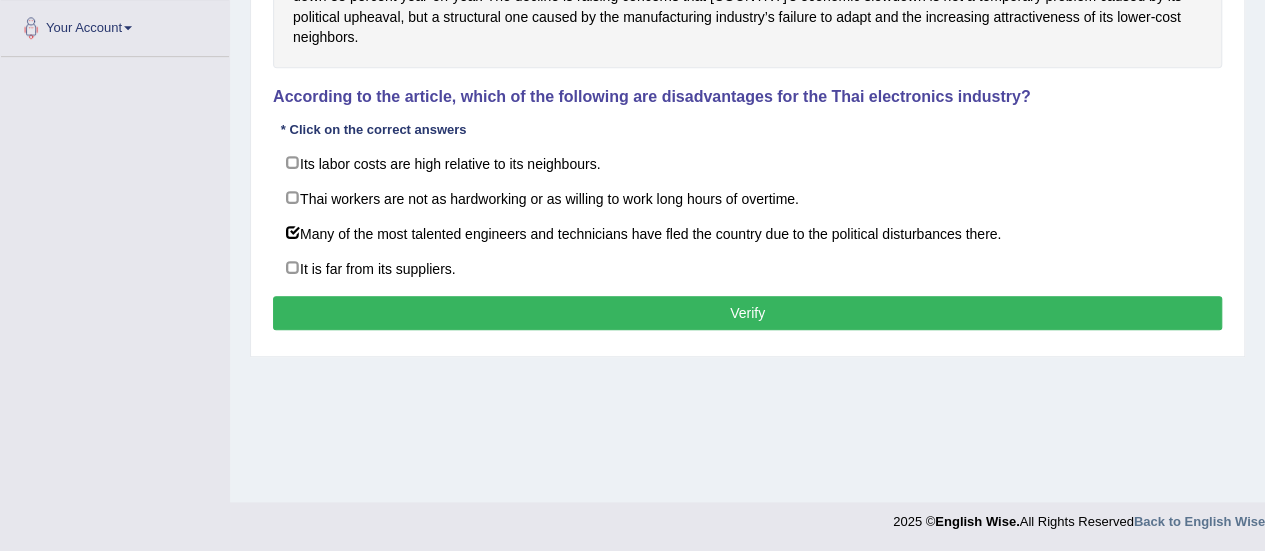 click on "Verify" at bounding box center (747, 313) 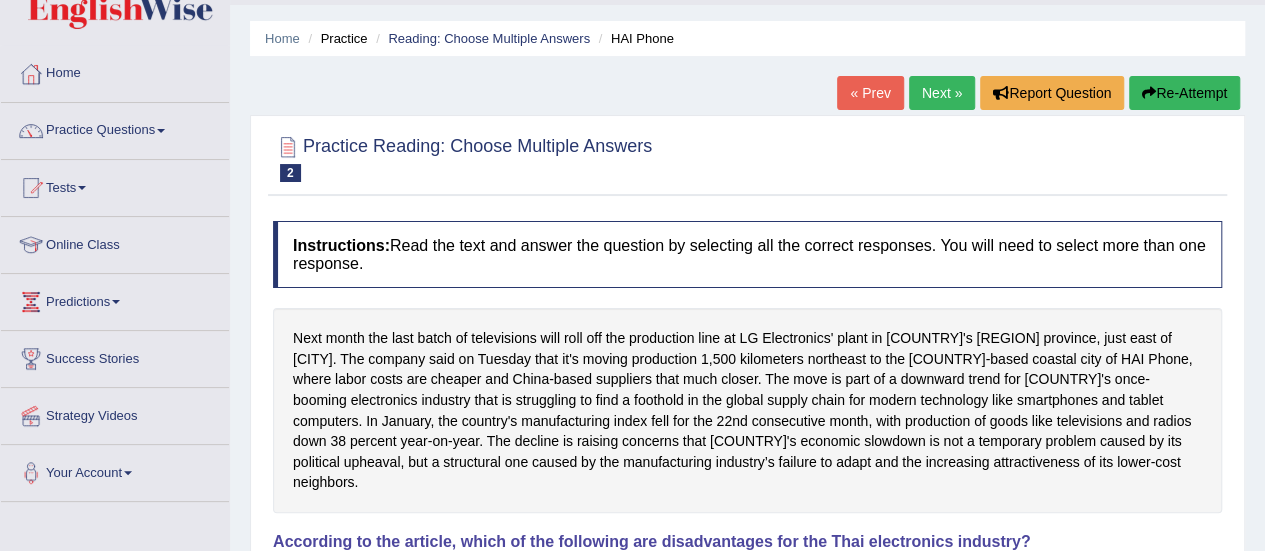 scroll, scrollTop: 0, scrollLeft: 0, axis: both 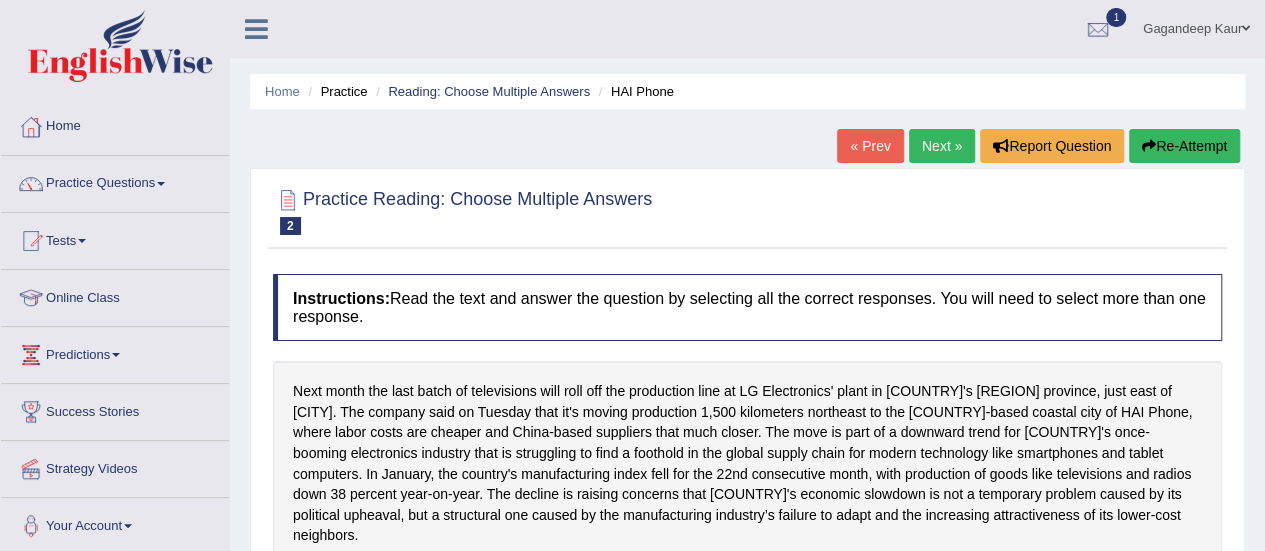 click on "Next »" at bounding box center [942, 146] 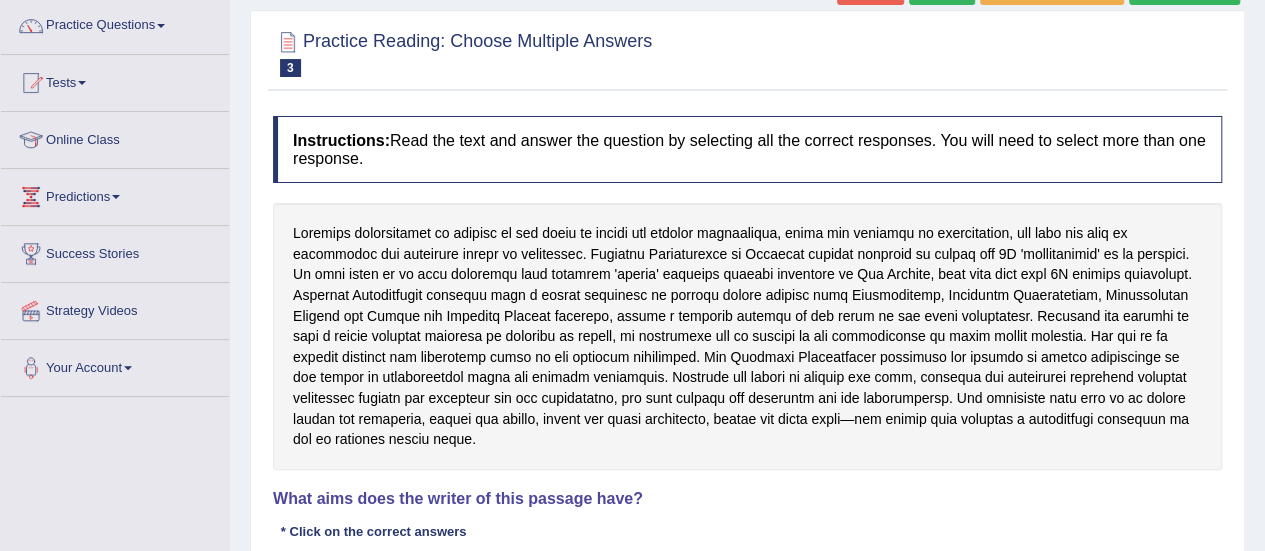 scroll, scrollTop: 0, scrollLeft: 0, axis: both 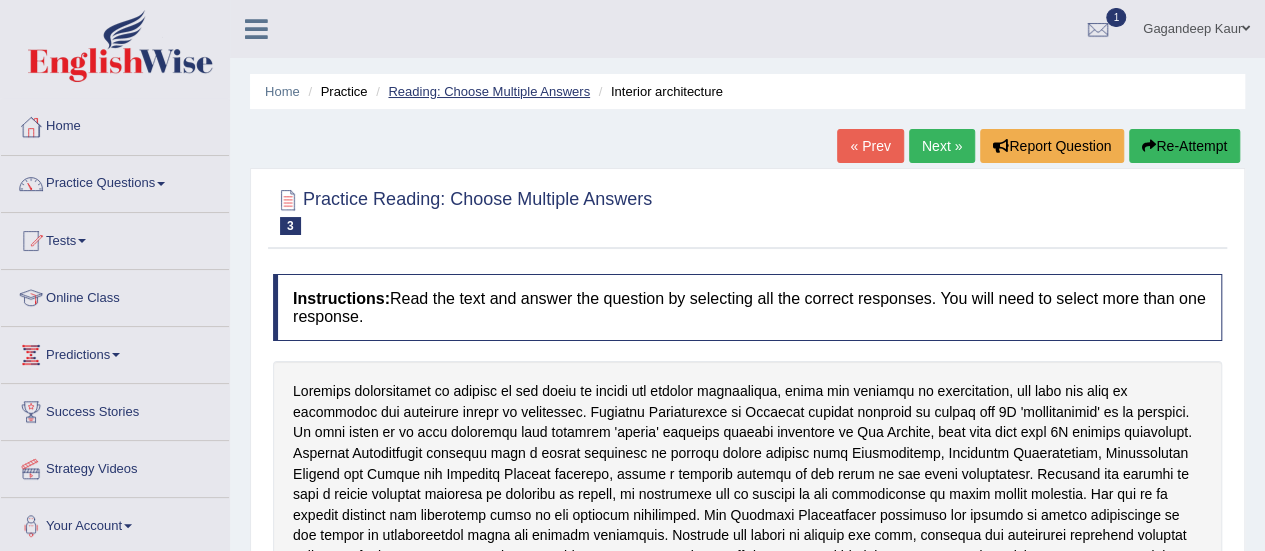 click on "Reading: Choose Multiple Answers" at bounding box center [489, 91] 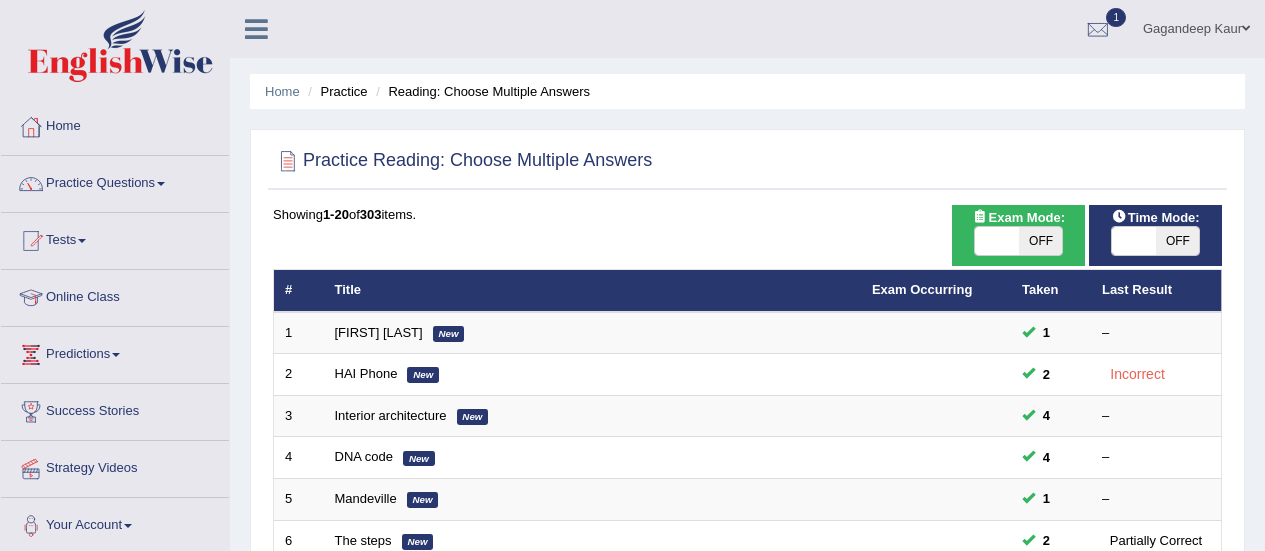 scroll, scrollTop: 247, scrollLeft: 0, axis: vertical 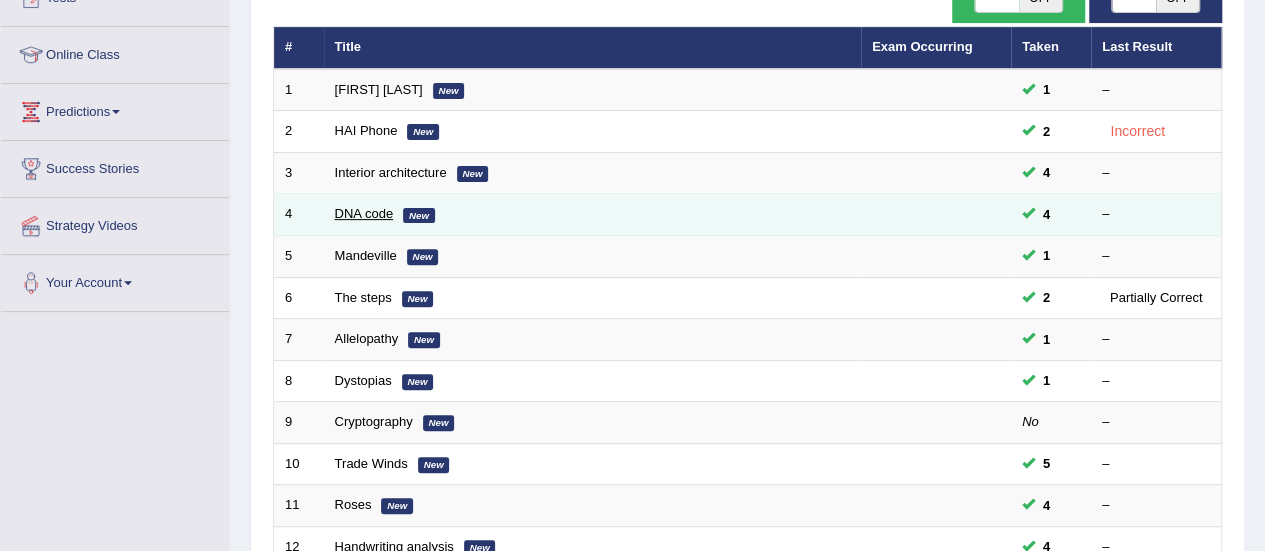 click on "DNA code" at bounding box center [364, 213] 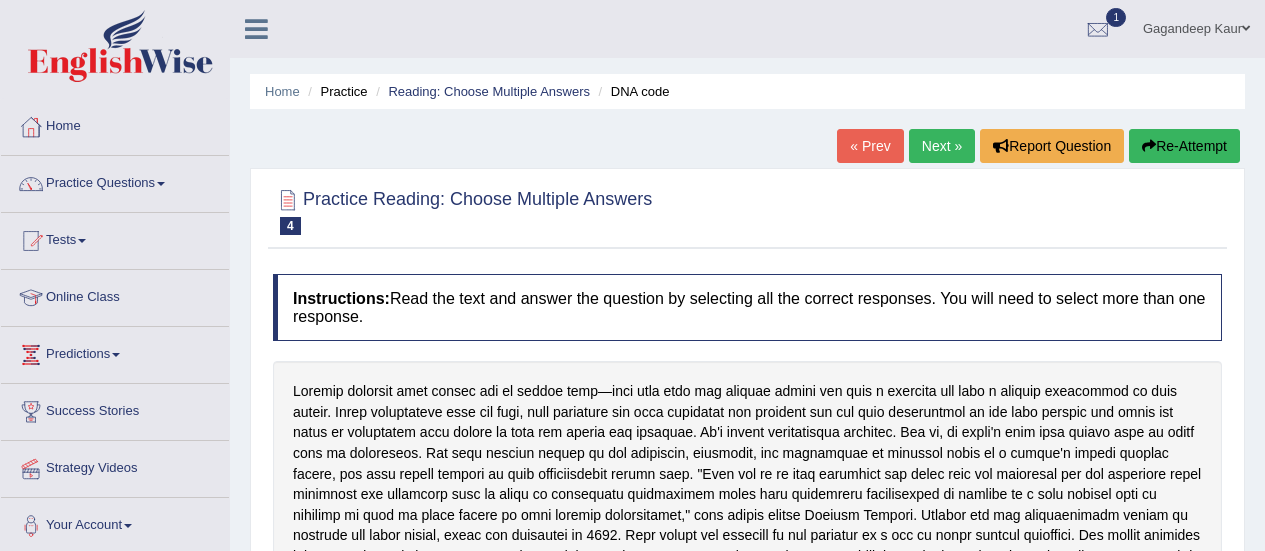 scroll, scrollTop: 115, scrollLeft: 0, axis: vertical 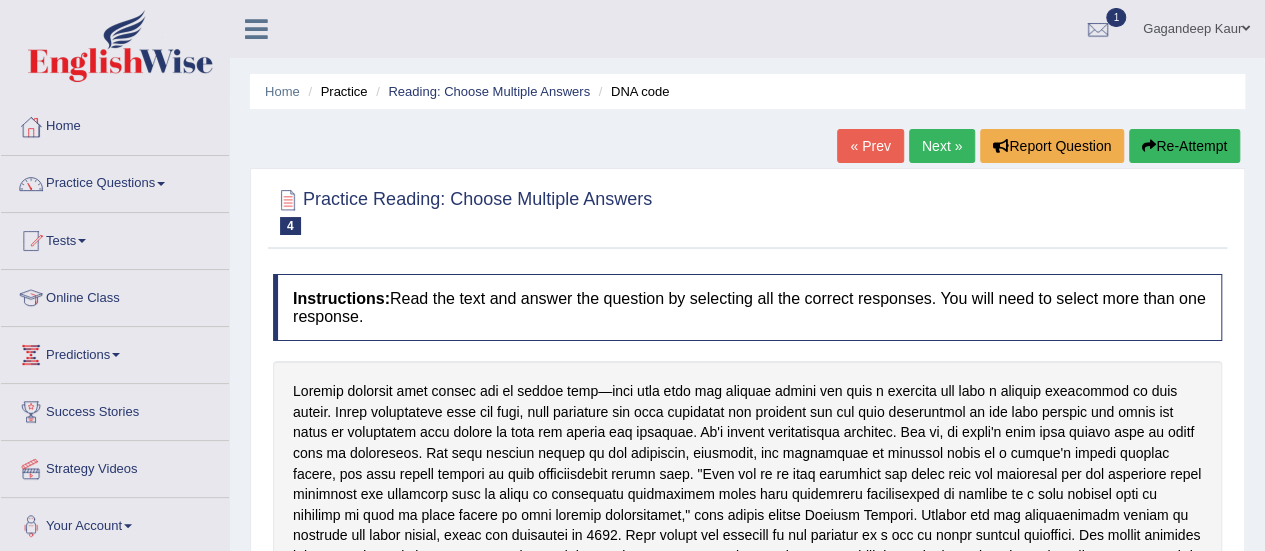 click on "Next »" at bounding box center [942, 146] 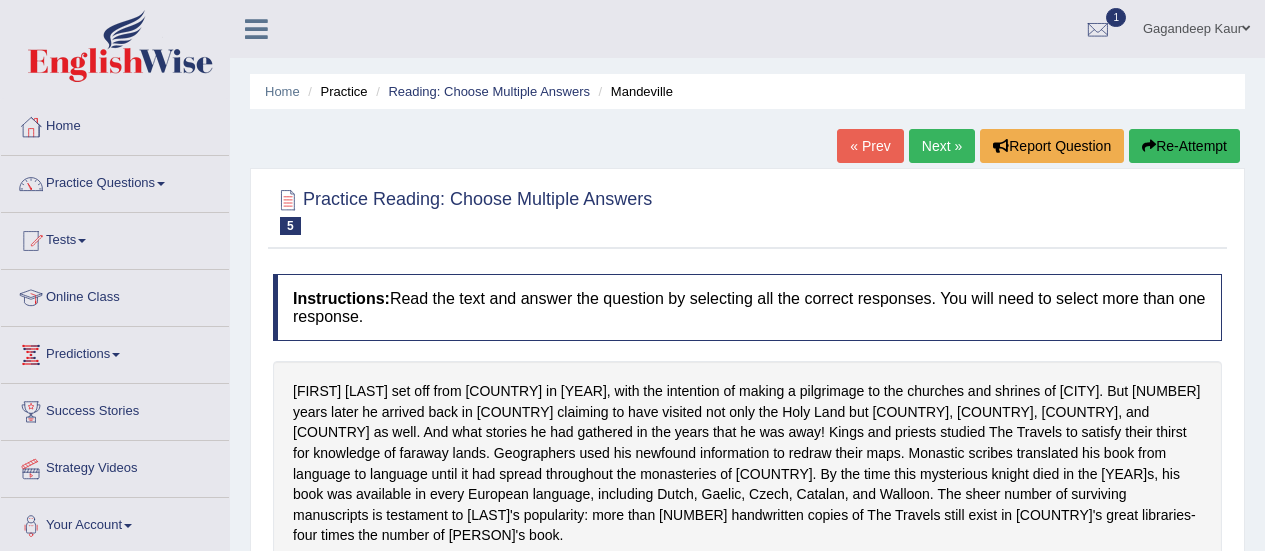 scroll, scrollTop: 0, scrollLeft: 0, axis: both 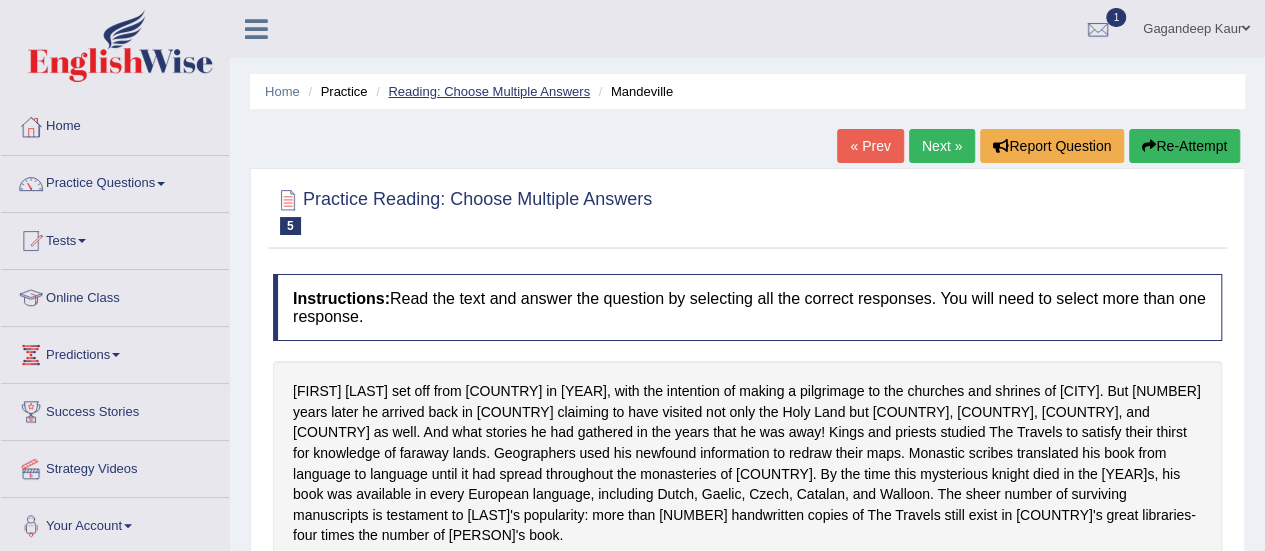 click on "Reading: Choose Multiple Answers" at bounding box center (489, 91) 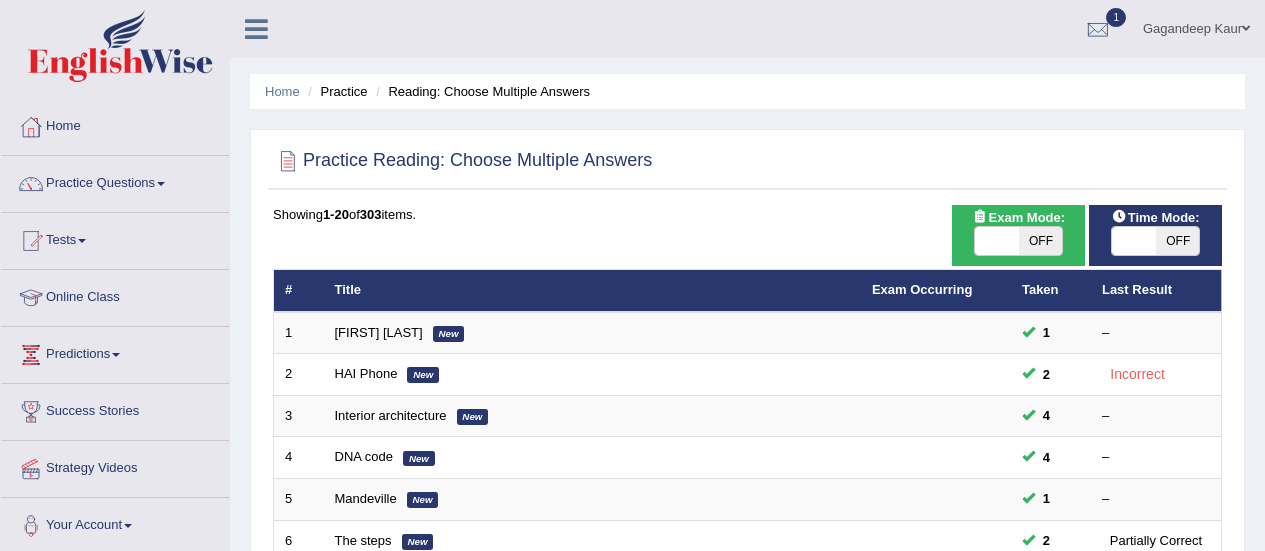 scroll, scrollTop: 400, scrollLeft: 0, axis: vertical 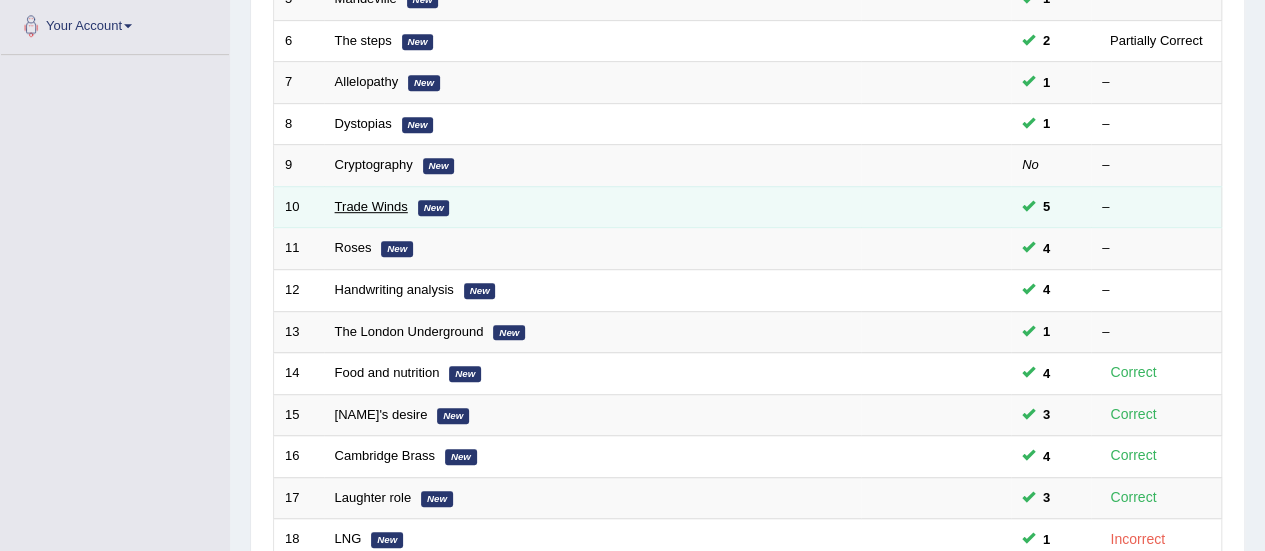 click on "Trade Winds" at bounding box center (371, 206) 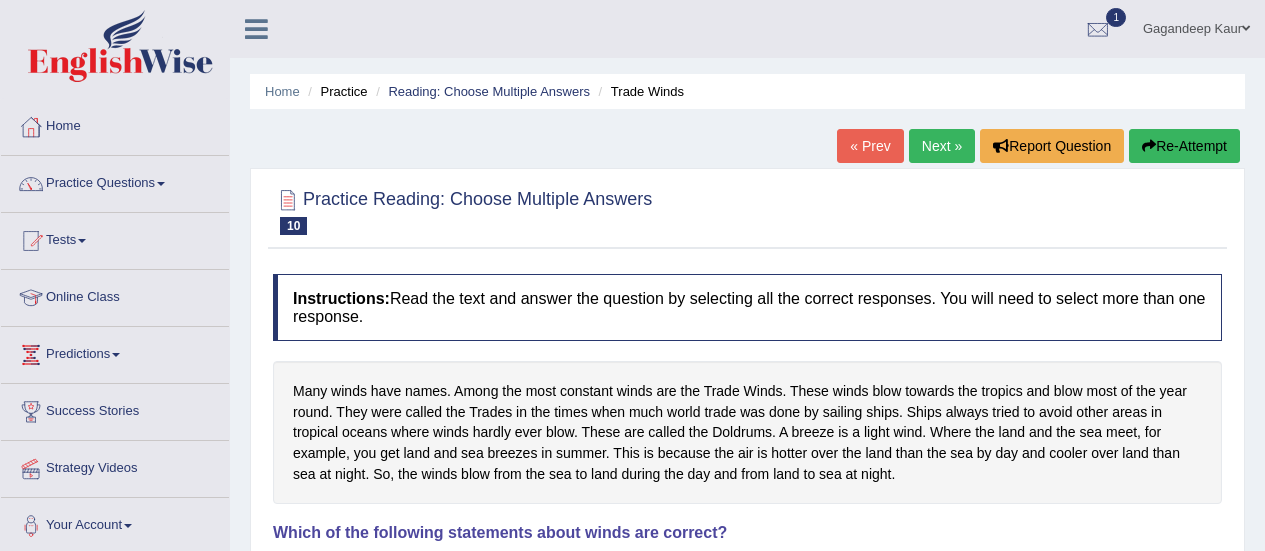 scroll, scrollTop: 200, scrollLeft: 0, axis: vertical 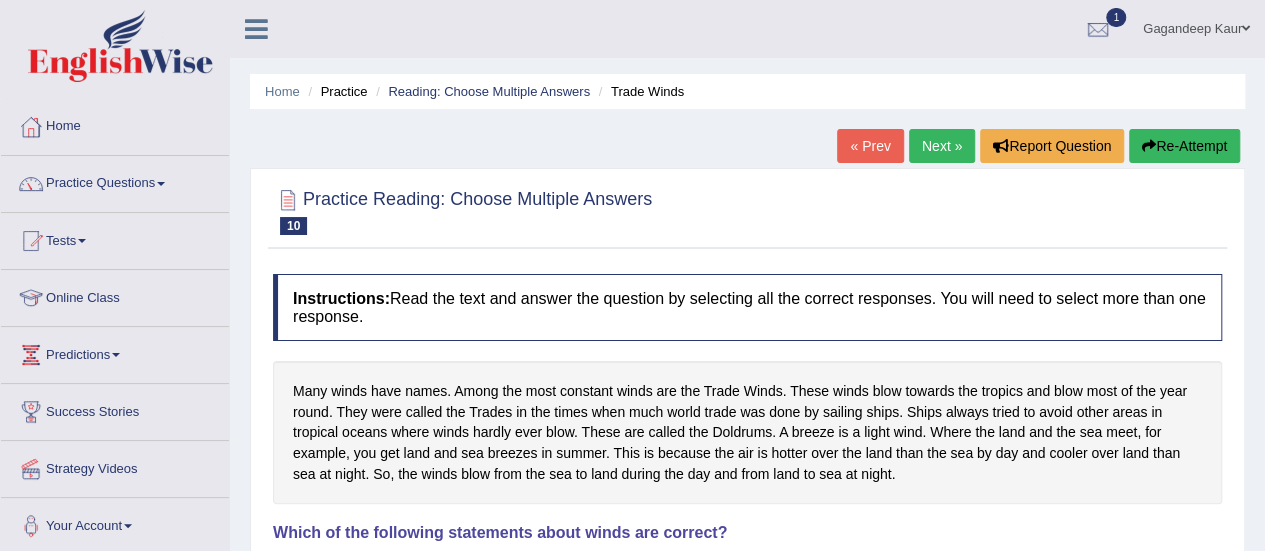 click on "Next »" at bounding box center [942, 146] 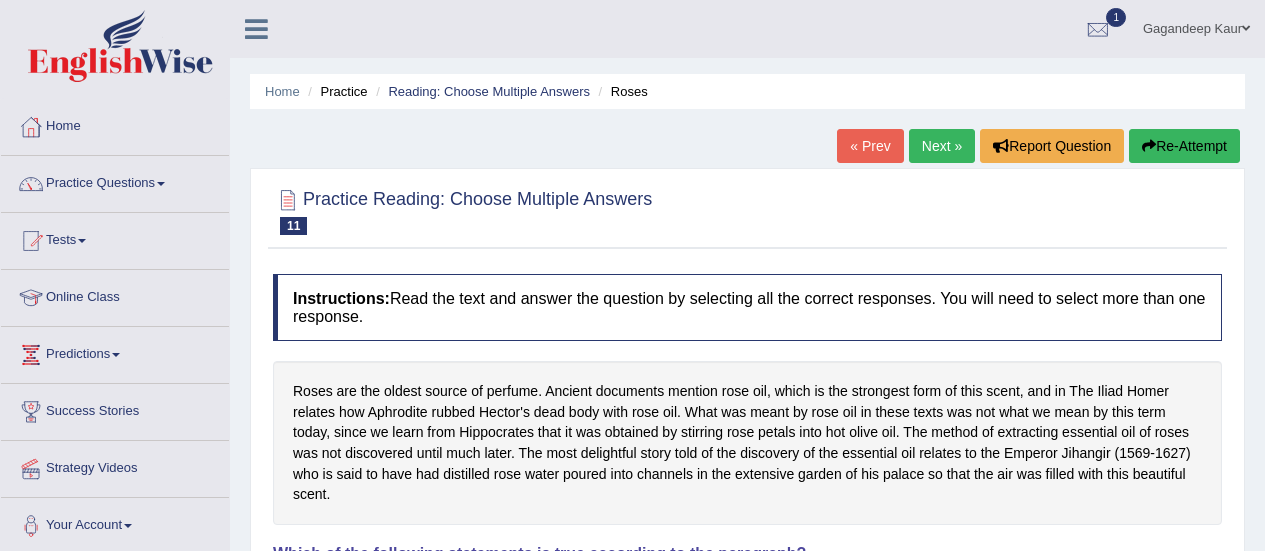 scroll, scrollTop: 85, scrollLeft: 0, axis: vertical 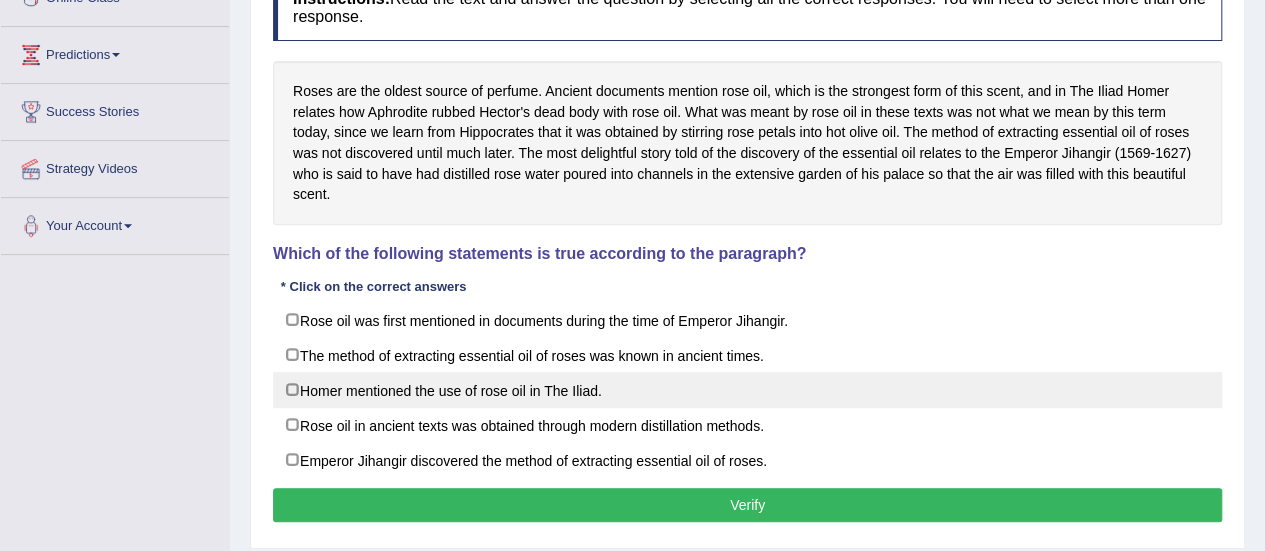 click on "Homer mentioned the use of rose oil in The Iliad." at bounding box center (747, 390) 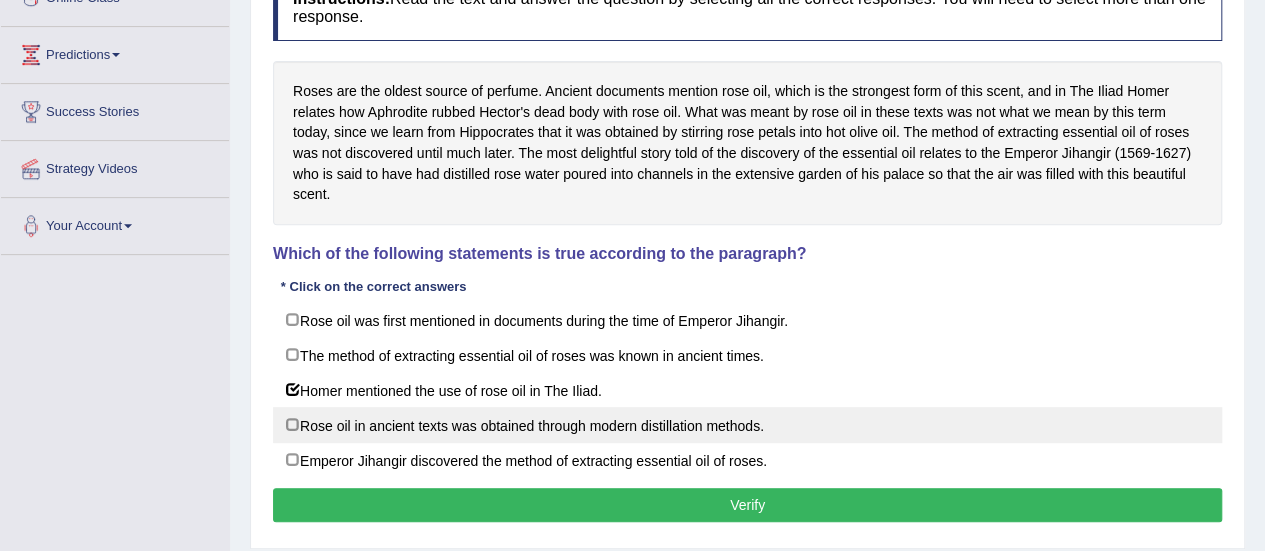 click on "Rose oil in ancient texts was obtained through modern distillation methods." at bounding box center [747, 425] 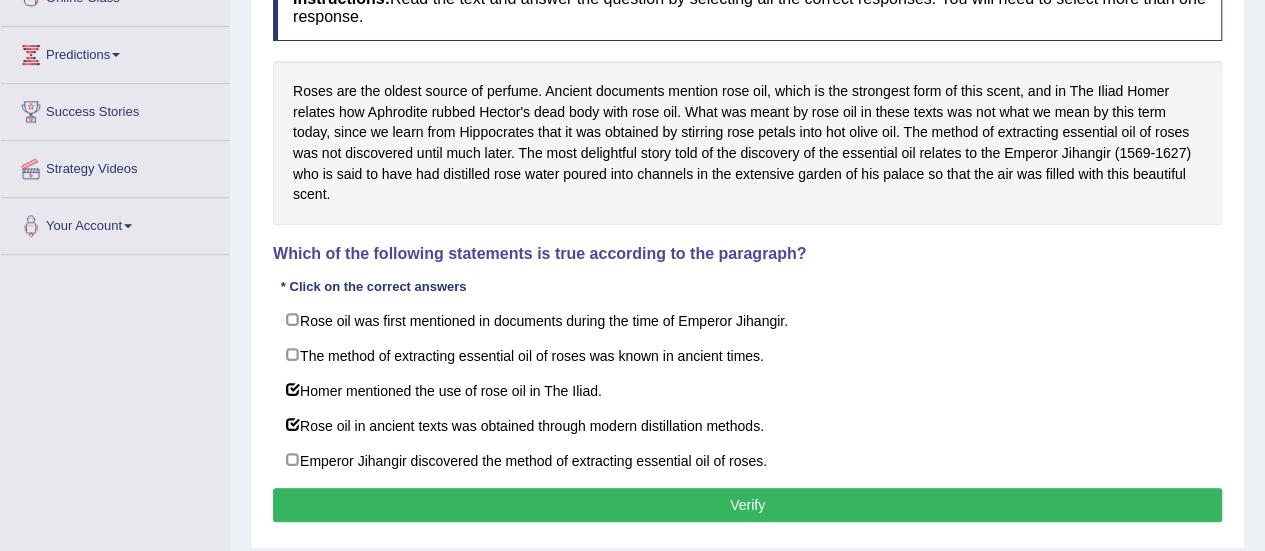 click on "Verify" at bounding box center [747, 505] 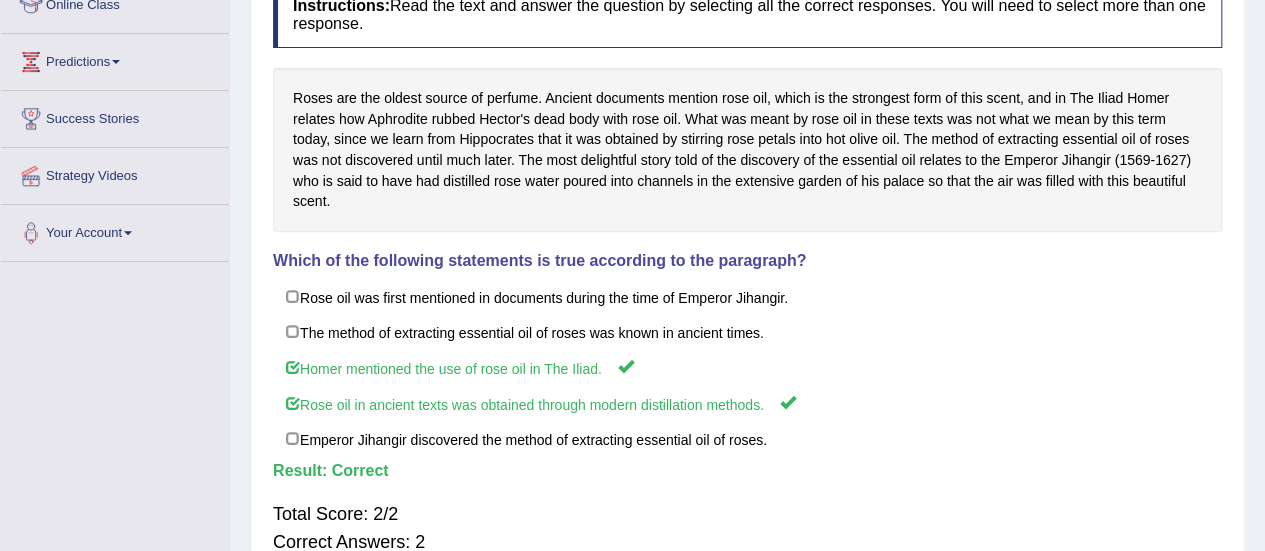 scroll, scrollTop: 0, scrollLeft: 0, axis: both 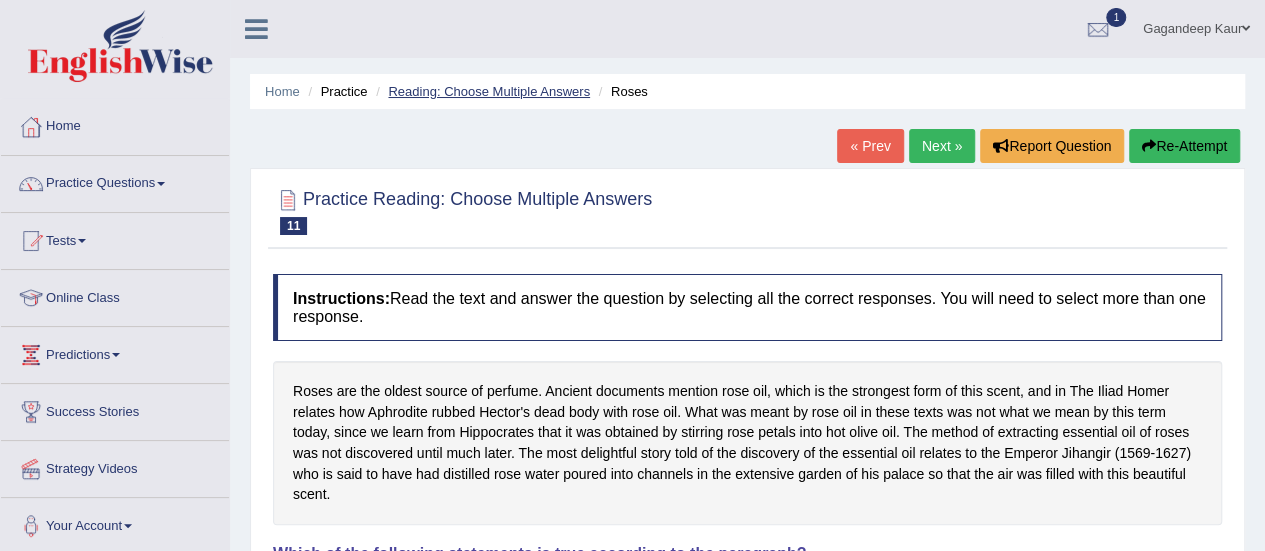 click on "Reading: Choose Multiple Answers" at bounding box center [489, 91] 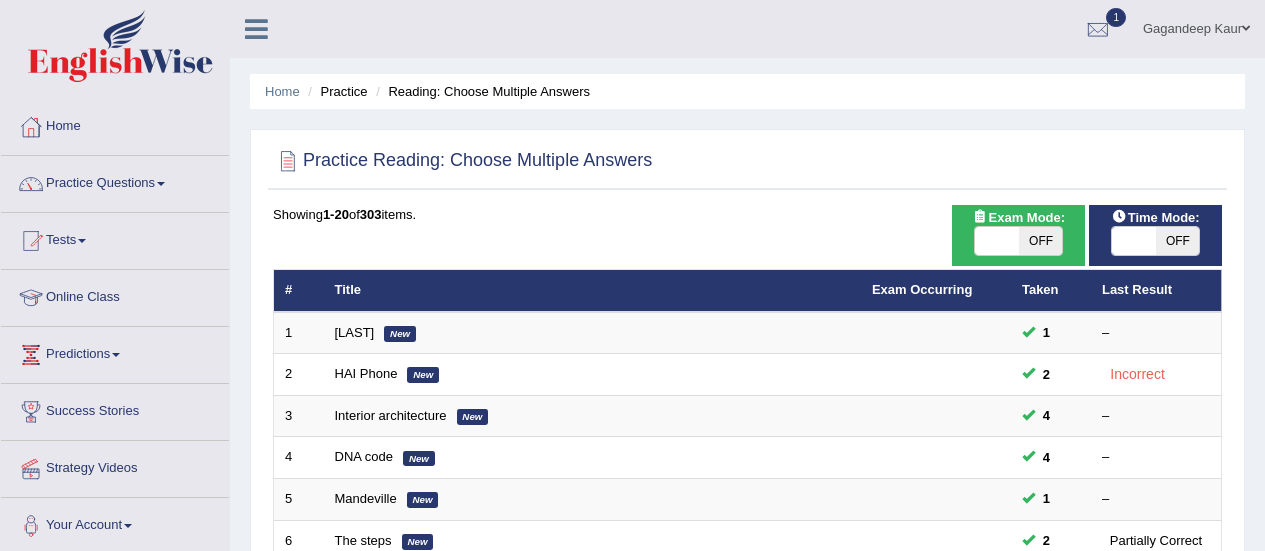 scroll, scrollTop: 494, scrollLeft: 0, axis: vertical 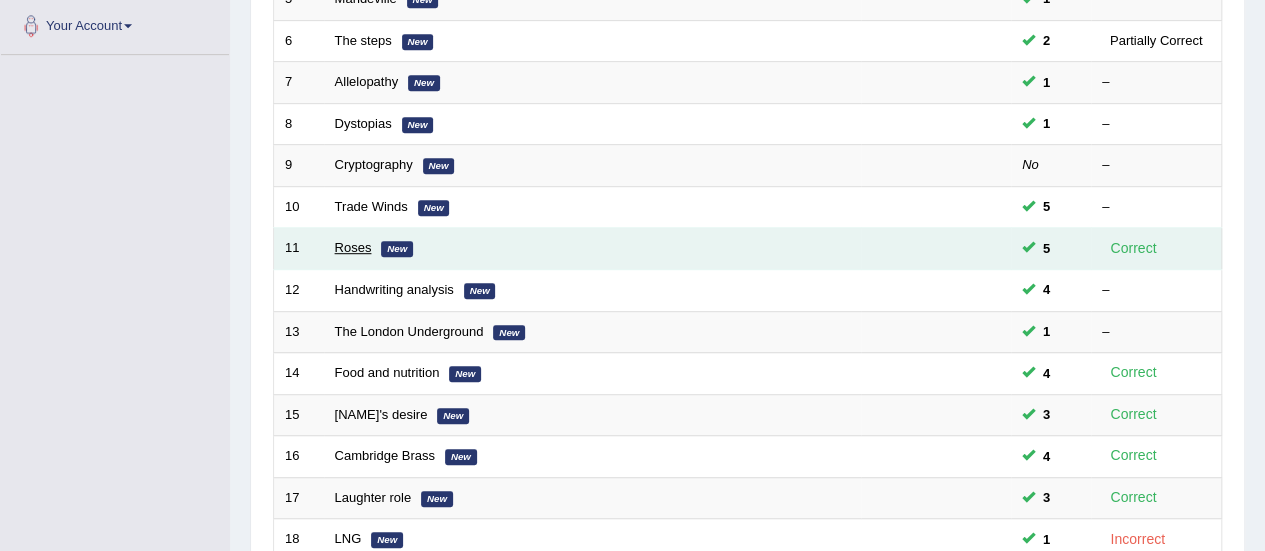 click on "Roses" at bounding box center (353, 247) 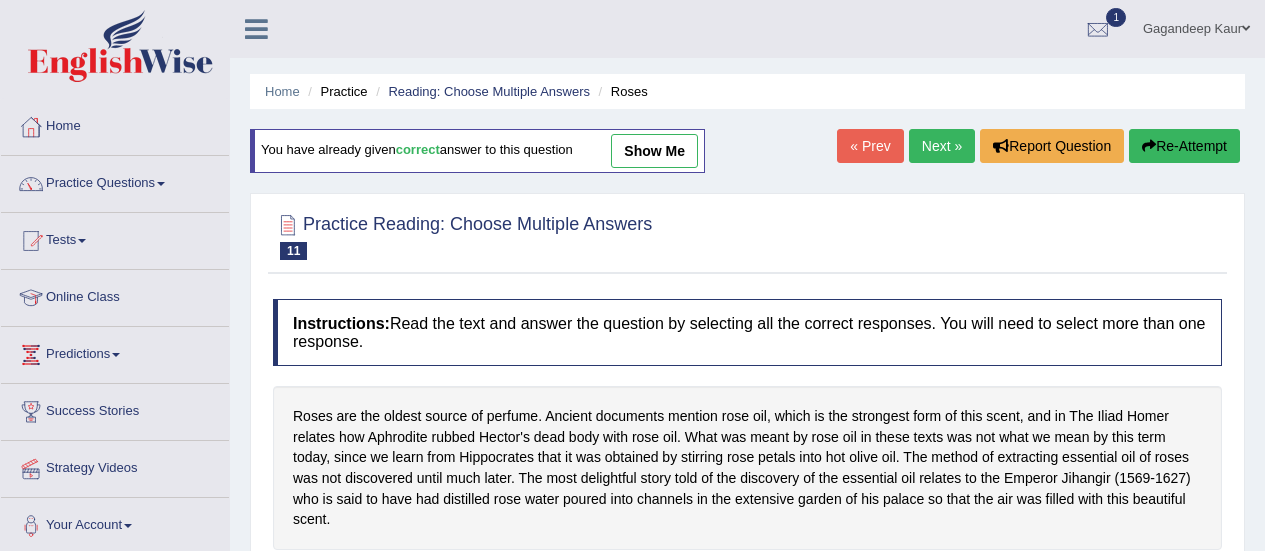 scroll, scrollTop: 249, scrollLeft: 0, axis: vertical 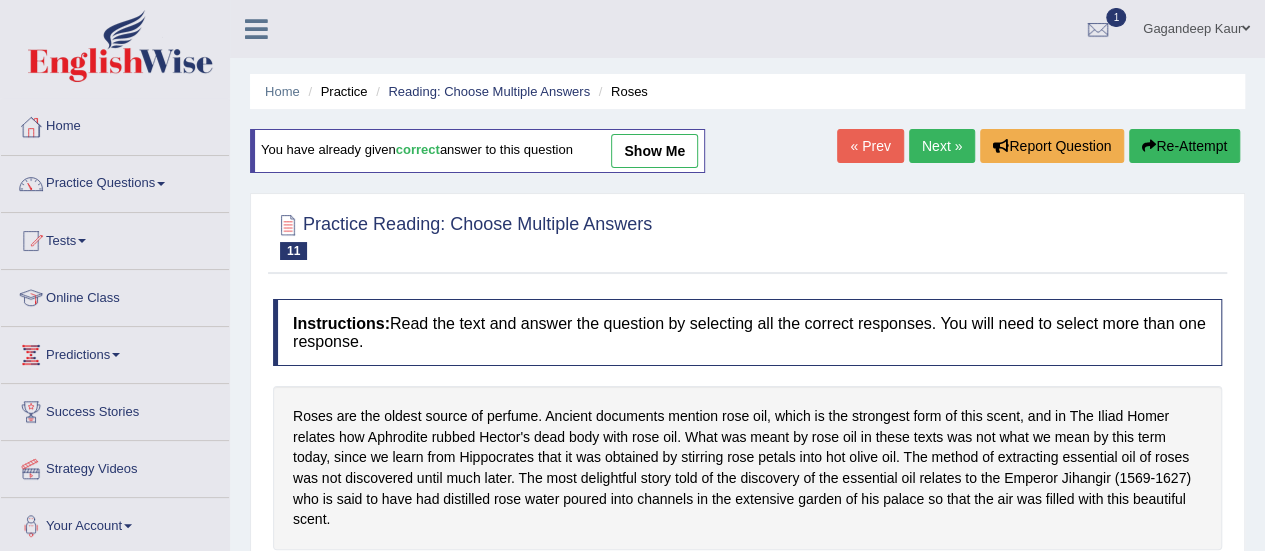 click on "show me" at bounding box center [654, 151] 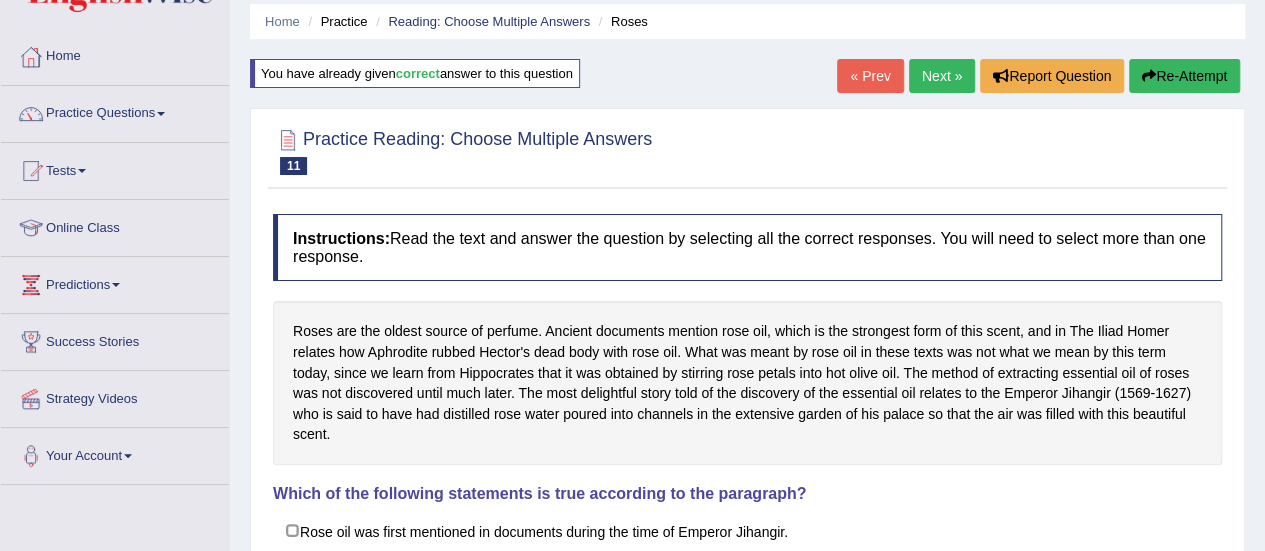 scroll, scrollTop: 0, scrollLeft: 0, axis: both 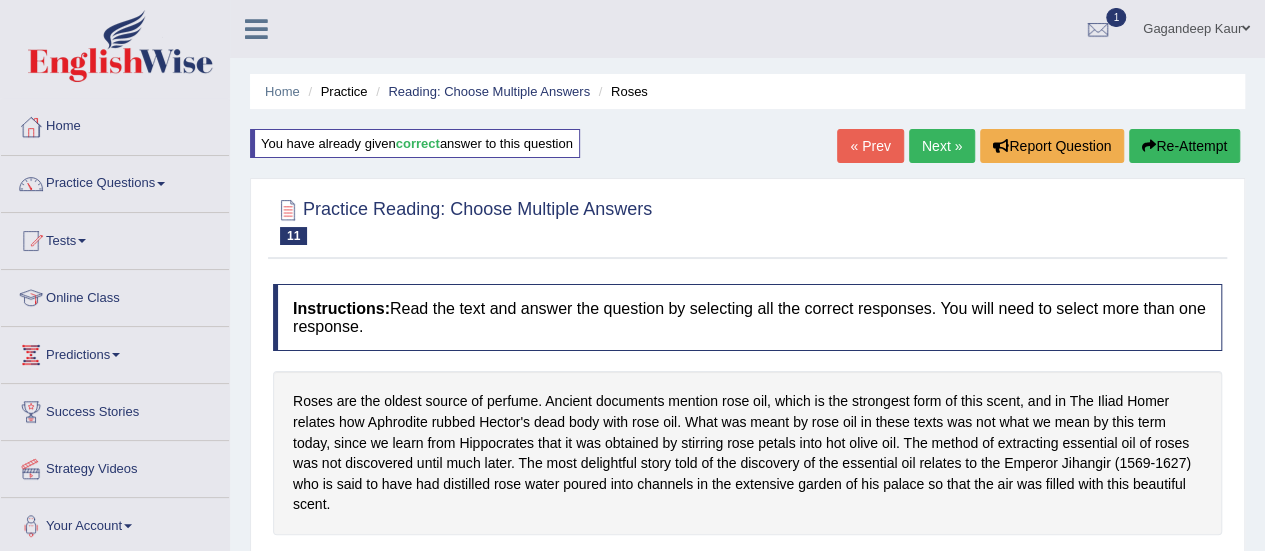 click on "Next »" at bounding box center (942, 146) 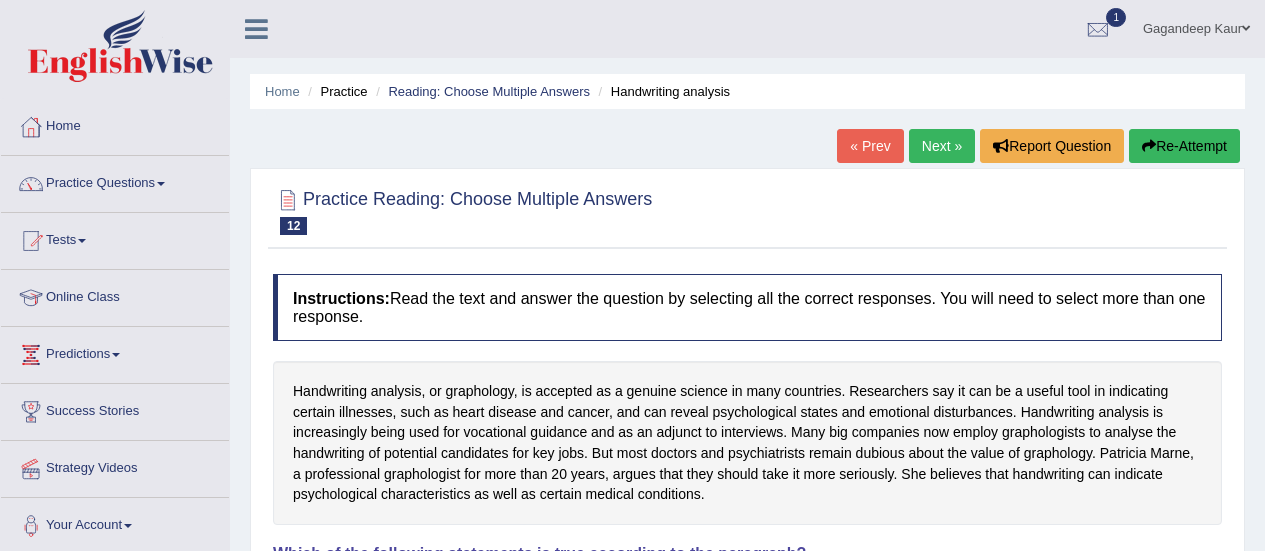 scroll, scrollTop: 160, scrollLeft: 0, axis: vertical 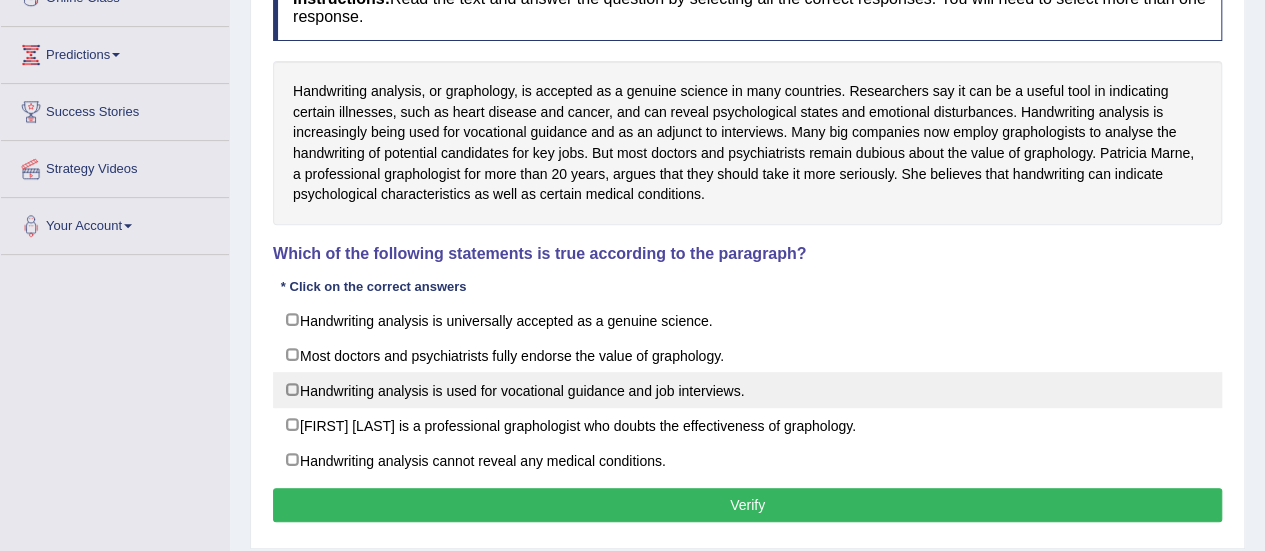 click on "Handwriting analysis is used for vocational guidance and job interviews." at bounding box center [747, 390] 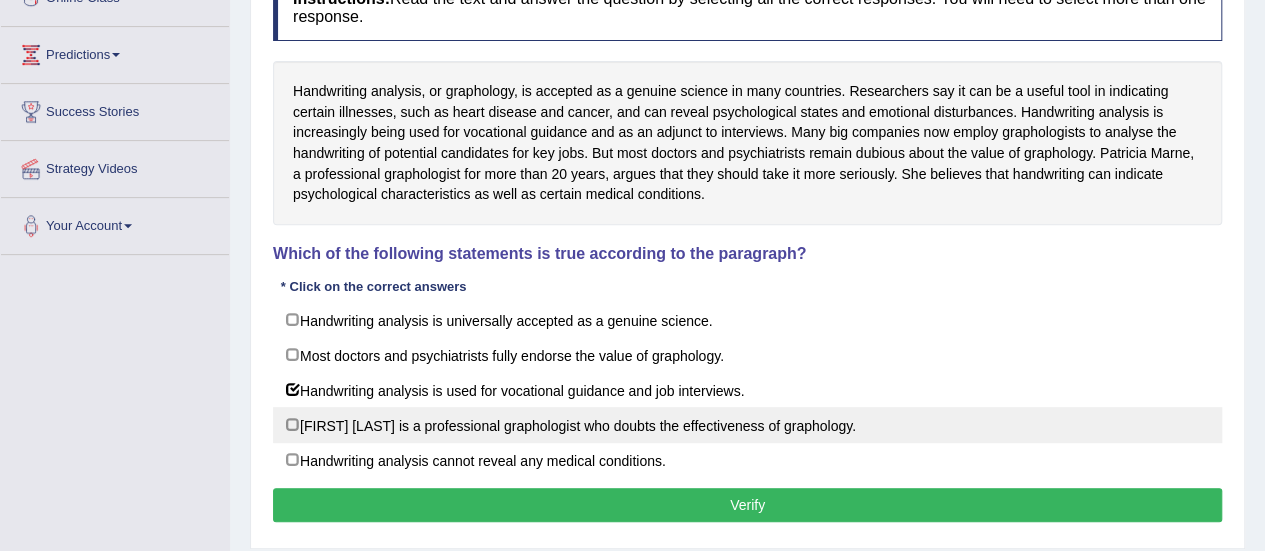click on "Patricia Marne is a professional graphologist who doubts the effectiveness of graphology." at bounding box center (747, 425) 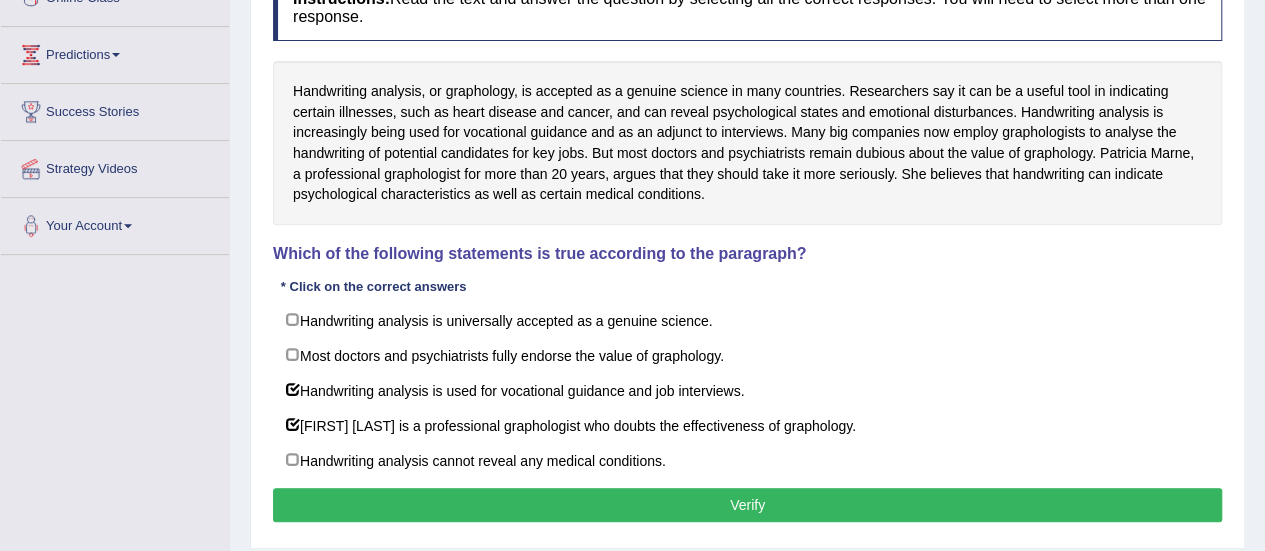 click on "Verify" at bounding box center (747, 505) 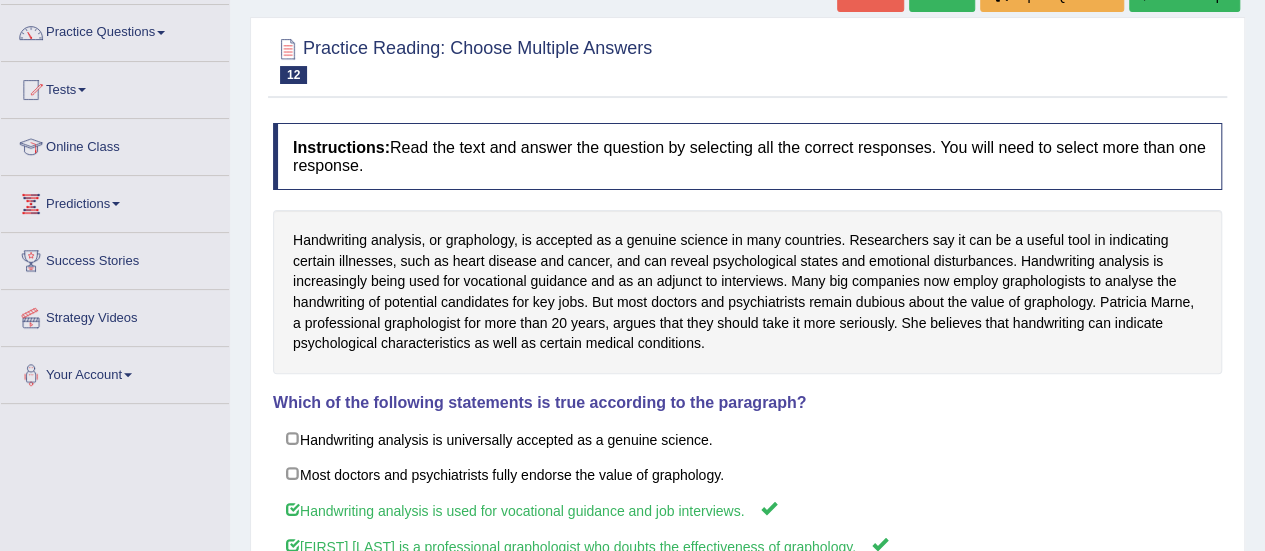 scroll, scrollTop: 0, scrollLeft: 0, axis: both 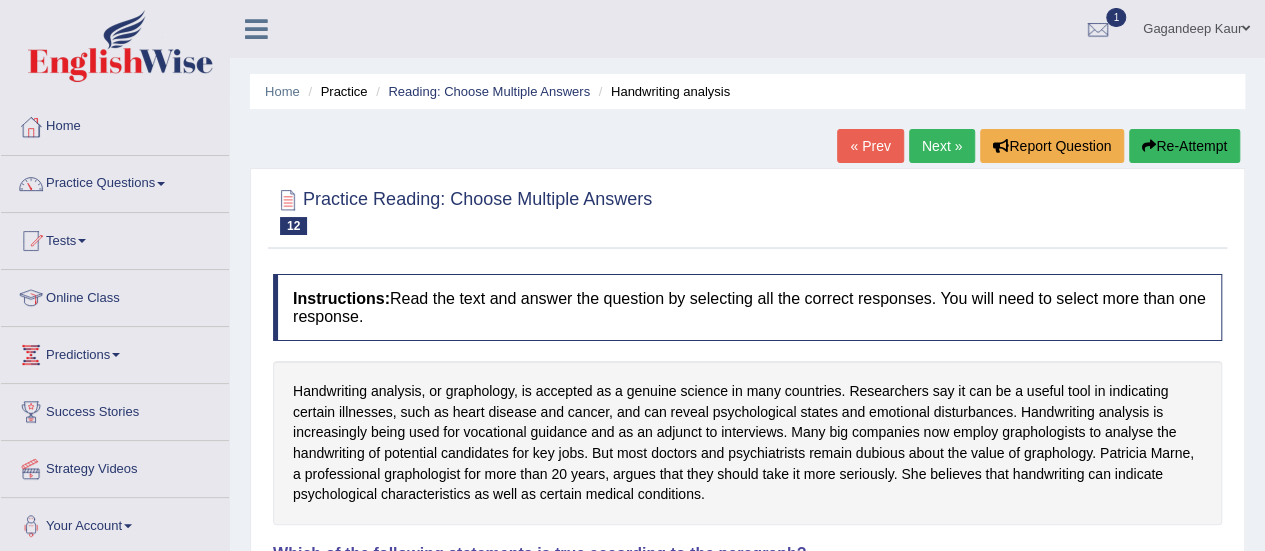 click on "Next »" at bounding box center (942, 146) 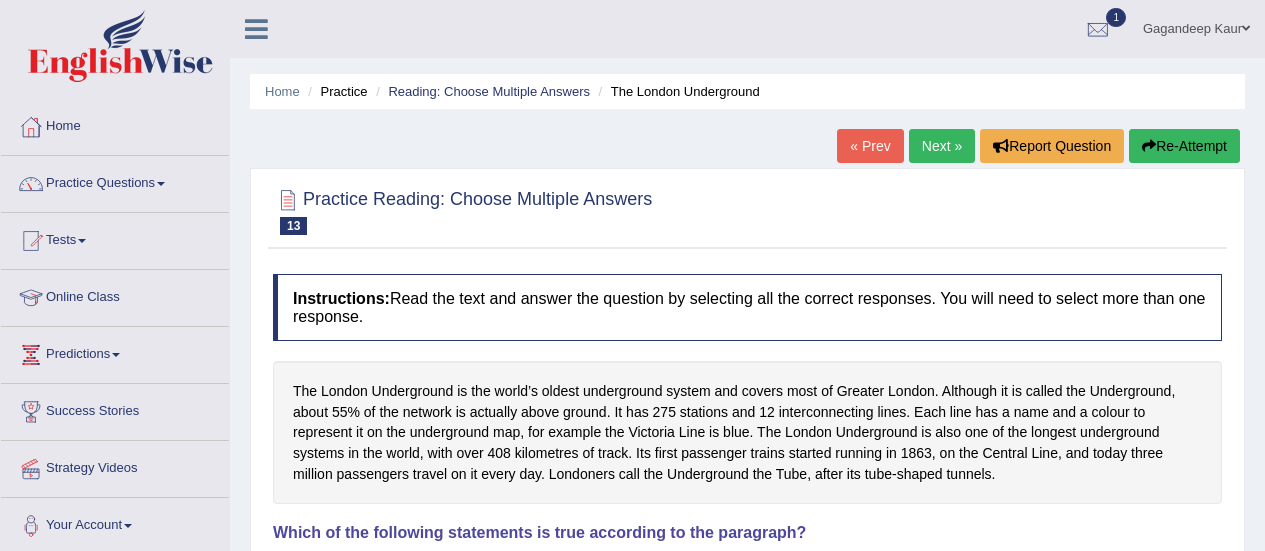 scroll, scrollTop: 0, scrollLeft: 0, axis: both 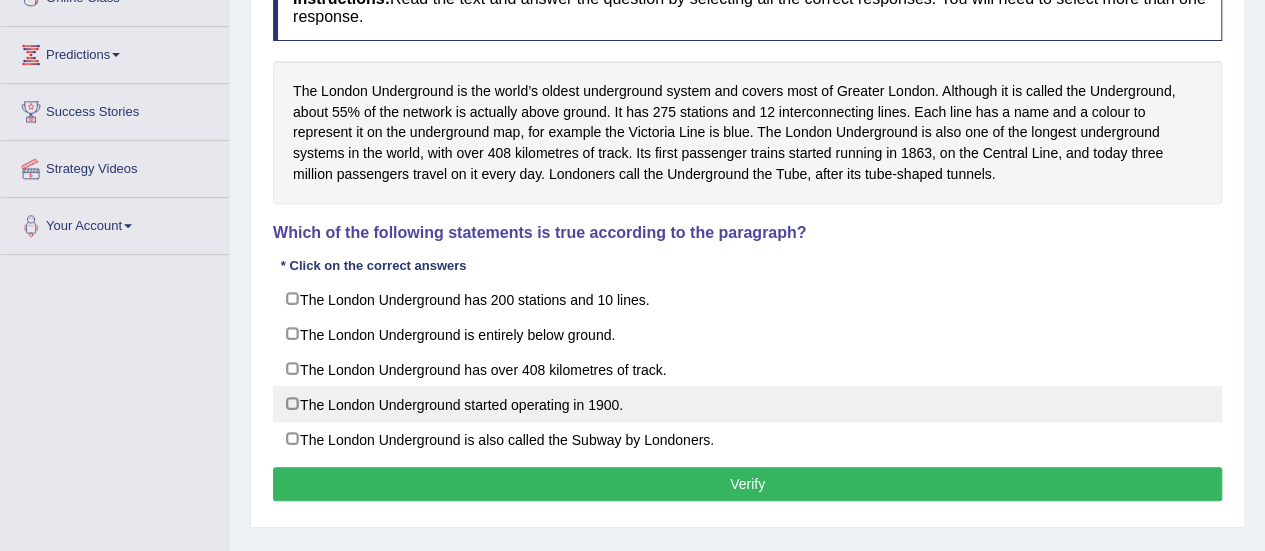 drag, startPoint x: 460, startPoint y: 374, endPoint x: 504, endPoint y: 397, distance: 49.648766 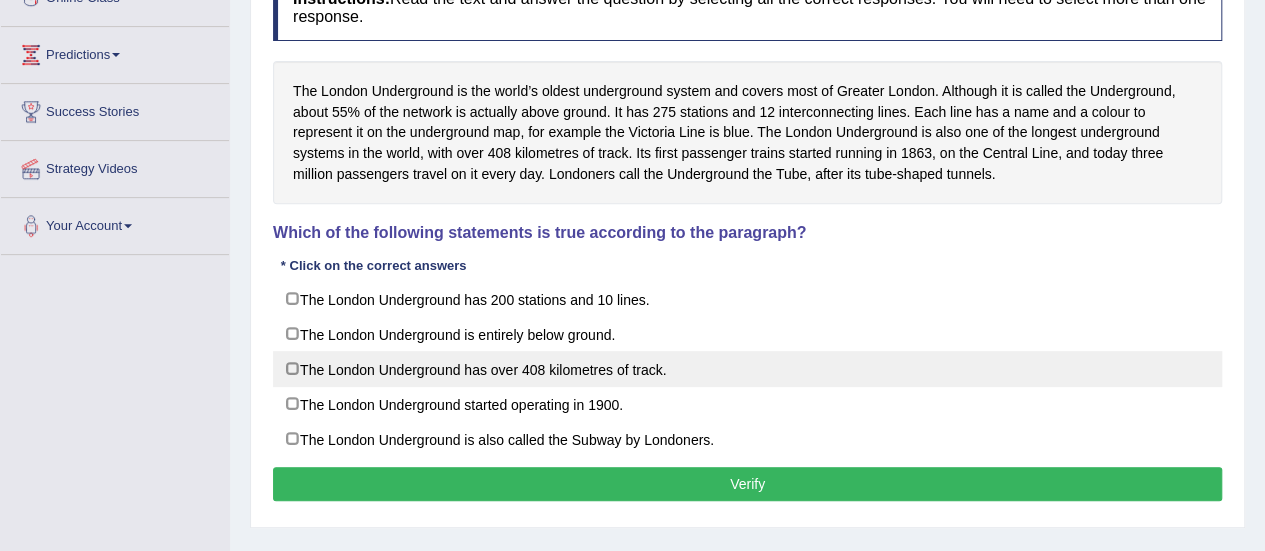click on "The London Underground has over 408 kilometres of track." at bounding box center (747, 369) 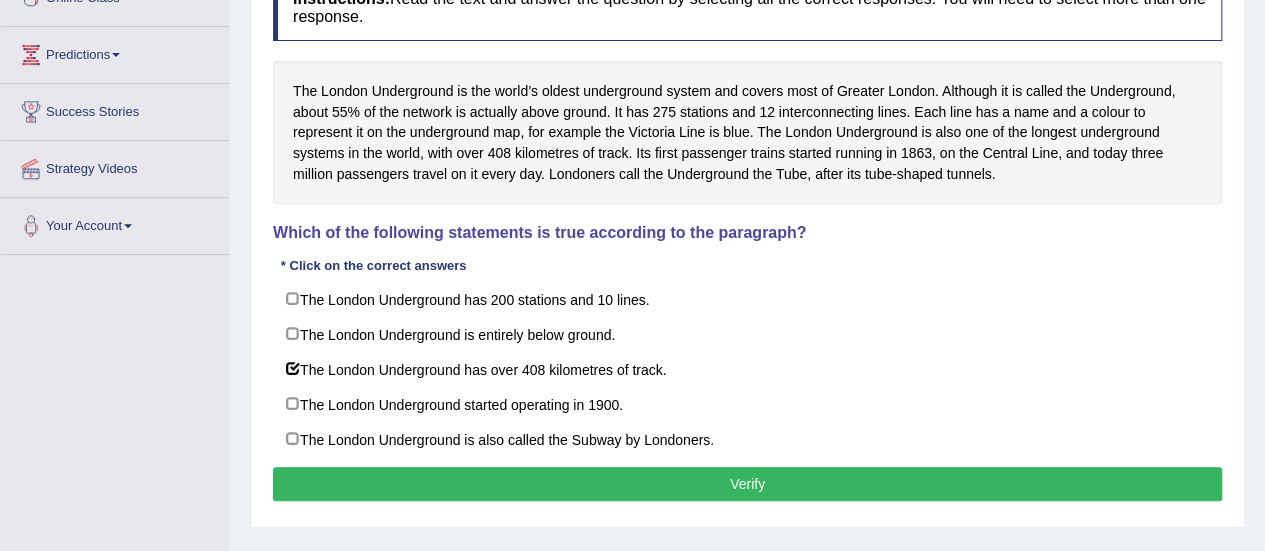 click on "Verify" at bounding box center [747, 484] 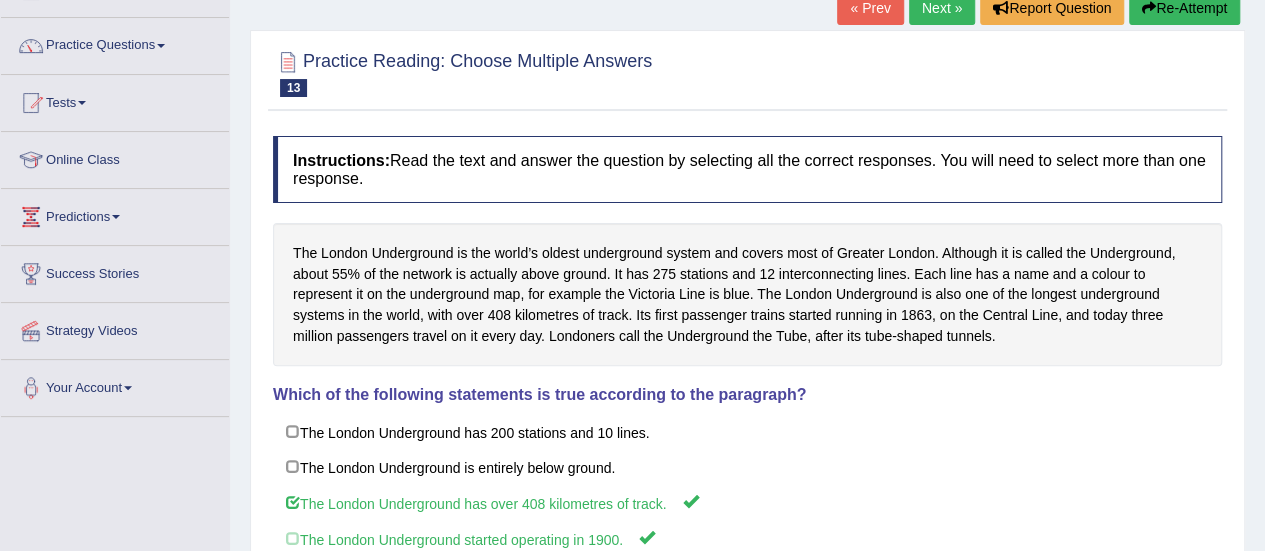 scroll, scrollTop: 0, scrollLeft: 0, axis: both 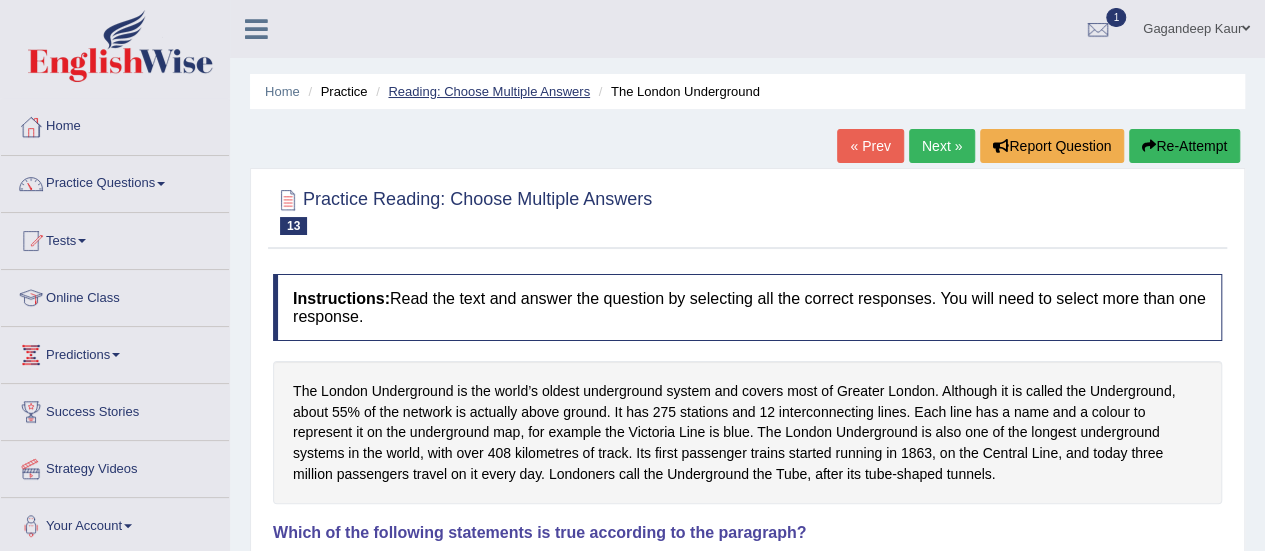 click on "Reading: Choose Multiple Answers" at bounding box center [489, 91] 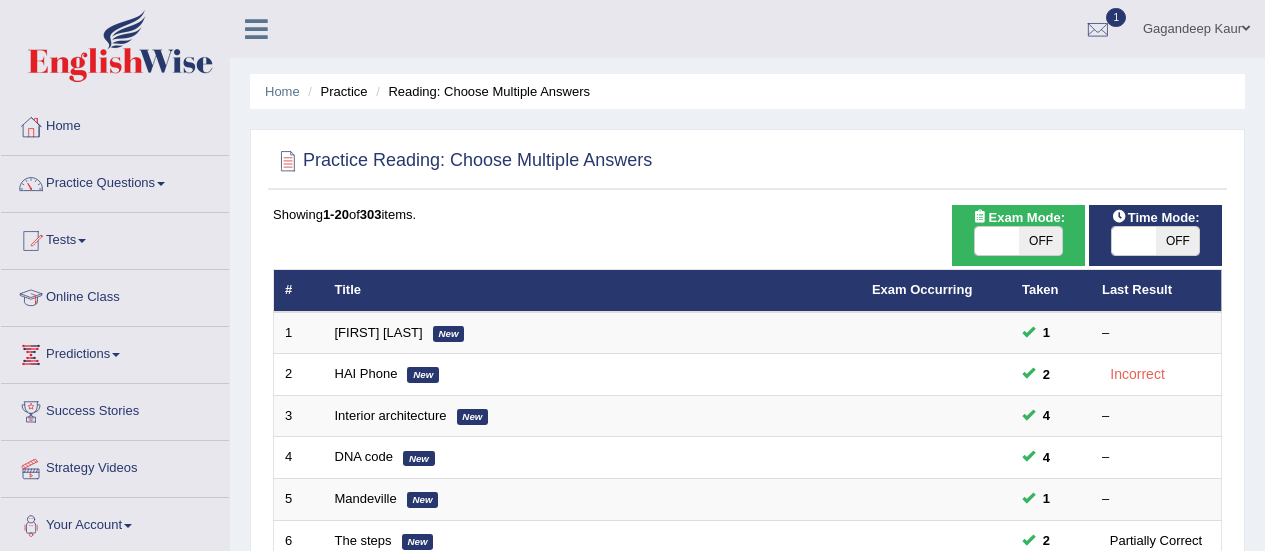 scroll, scrollTop: 410, scrollLeft: 0, axis: vertical 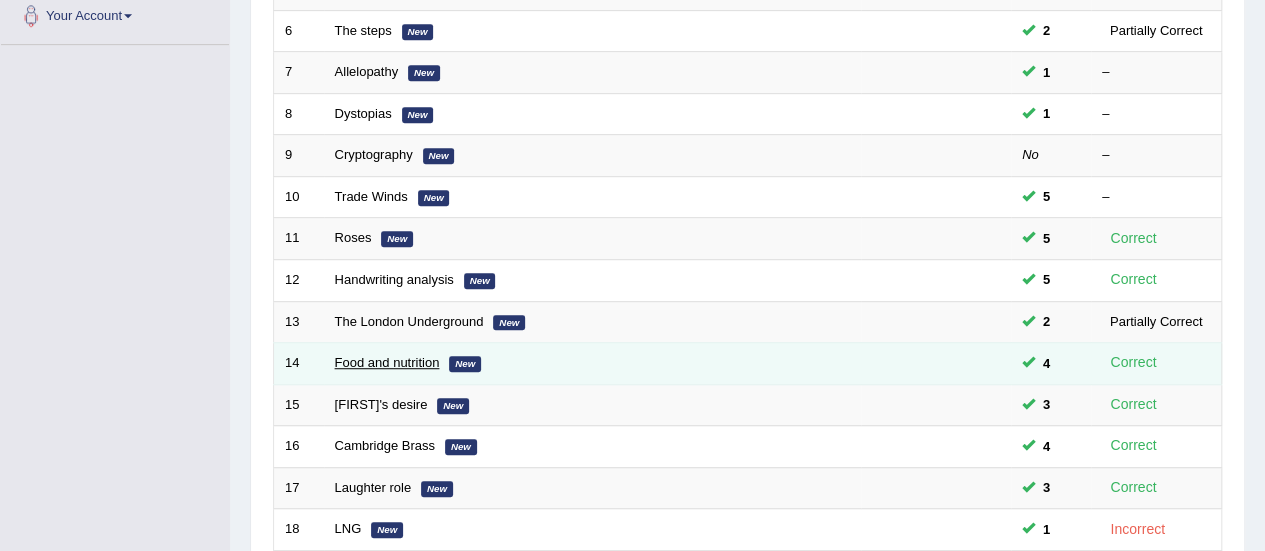 click on "Food and nutrition" at bounding box center (387, 362) 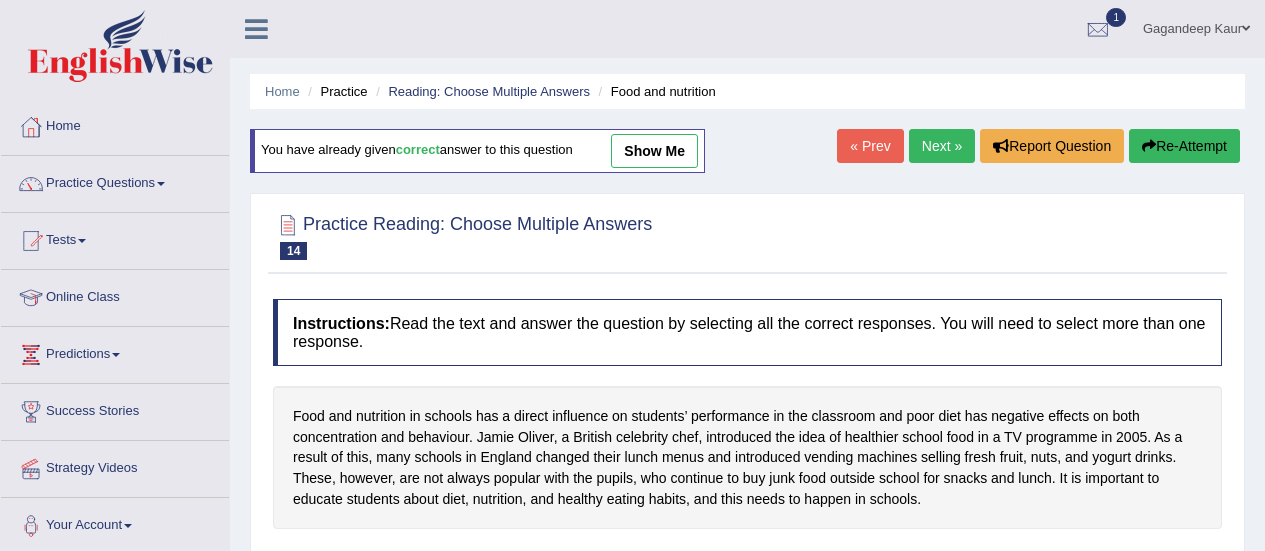 scroll, scrollTop: 200, scrollLeft: 0, axis: vertical 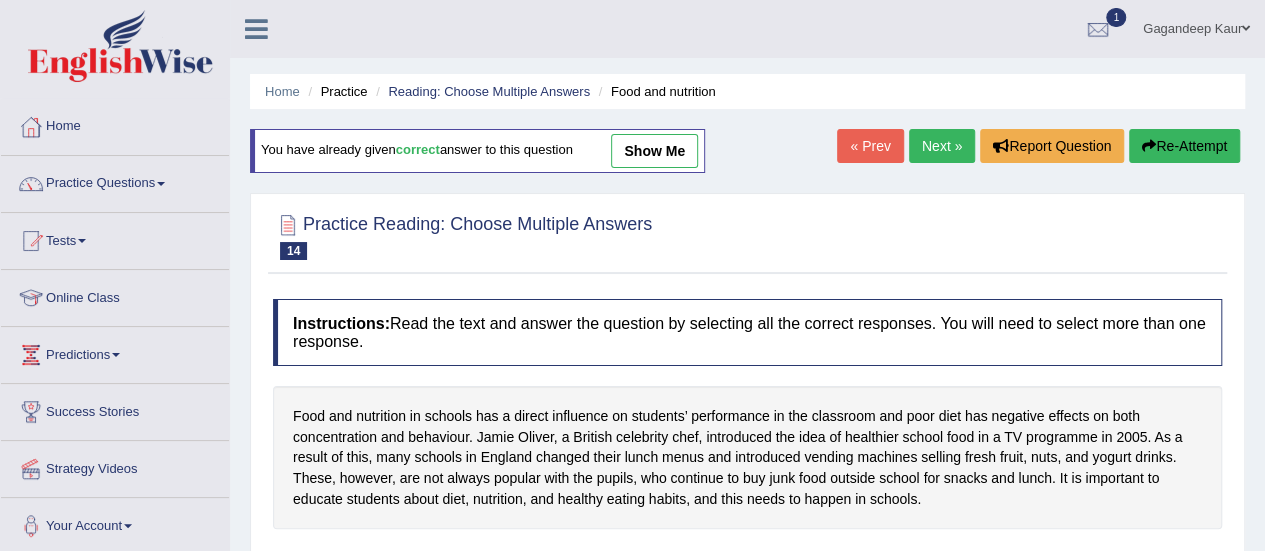 click on "show me" at bounding box center [654, 151] 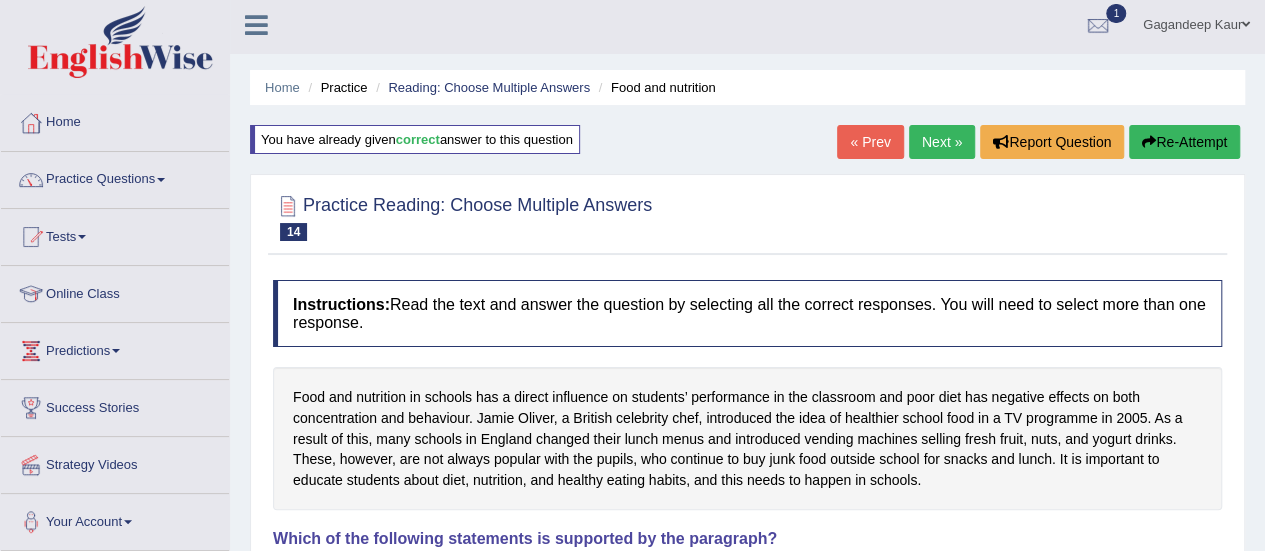 scroll, scrollTop: 0, scrollLeft: 0, axis: both 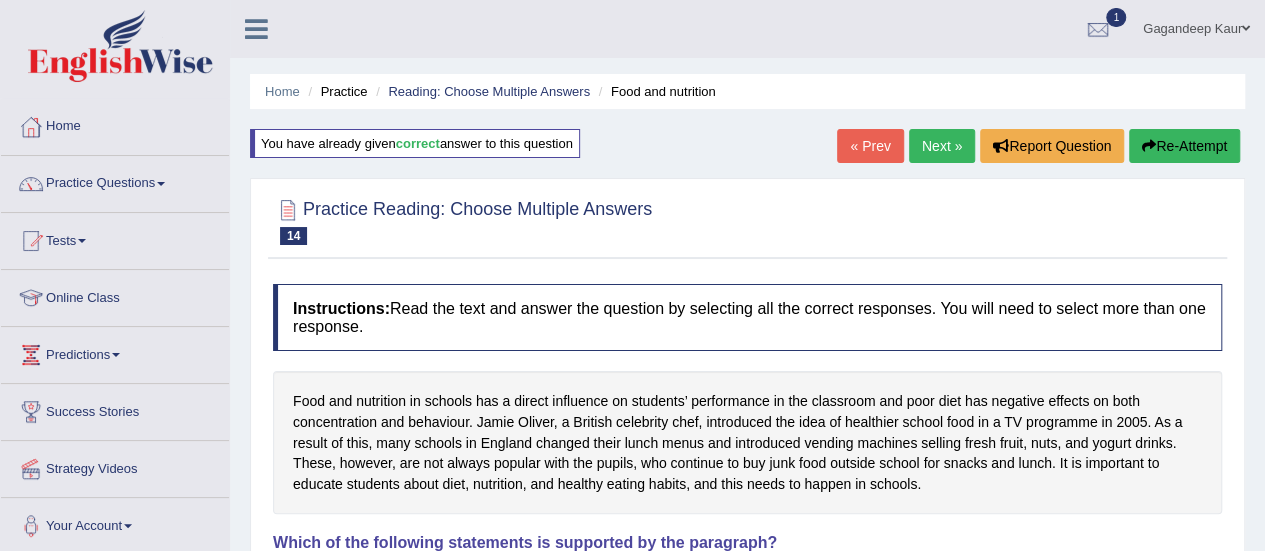click on "Next »" at bounding box center (942, 146) 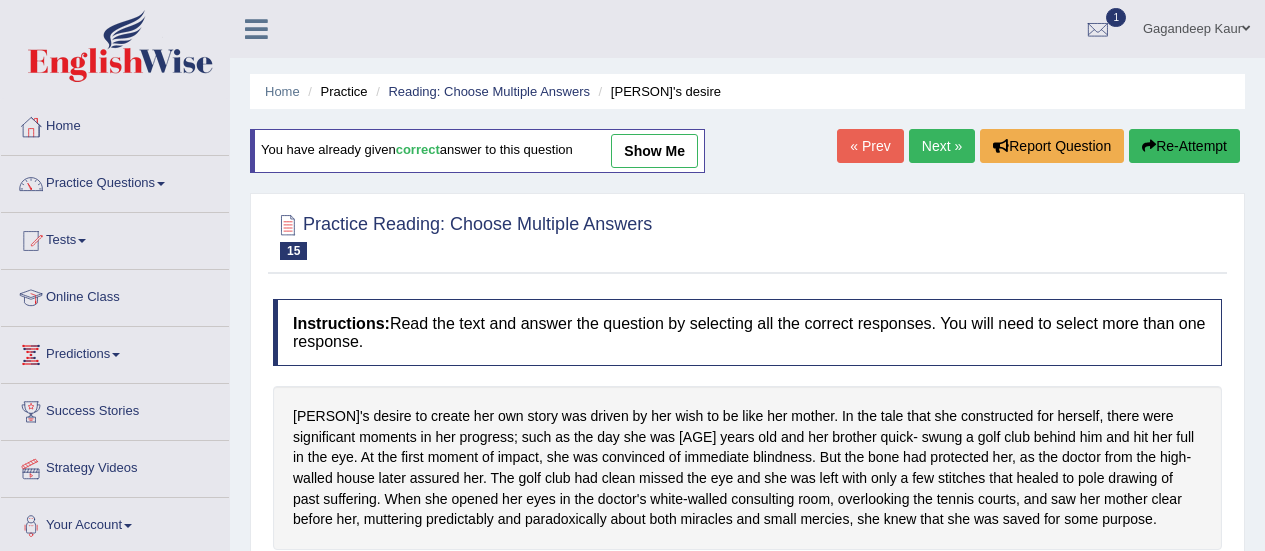 scroll, scrollTop: 100, scrollLeft: 0, axis: vertical 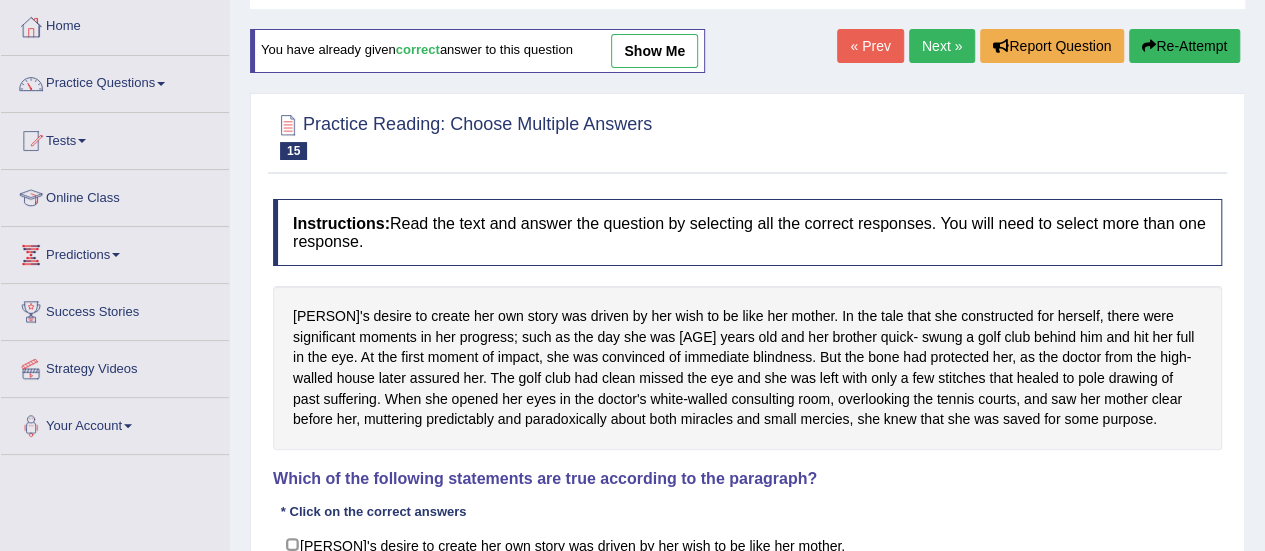 click on "show me" at bounding box center (654, 51) 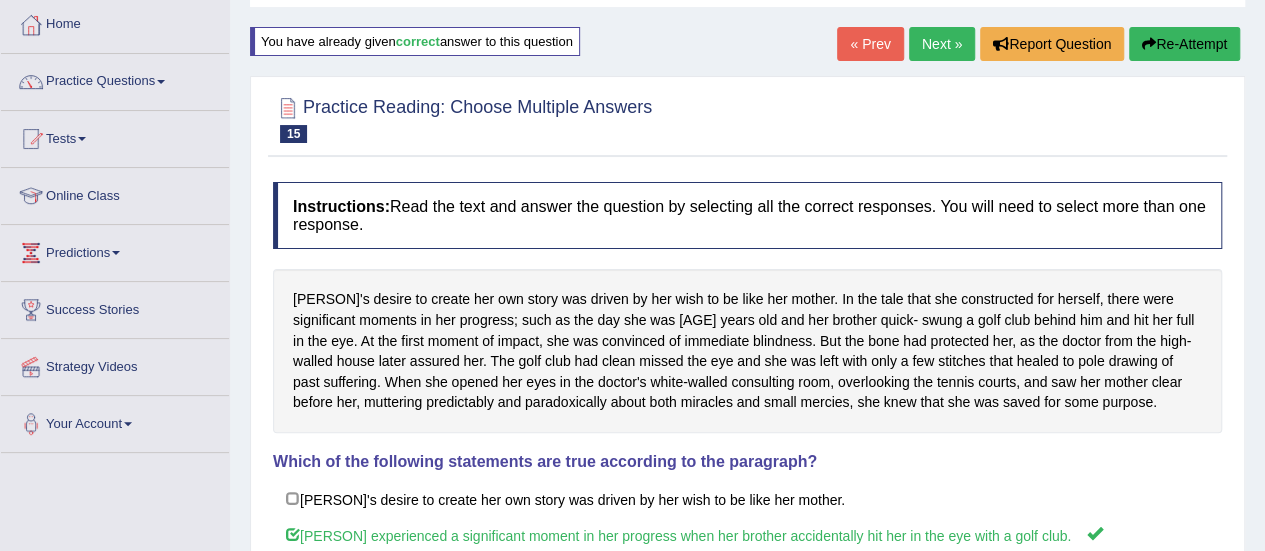 scroll, scrollTop: 0, scrollLeft: 0, axis: both 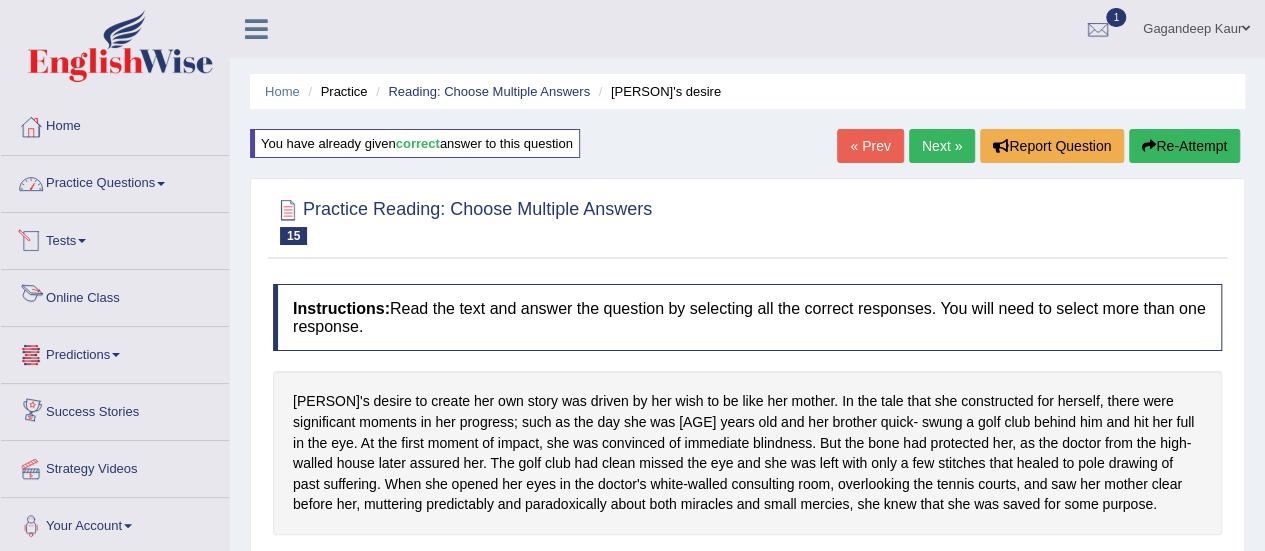 click on "Practice Questions" at bounding box center (115, 181) 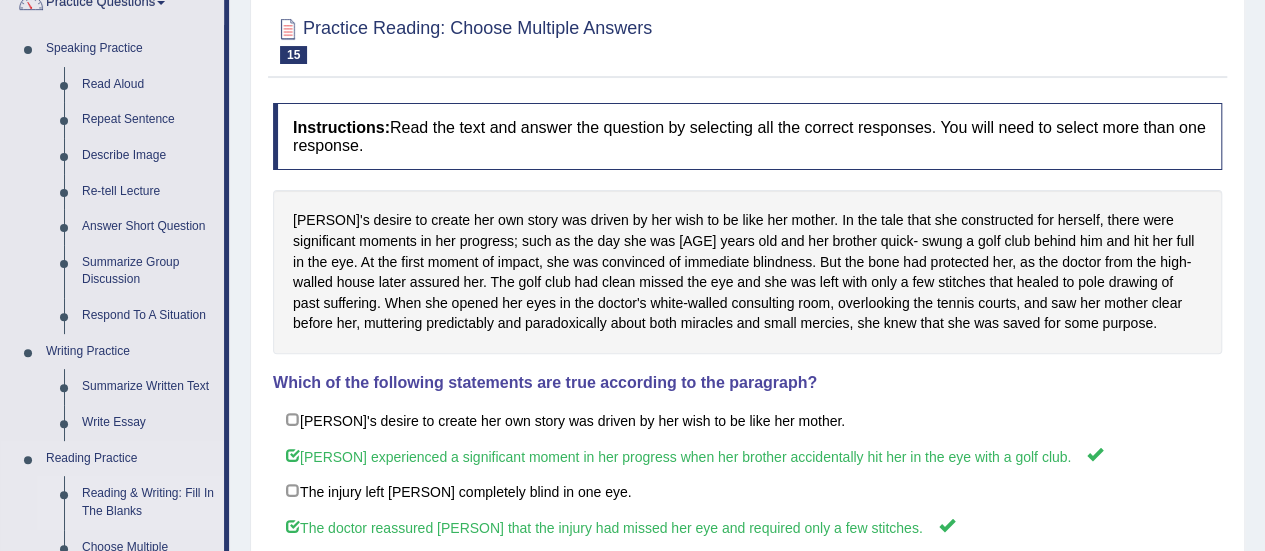 scroll, scrollTop: 500, scrollLeft: 0, axis: vertical 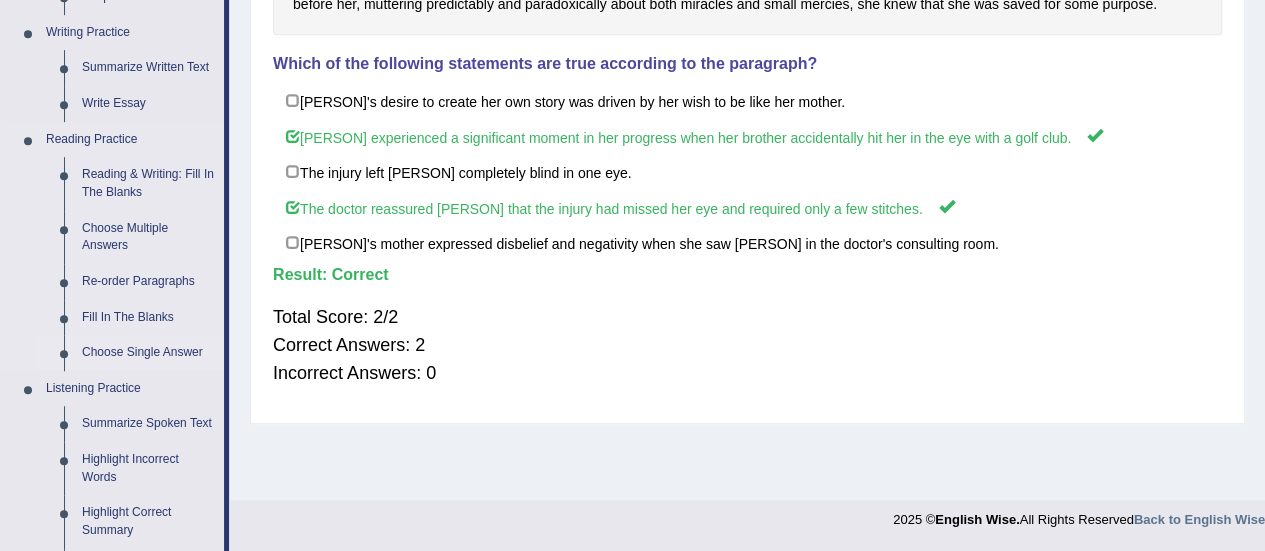 click on "Choose Single Answer" at bounding box center [148, 353] 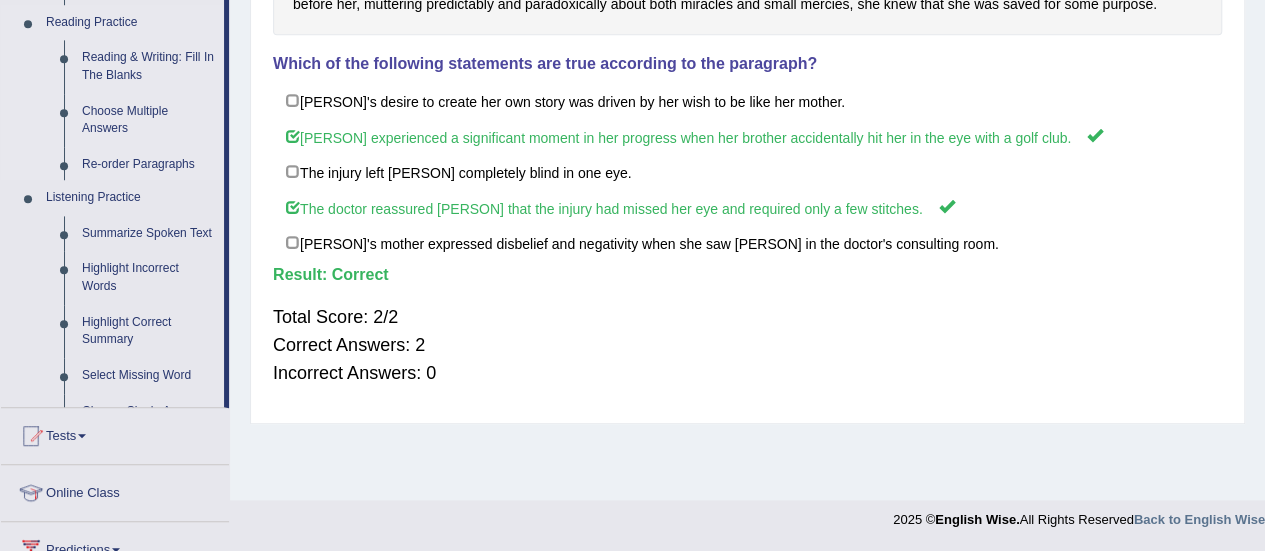scroll, scrollTop: 498, scrollLeft: 0, axis: vertical 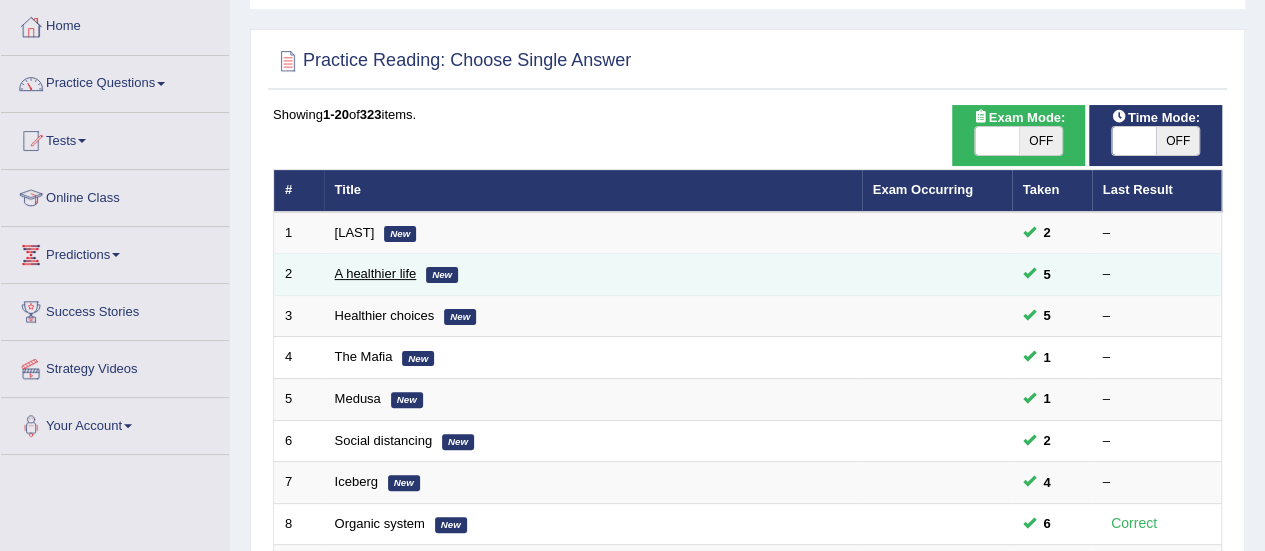 click on "A healthier life" at bounding box center [376, 273] 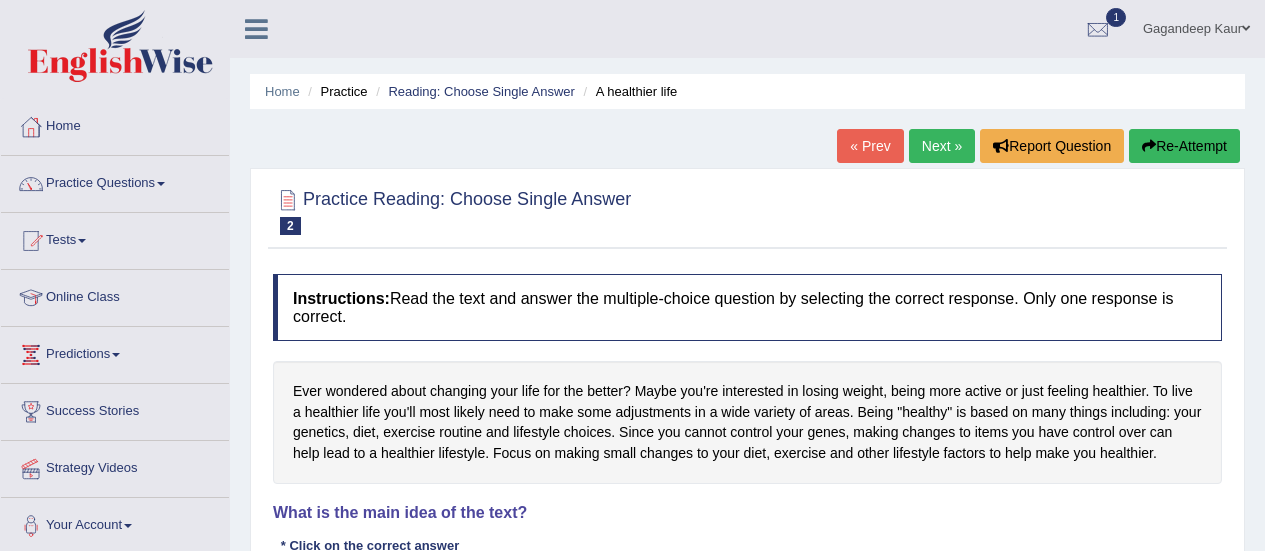 scroll, scrollTop: 113, scrollLeft: 0, axis: vertical 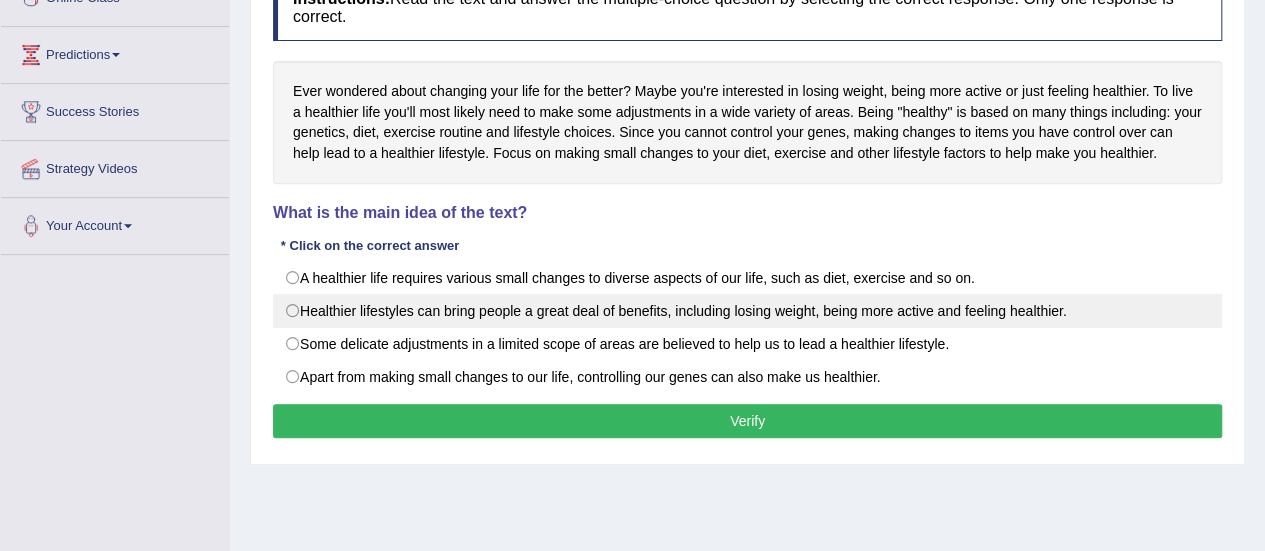 click on "Healthier lifestyles can bring people a great deal of benefits, including losing weight, being more active and feeling healthier." at bounding box center (747, 311) 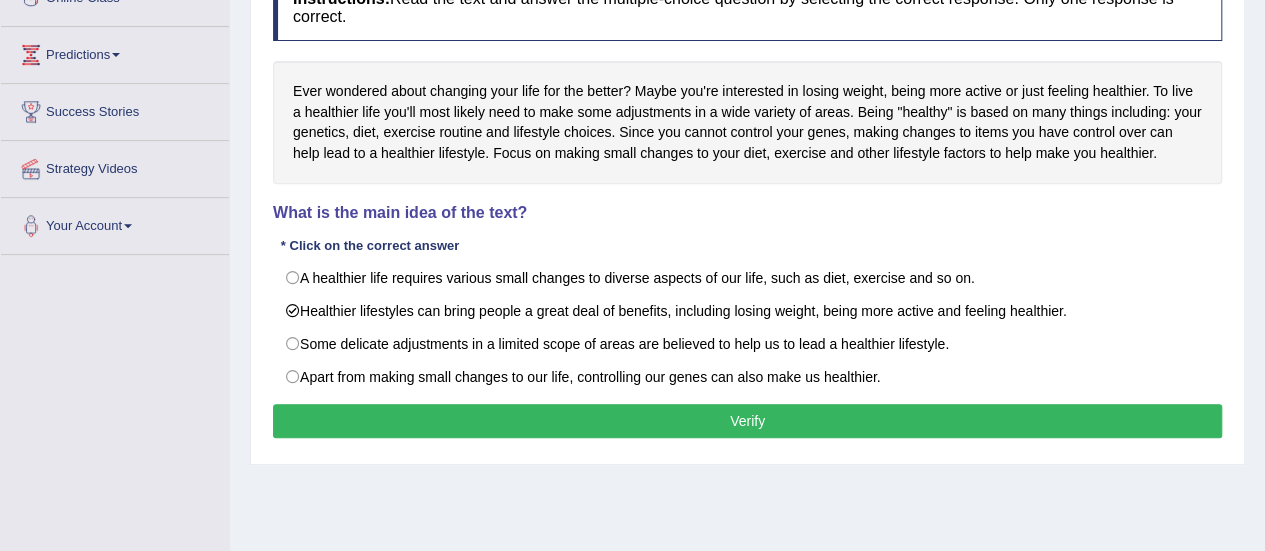 click on "Verify" at bounding box center (747, 421) 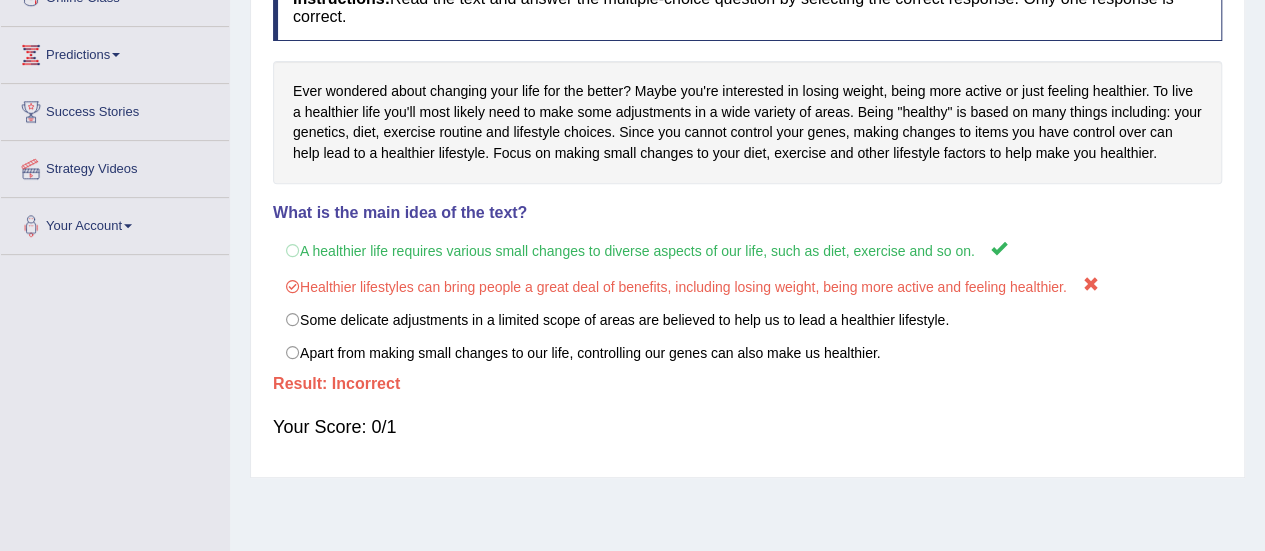scroll, scrollTop: 0, scrollLeft: 0, axis: both 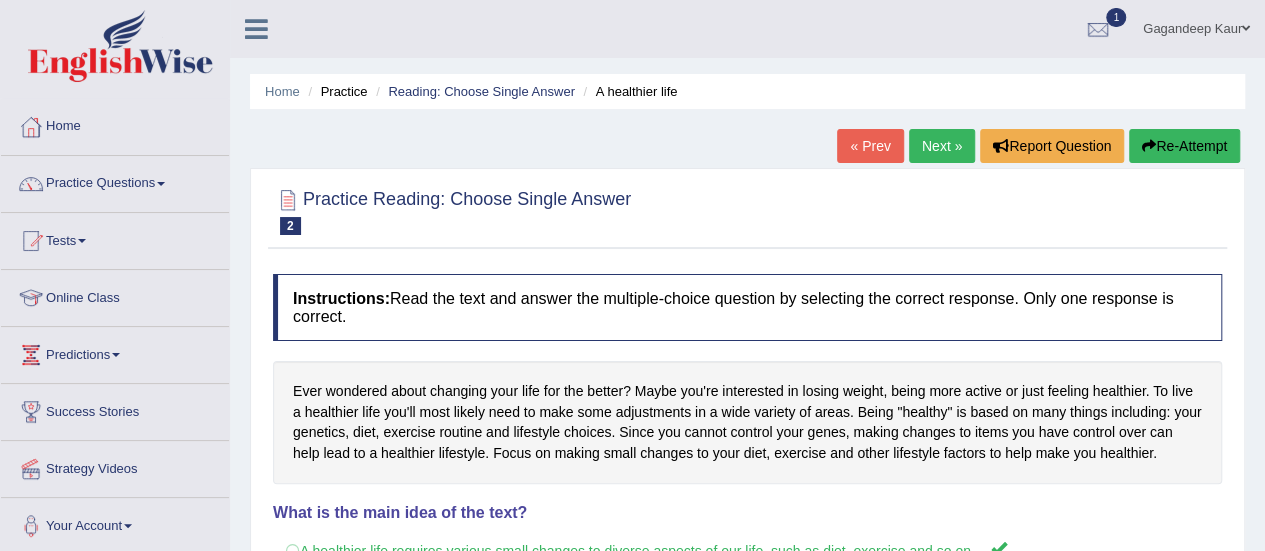 click on "Next »" at bounding box center (942, 146) 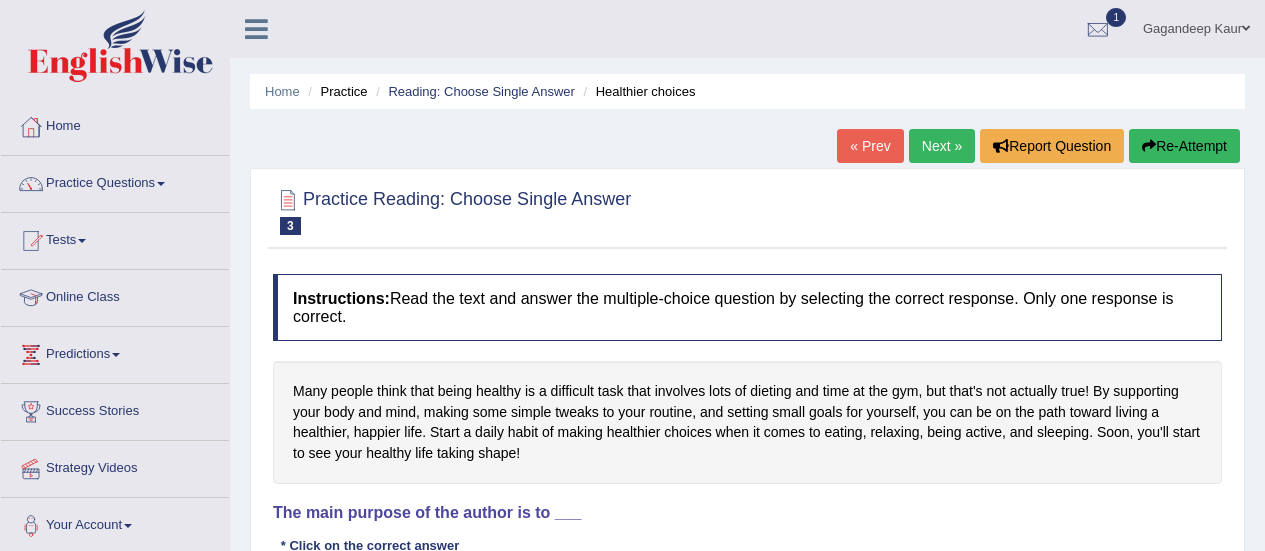 scroll, scrollTop: 200, scrollLeft: 0, axis: vertical 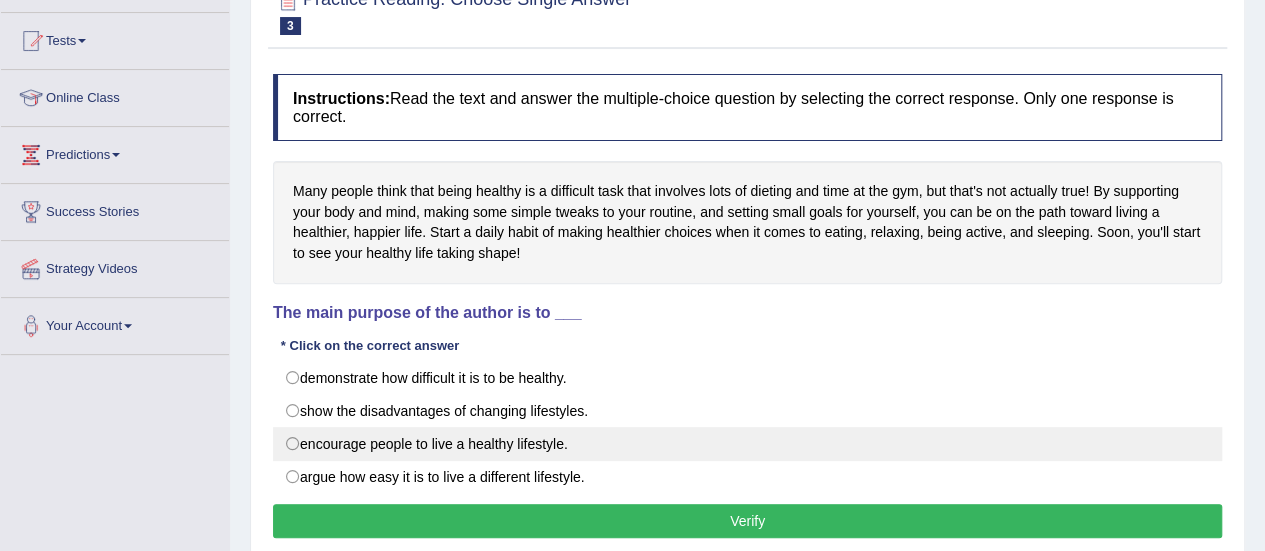 click on "encourage people to live a healthy lifestyle." at bounding box center [747, 444] 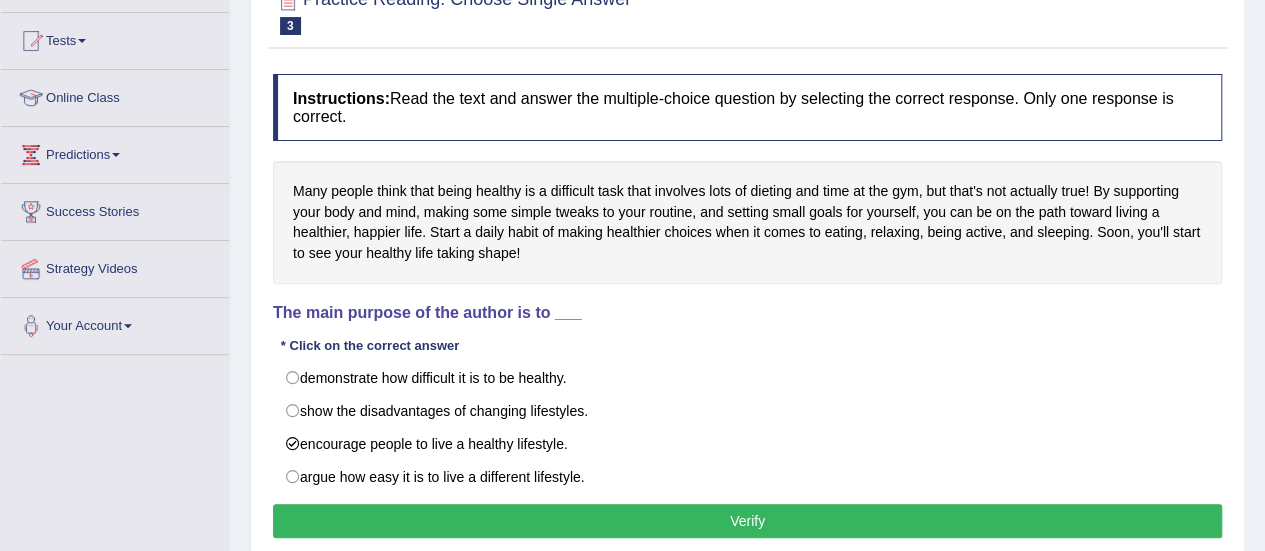 click on "Verify" at bounding box center (747, 521) 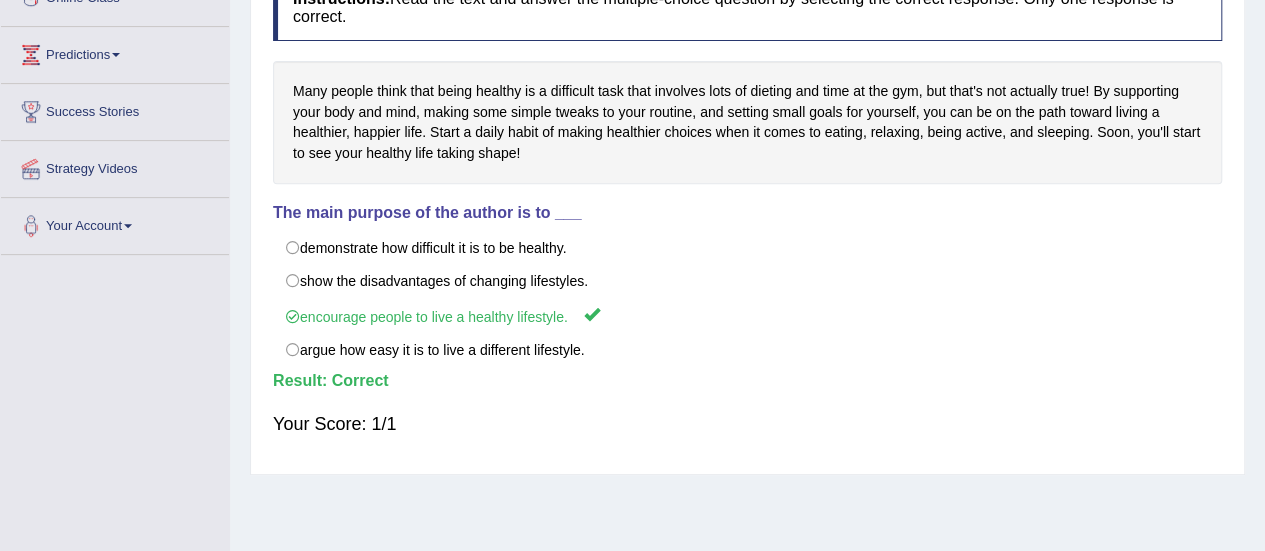 scroll, scrollTop: 0, scrollLeft: 0, axis: both 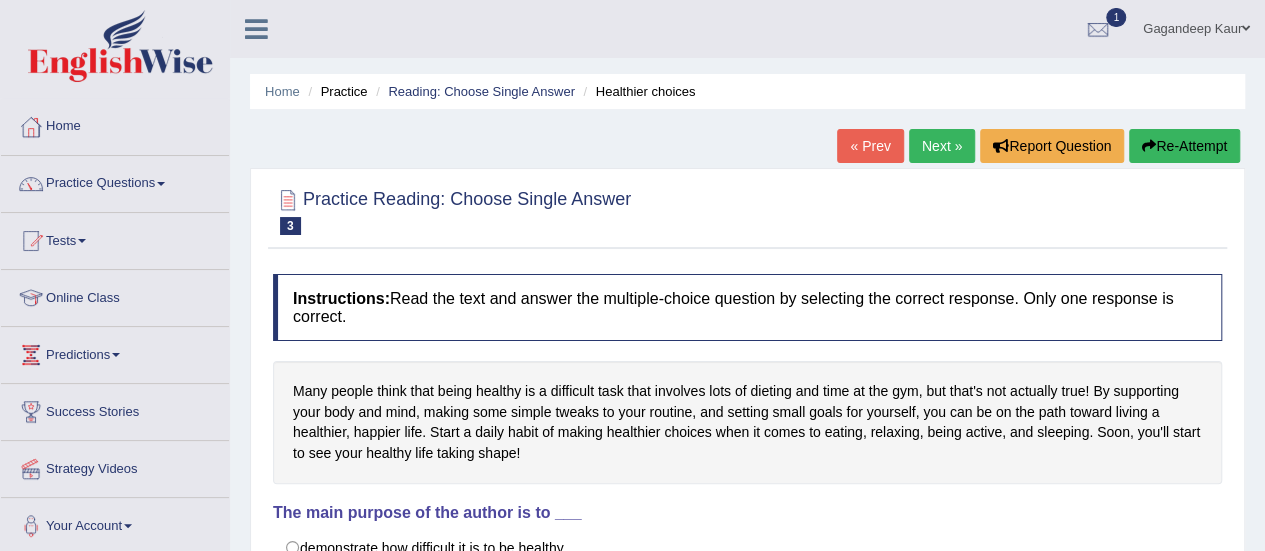 click on "Next »" at bounding box center [942, 146] 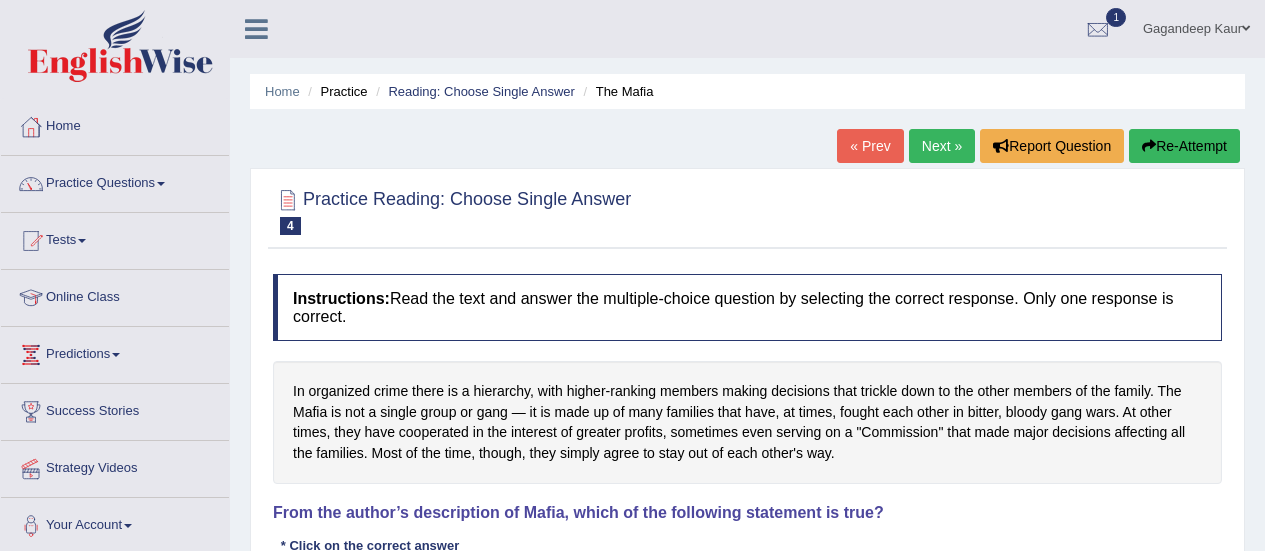 scroll, scrollTop: 0, scrollLeft: 0, axis: both 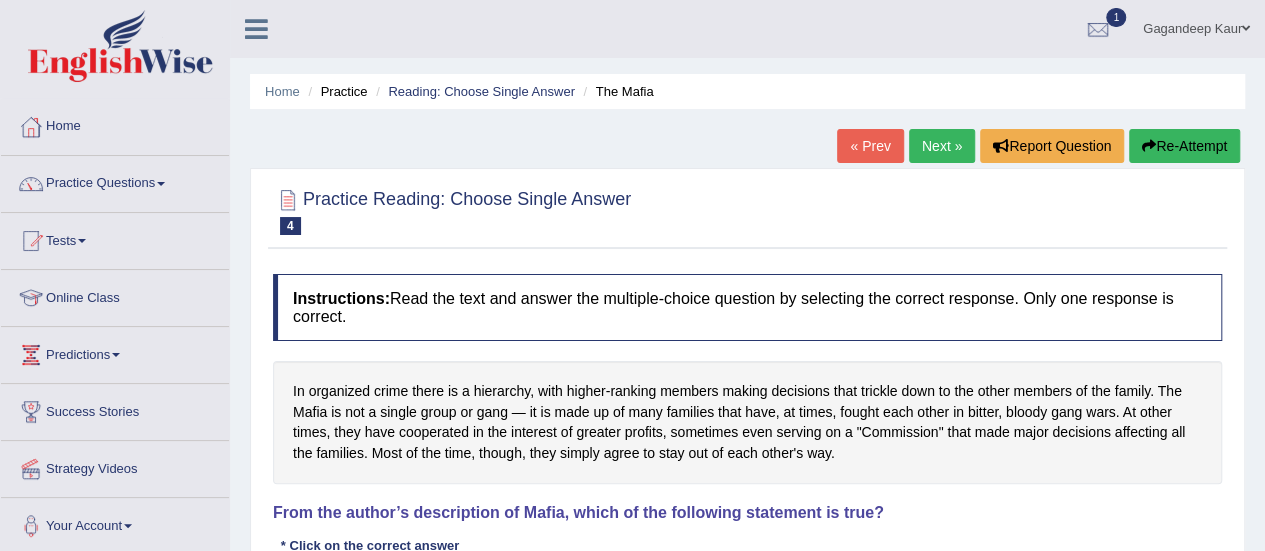 click on "Next »" at bounding box center (942, 146) 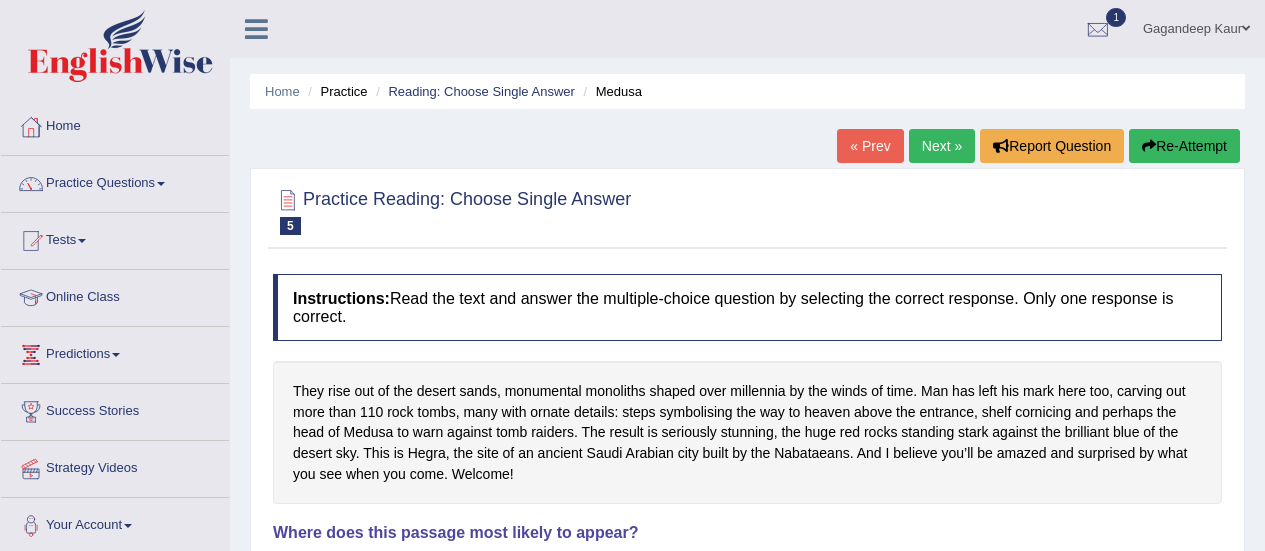 scroll, scrollTop: 0, scrollLeft: 0, axis: both 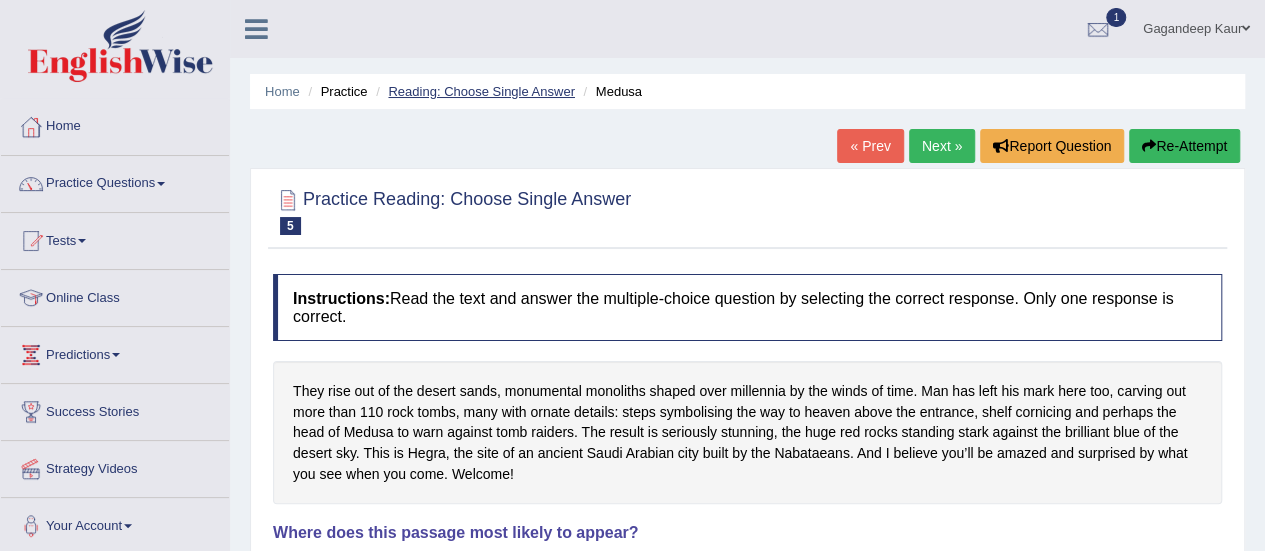 click on "Reading: Choose Single Answer" at bounding box center (481, 91) 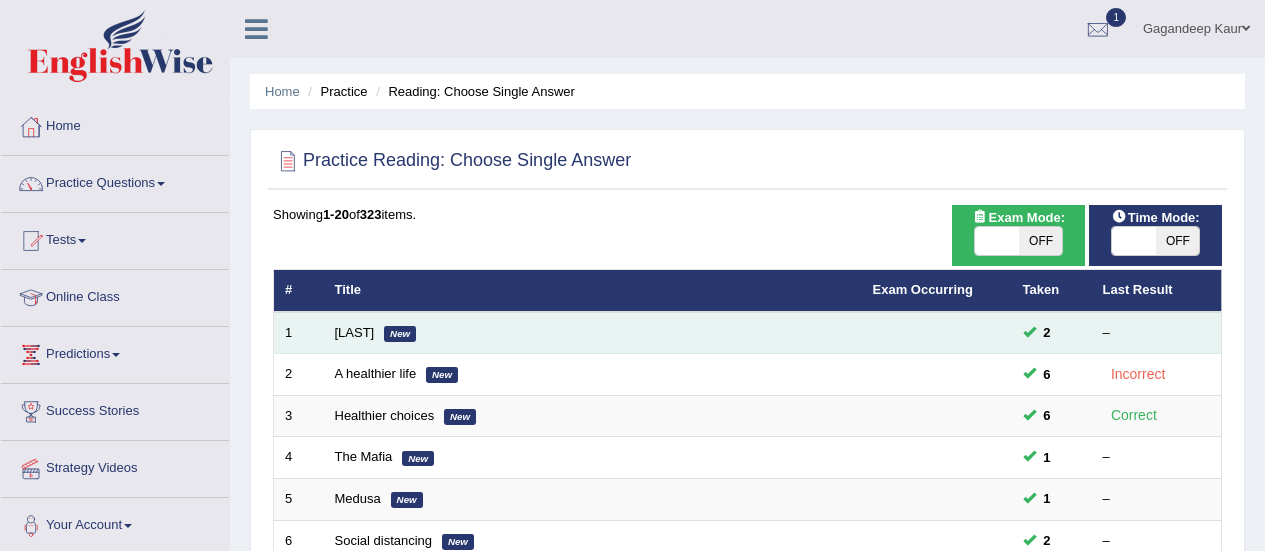 scroll, scrollTop: 100, scrollLeft: 0, axis: vertical 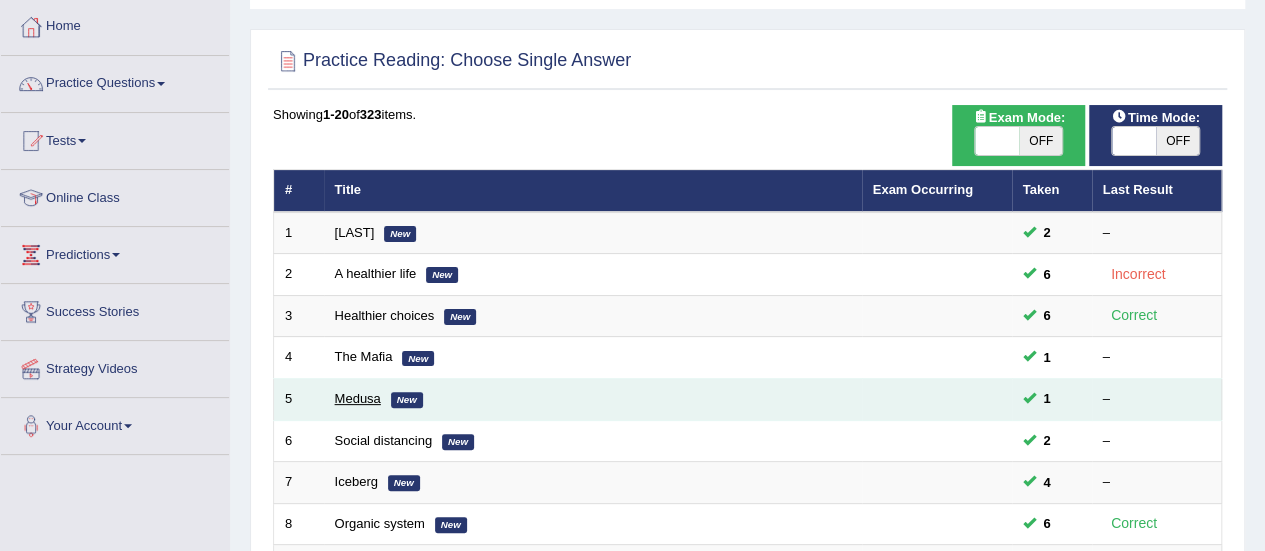 click on "Medusa" at bounding box center [358, 398] 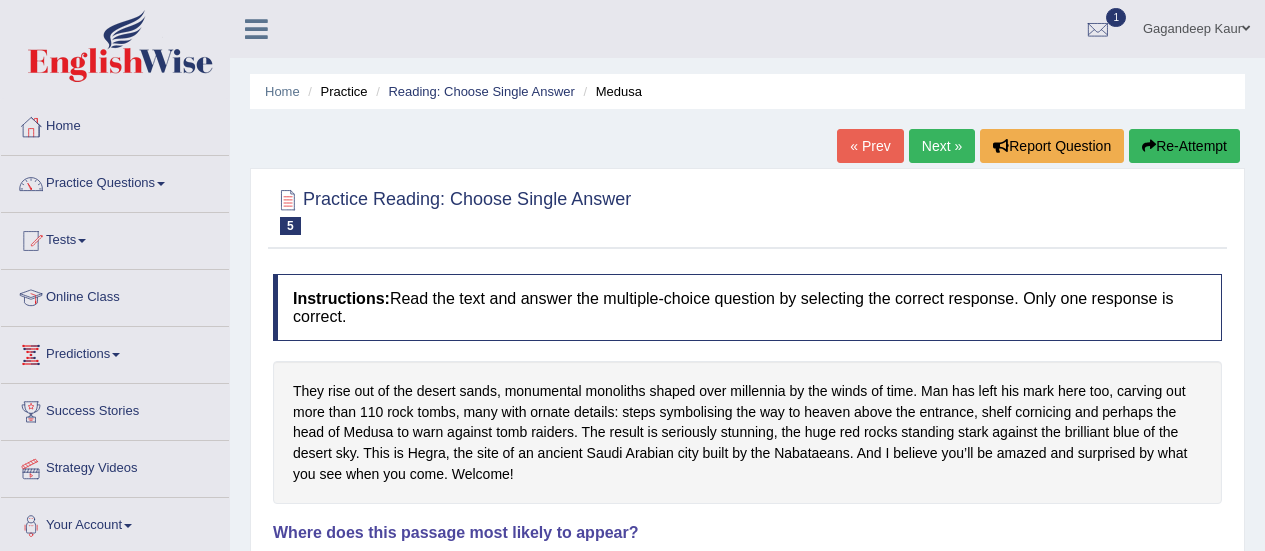 scroll, scrollTop: 0, scrollLeft: 0, axis: both 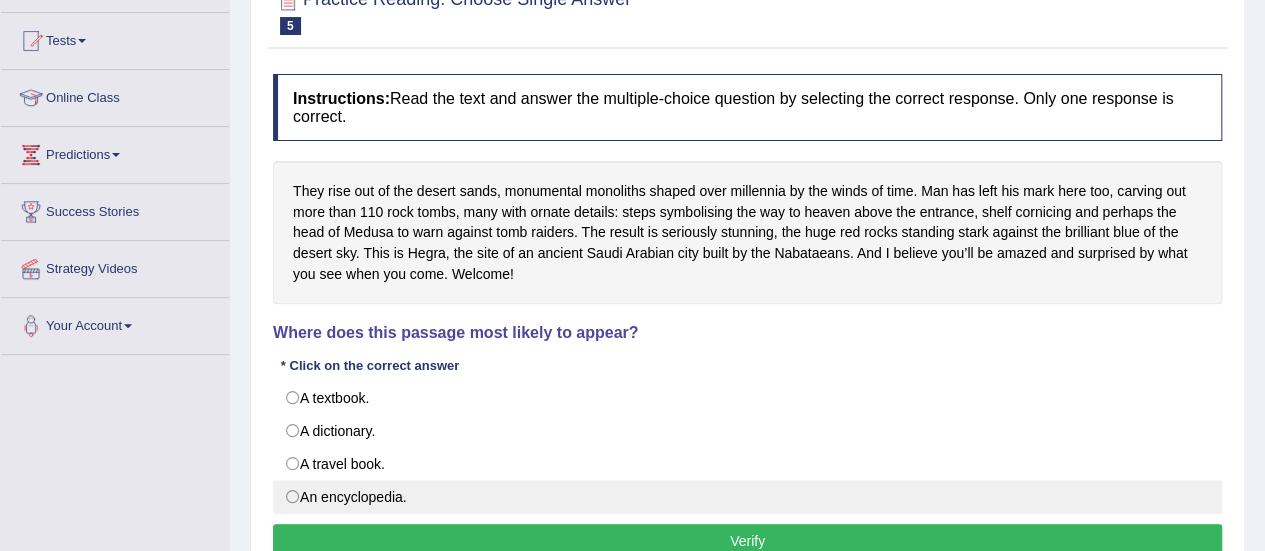 click on "An encyclopedia." at bounding box center (747, 497) 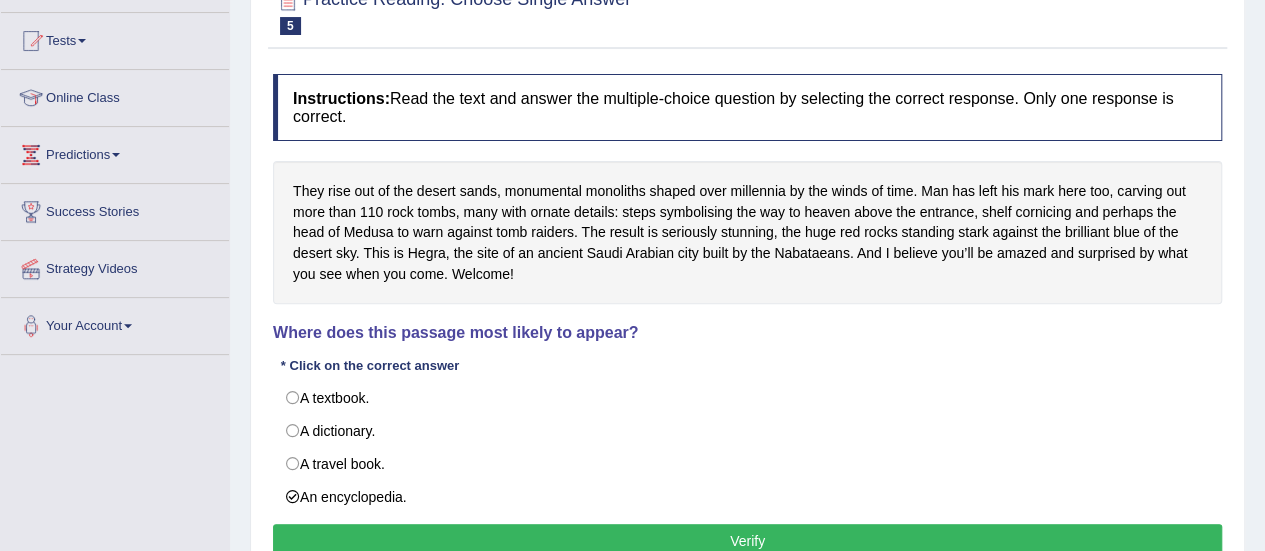 click on "Verify" at bounding box center (747, 541) 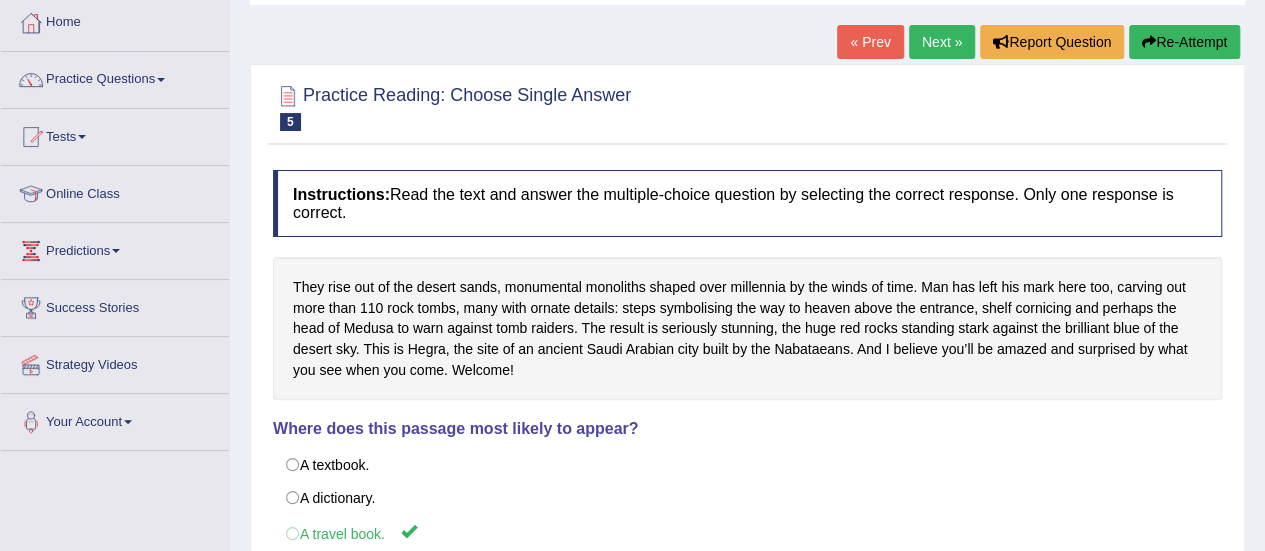 scroll, scrollTop: 0, scrollLeft: 0, axis: both 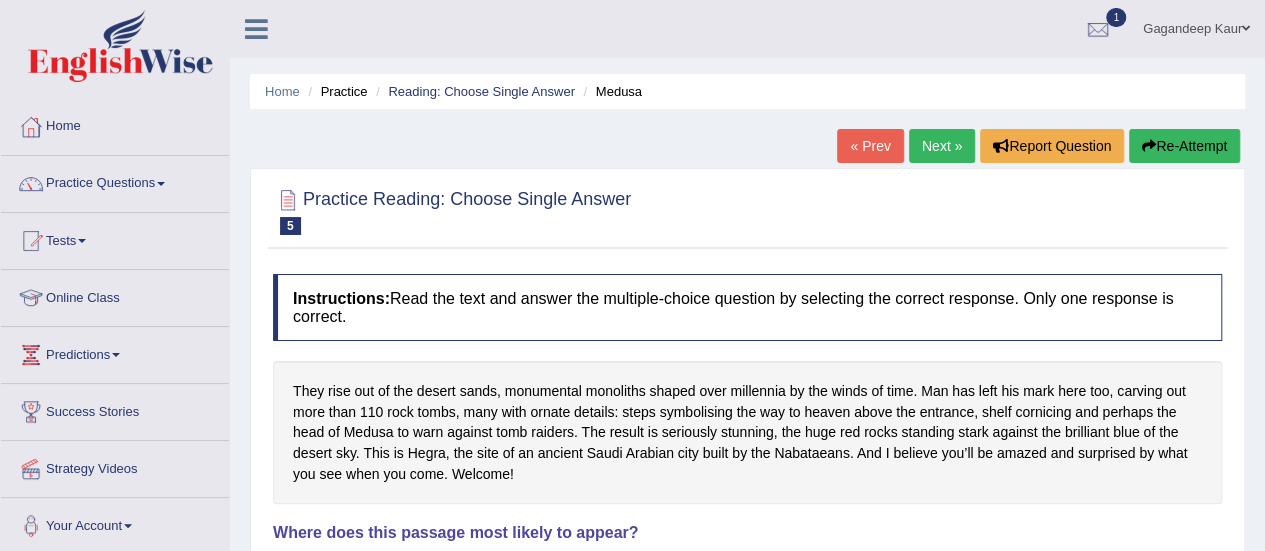 click on "Practice Reading: Choose Single Answer
5
Medusa
Instructions:  Read the text and answer the multiple-choice question by selecting the correct response. Only one response is correct.
They rise out of the desert sands, monumental monoliths shaped over millennia by the winds of time. Man has left his mark here too, carving out more than 110 rock tombs, many with ornate details: steps symbolising the way to heaven above the entrance, shelf cornicing and perhaps the head of Medusa to warn against tomb raiders. The result is seriously stunning, the huge red rocks standing stark against the brilliant blue of the desert sky. This is Hegra, the site of an ancient Saudi Arabian city built by the Nabataeans. And I believe you’ll be amazed and surprised by what you see when you come. Welcome! Where does this passage most likely to appear? * Click on the correct answer  A textbook.  A dictionary.  A travel book.  An encyclopedia. Result:" at bounding box center [747, 483] 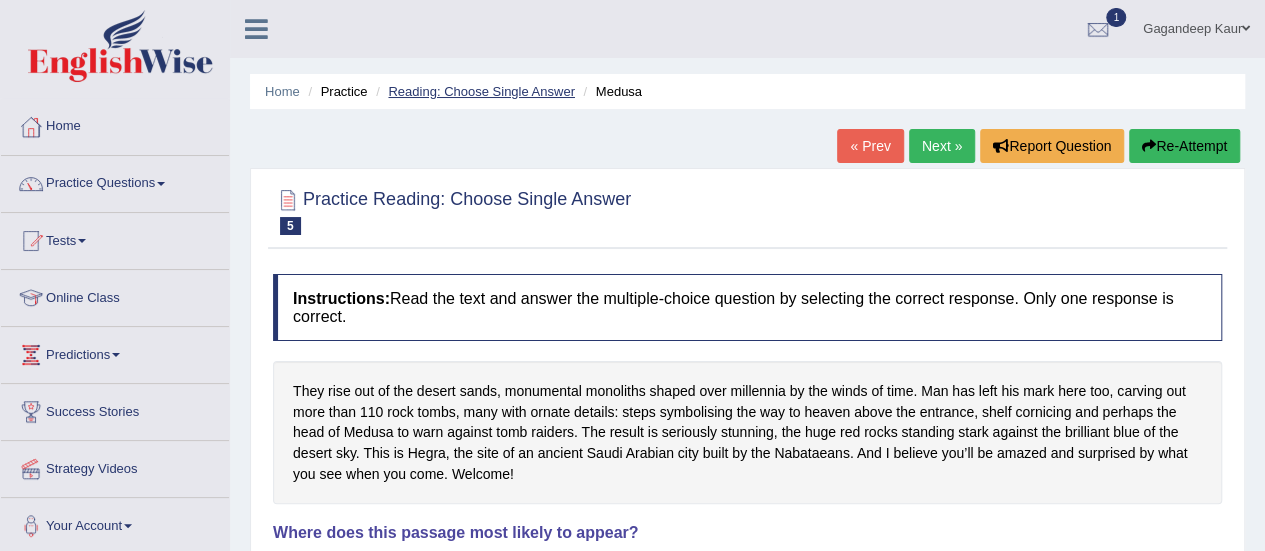 click on "Reading: Choose Single Answer" at bounding box center [481, 91] 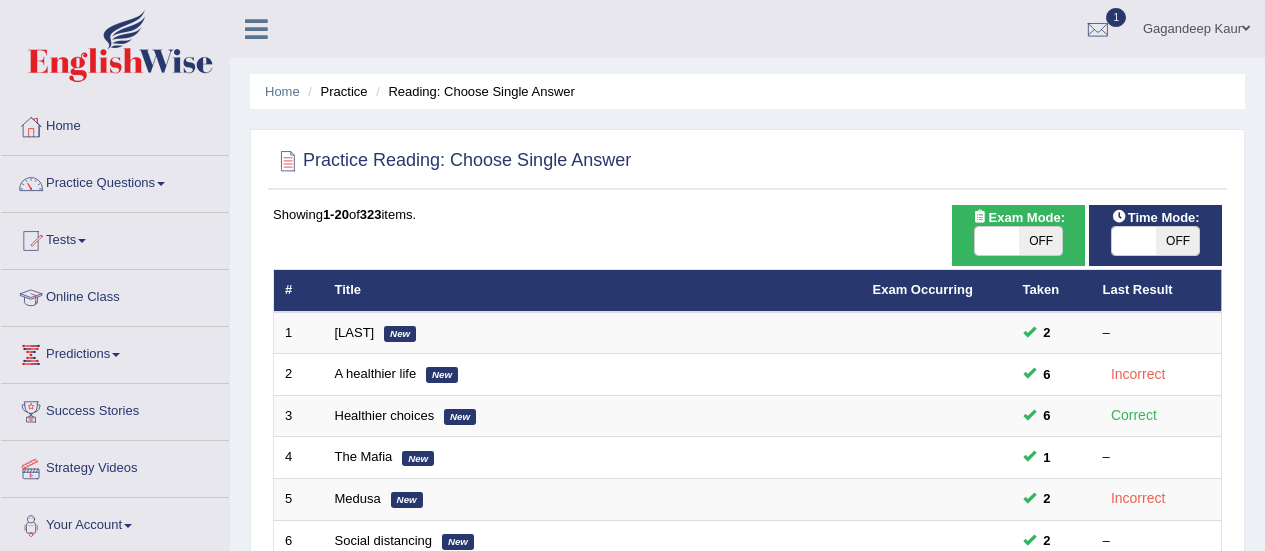 scroll, scrollTop: 0, scrollLeft: 0, axis: both 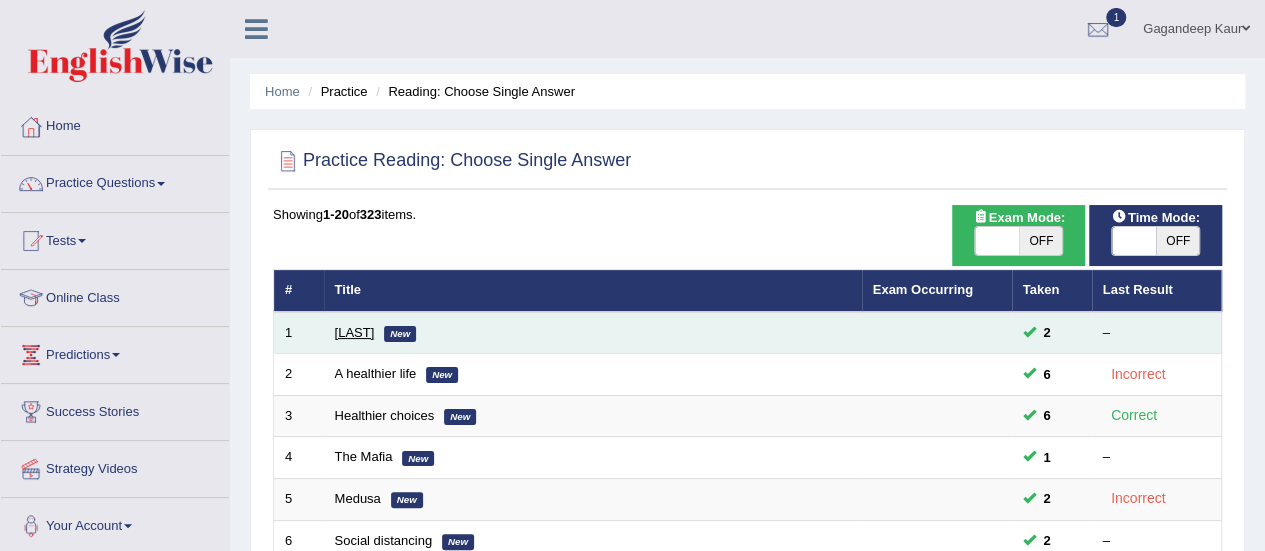 click on "[LAST]" at bounding box center (355, 332) 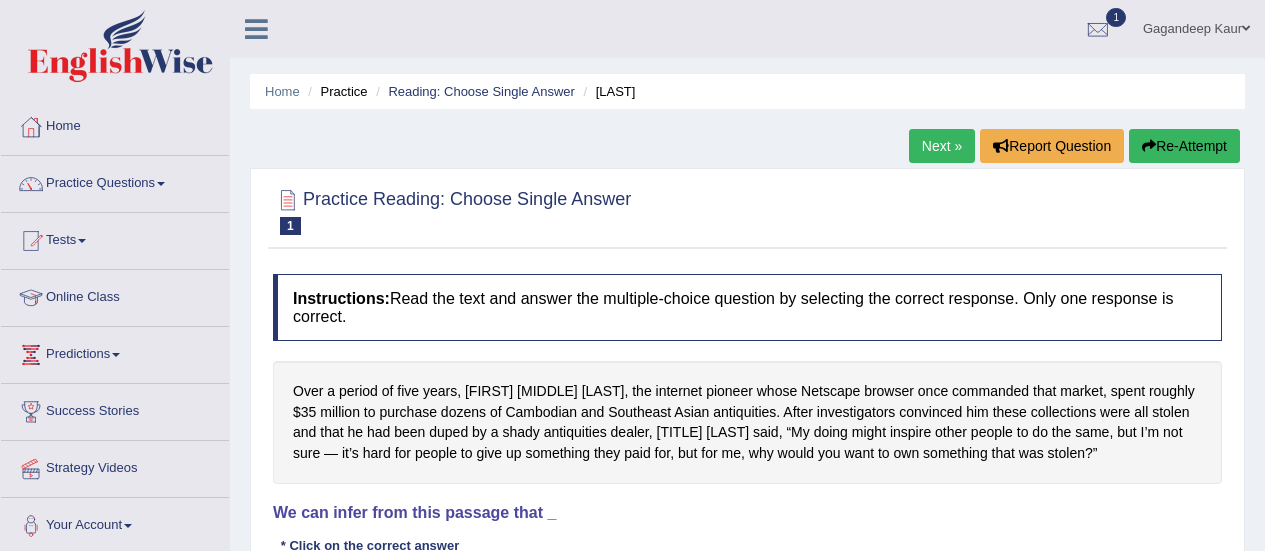 scroll, scrollTop: 0, scrollLeft: 0, axis: both 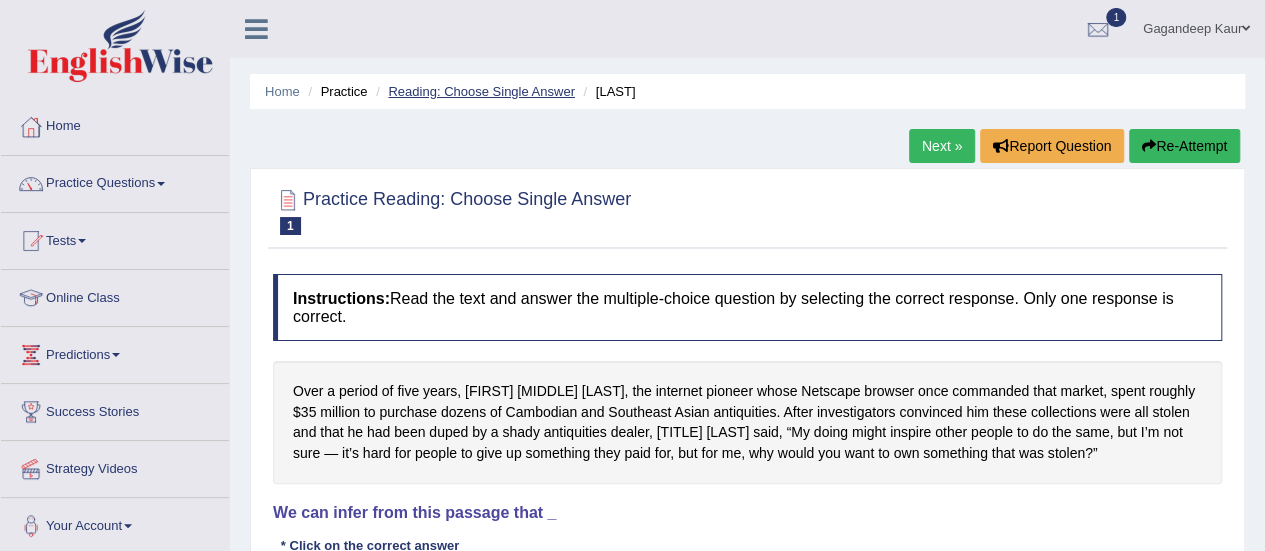 click on "Reading: Choose Single Answer" at bounding box center [481, 91] 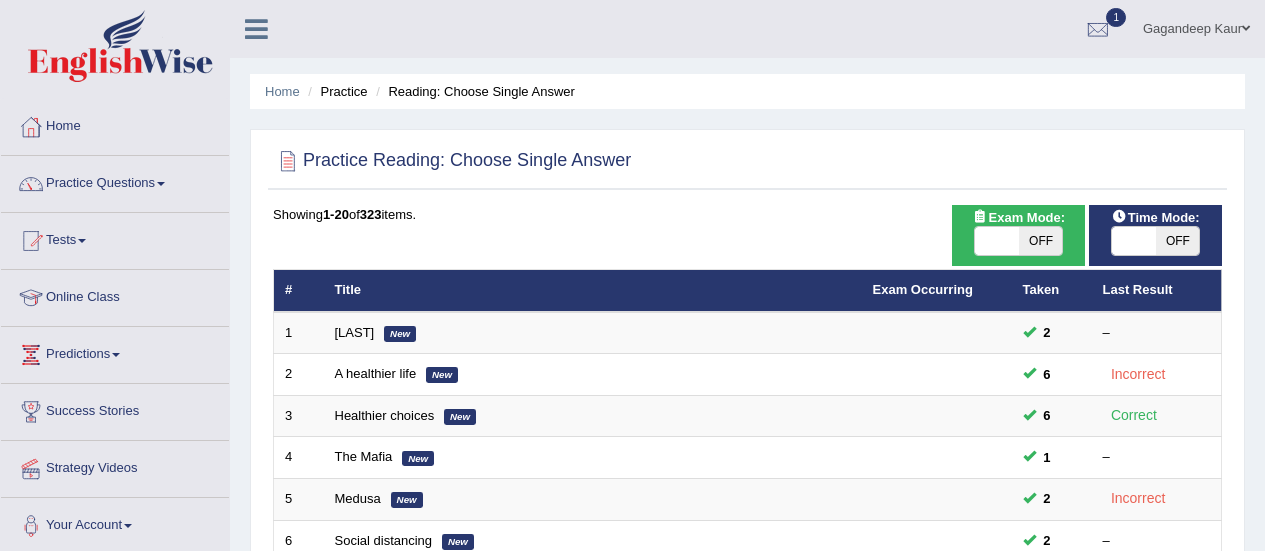 scroll, scrollTop: 458, scrollLeft: 0, axis: vertical 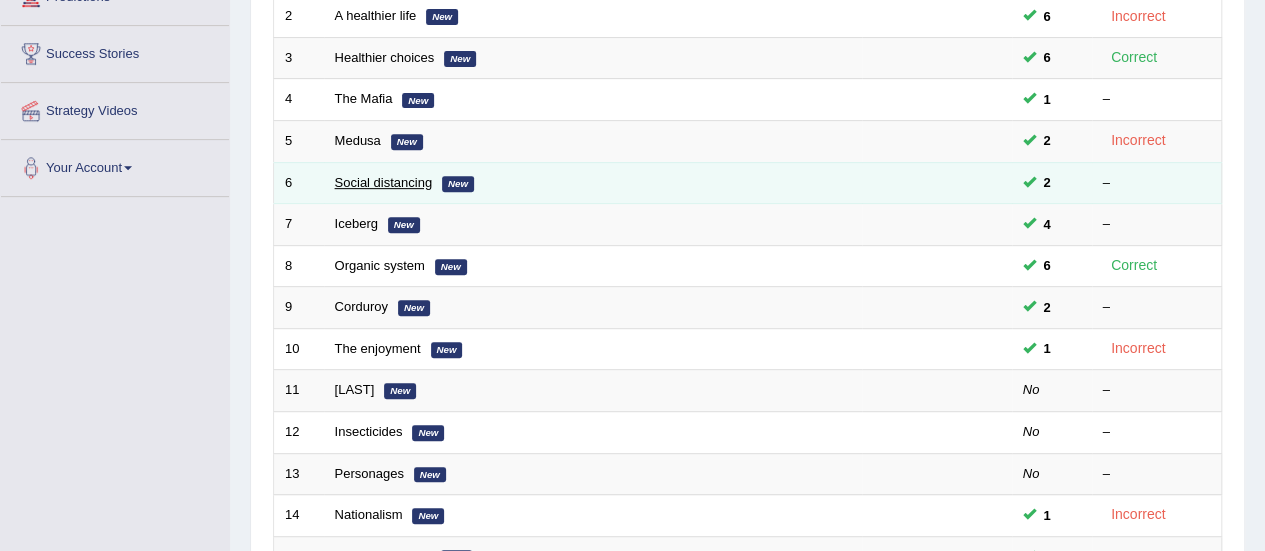 click on "Social distancing" at bounding box center [384, 182] 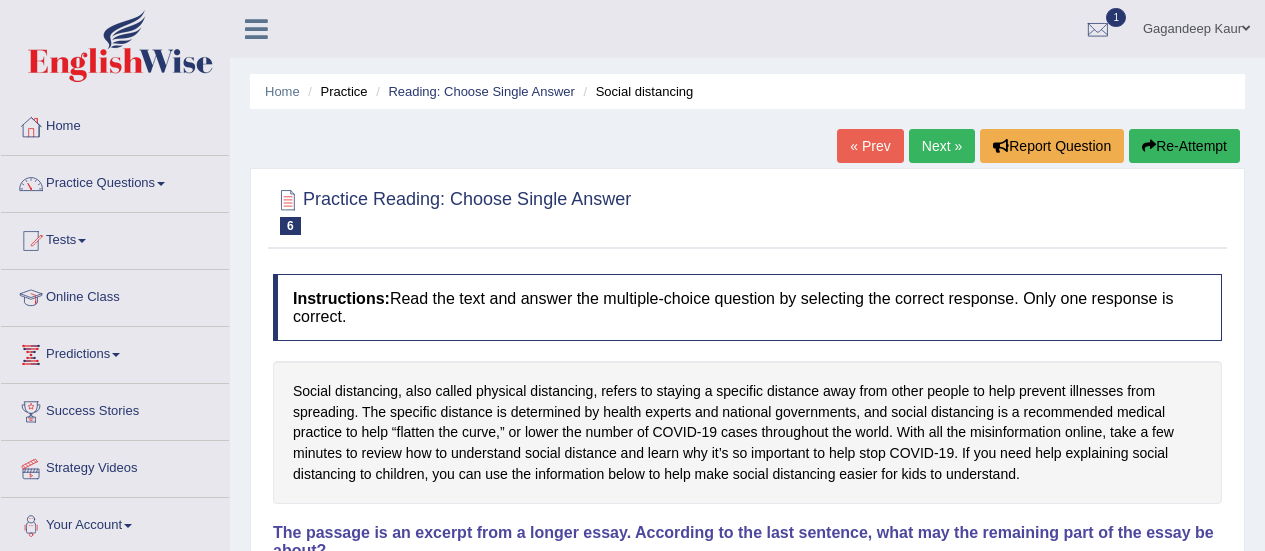 scroll, scrollTop: 300, scrollLeft: 0, axis: vertical 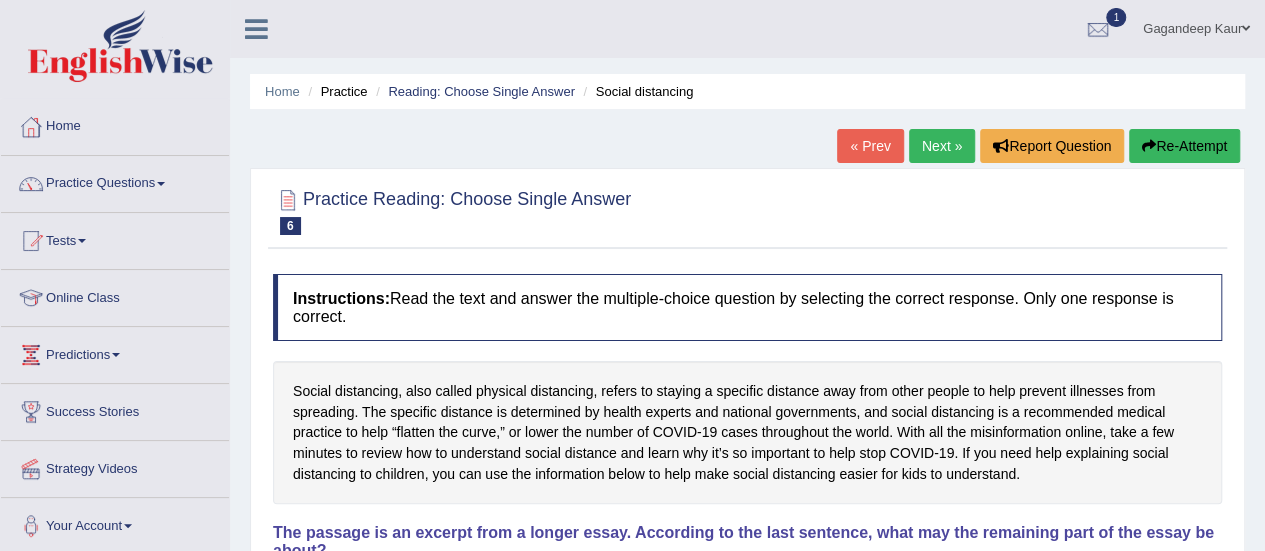 click on "Next »" at bounding box center [942, 146] 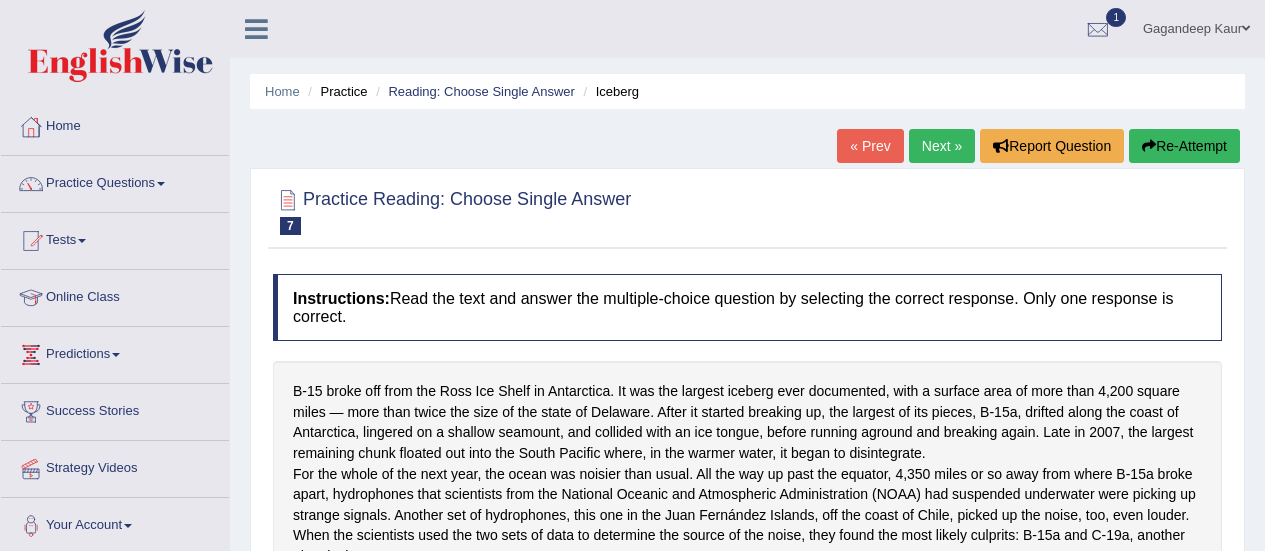 scroll, scrollTop: 0, scrollLeft: 0, axis: both 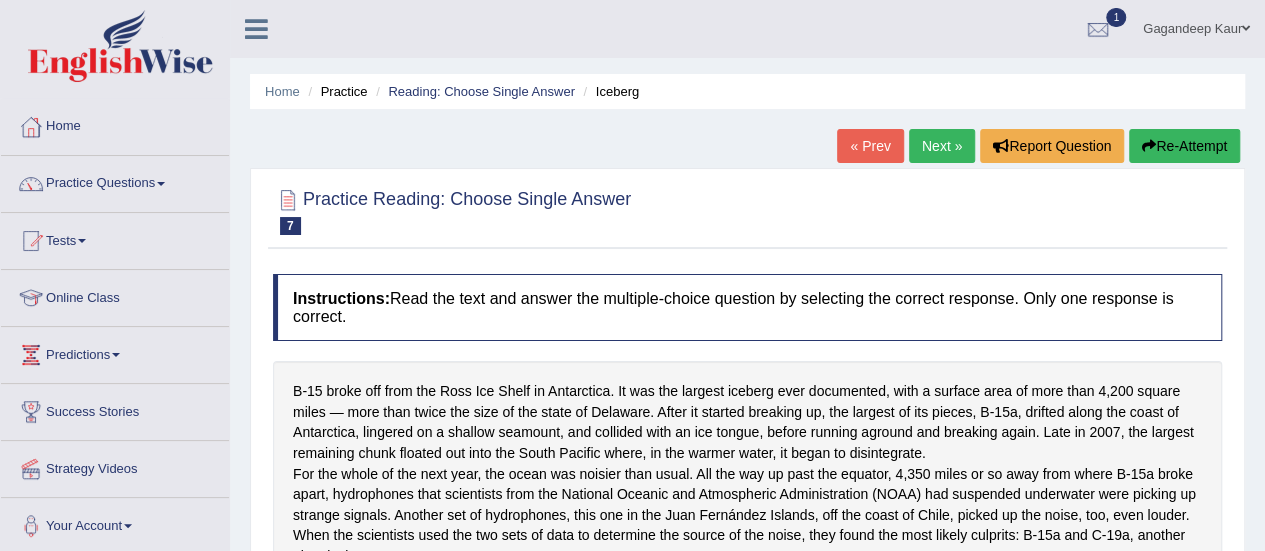 click on "Next »" at bounding box center [942, 146] 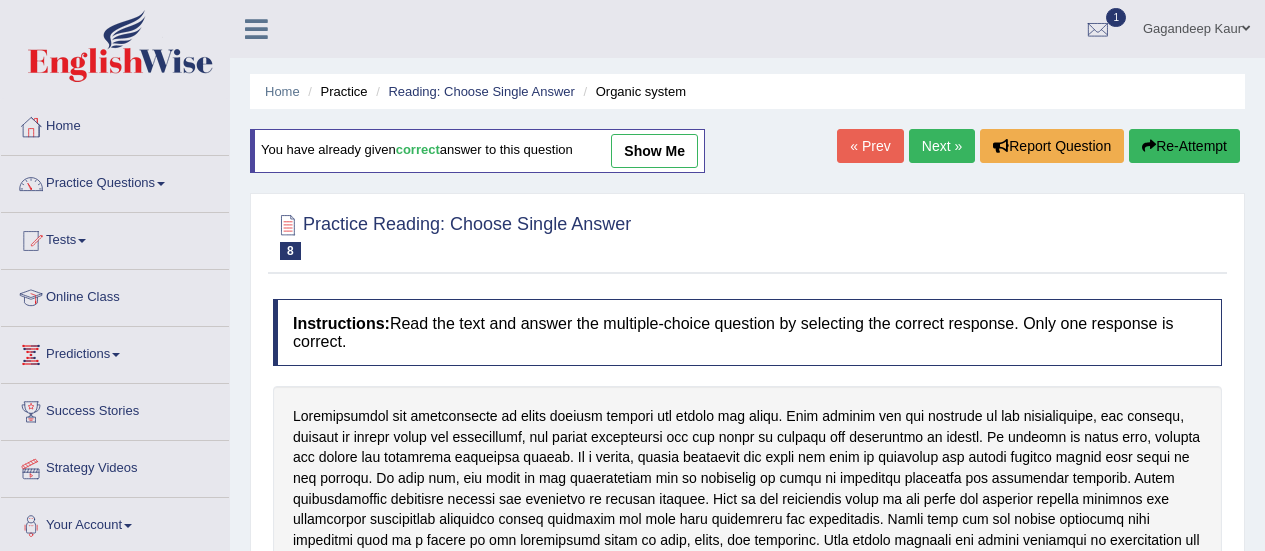 scroll, scrollTop: 0, scrollLeft: 0, axis: both 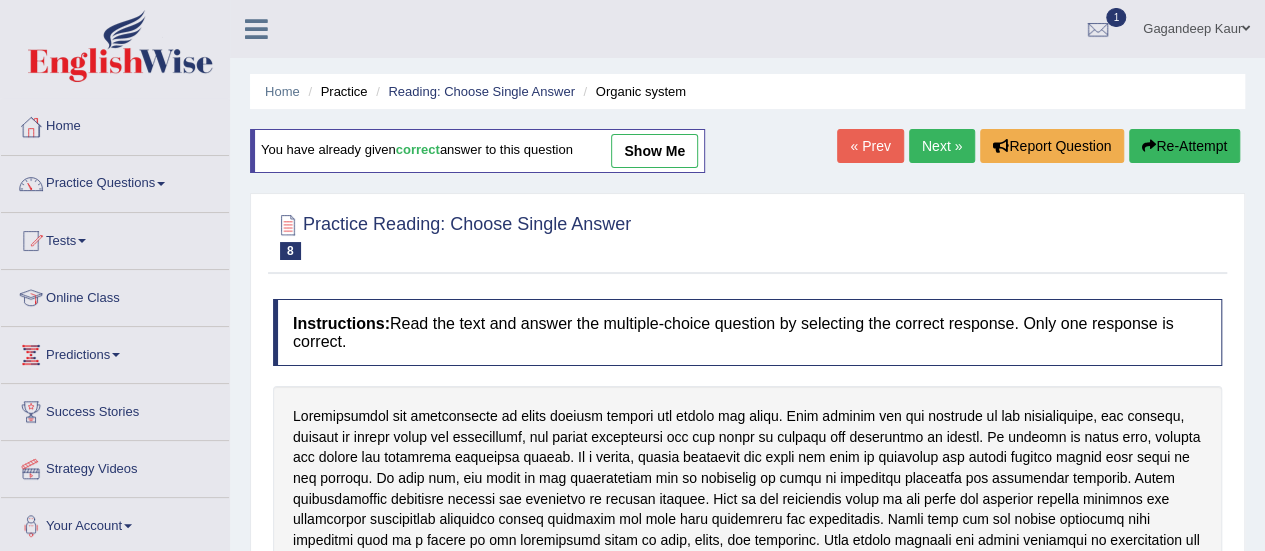 click on "Home
Practice
Reading: Choose Single Answer
Organic system
You have already given  correct  answer to this question
show me
« Prev Next »  Report Question  Re-Attempt
Practice Reading: Choose Single Answer
8
Organic system
Instructions:  Read the text and answer the multiple-choice question by selecting the correct response. Only one response is correct.
Organic system as related to the organization implies its * Click on the correct answer  growth with the help of expert knowledge  growth with input from science and technology  steady all around development  natural and unimpeded growth Result:  Verify" at bounding box center [747, 500] 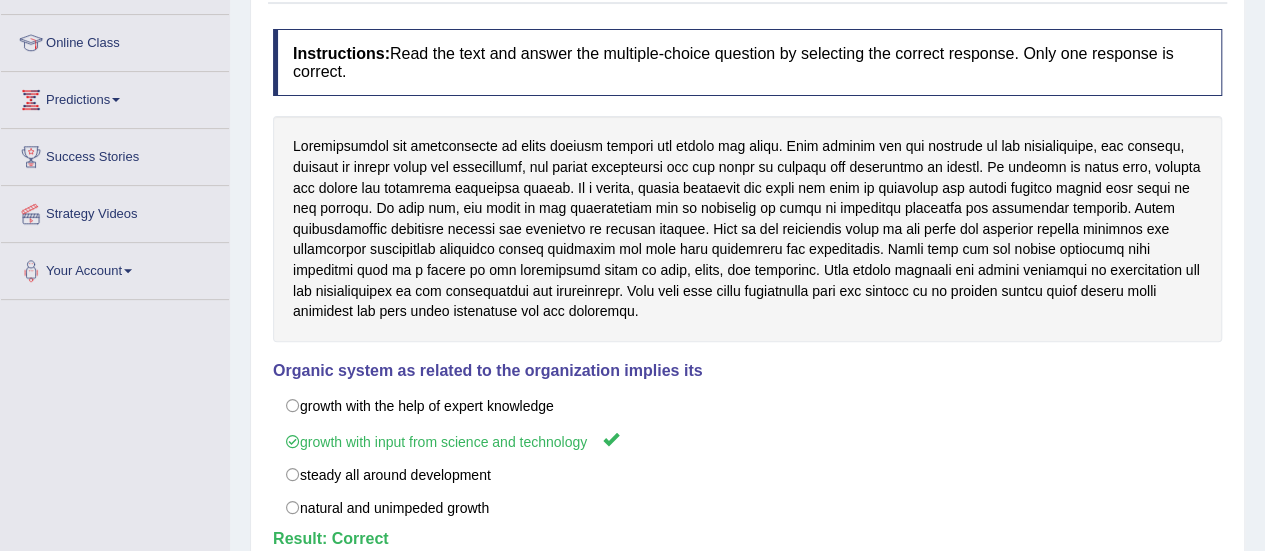 scroll, scrollTop: 0, scrollLeft: 0, axis: both 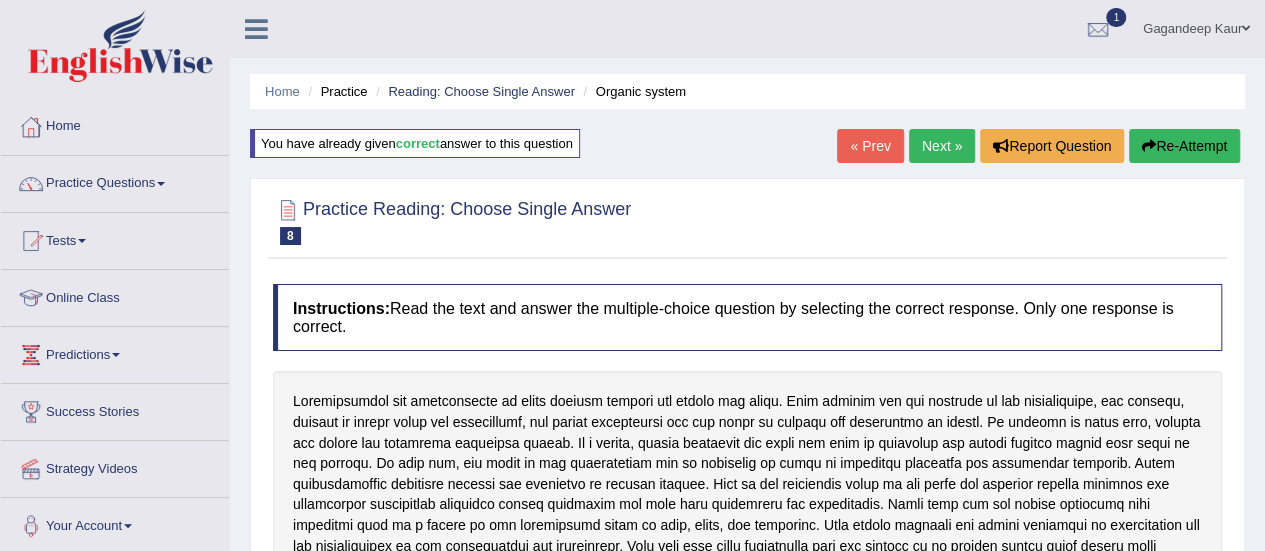 click on "Home
Practice
Reading: Choose Single Answer
Organic system
You have already given  correct  answer to this question
« Prev Next »  Report Question  Re-Attempt
Practice Reading: Choose Single Answer
8
Organic system
Instructions:  Read the text and answer the multiple-choice question by selecting the correct response. Only one response is correct.
Organic system as related to the organization implies its * Click on the correct answer  growth with the help of expert knowledge  growth with input from science and technology  steady all around development  natural and unimpeded growth Result:  Your Score: 1/1 Verify" at bounding box center (747, 500) 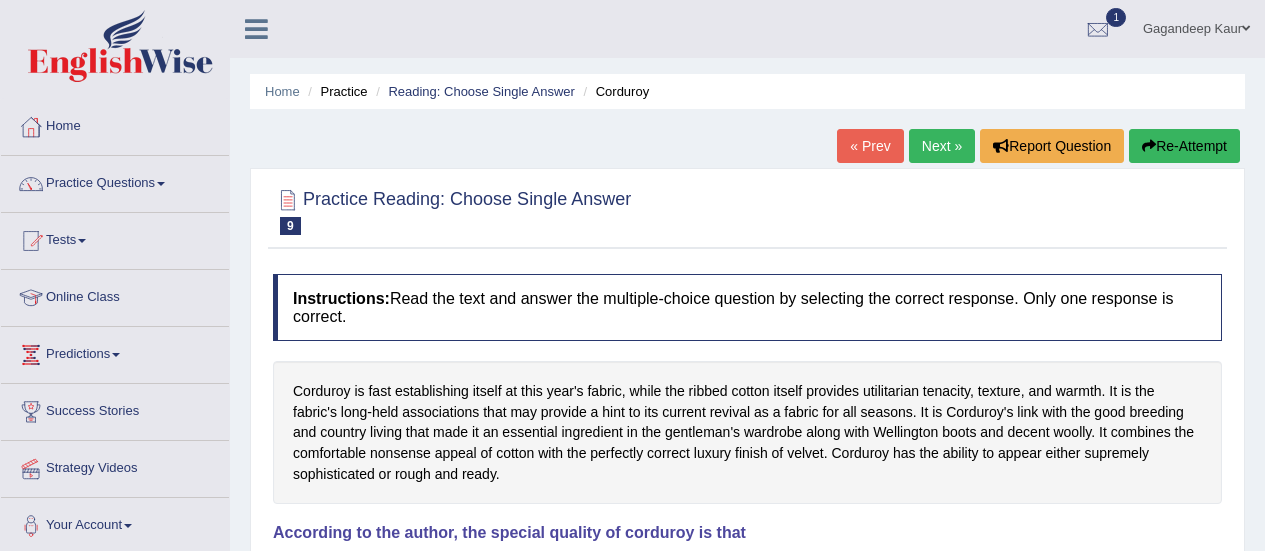 scroll, scrollTop: 6, scrollLeft: 0, axis: vertical 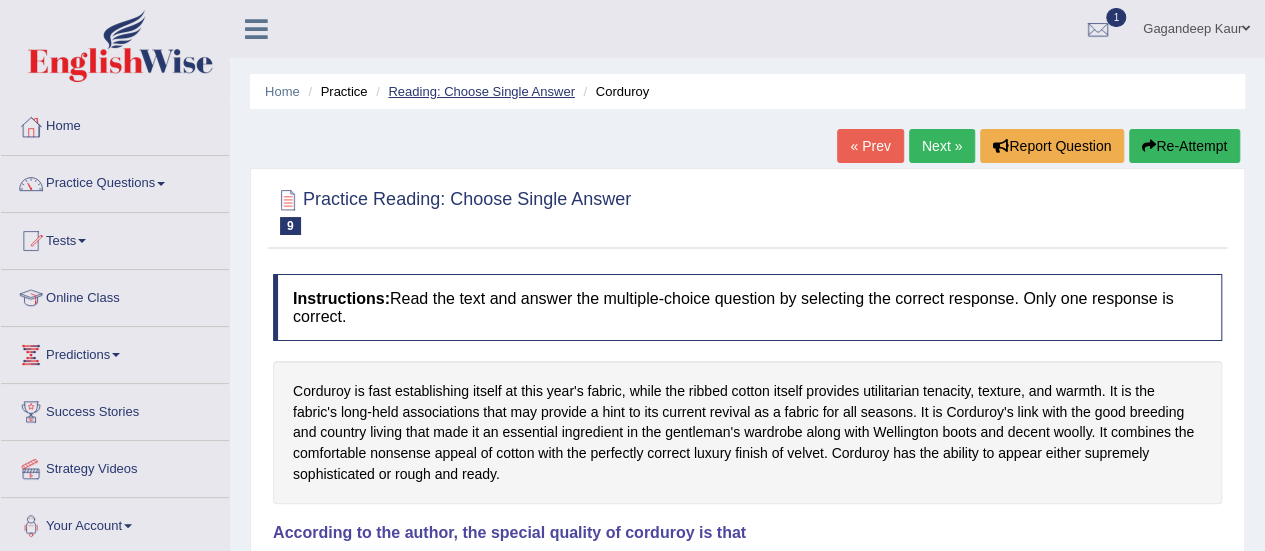 drag, startPoint x: 440, startPoint y: 90, endPoint x: 426, endPoint y: 97, distance: 15.652476 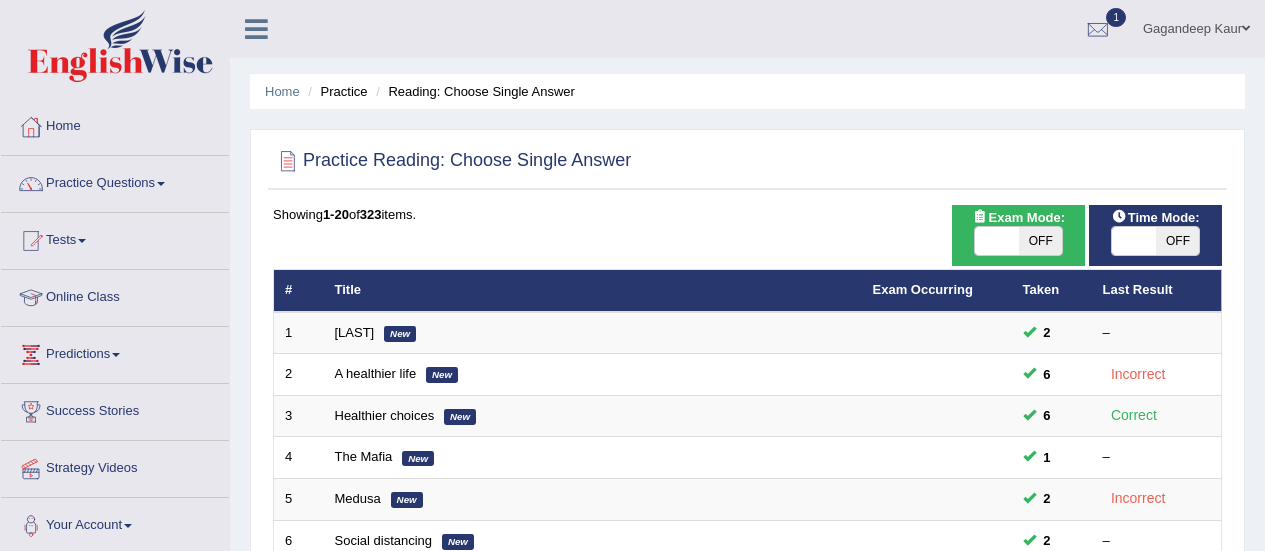 scroll, scrollTop: 0, scrollLeft: 0, axis: both 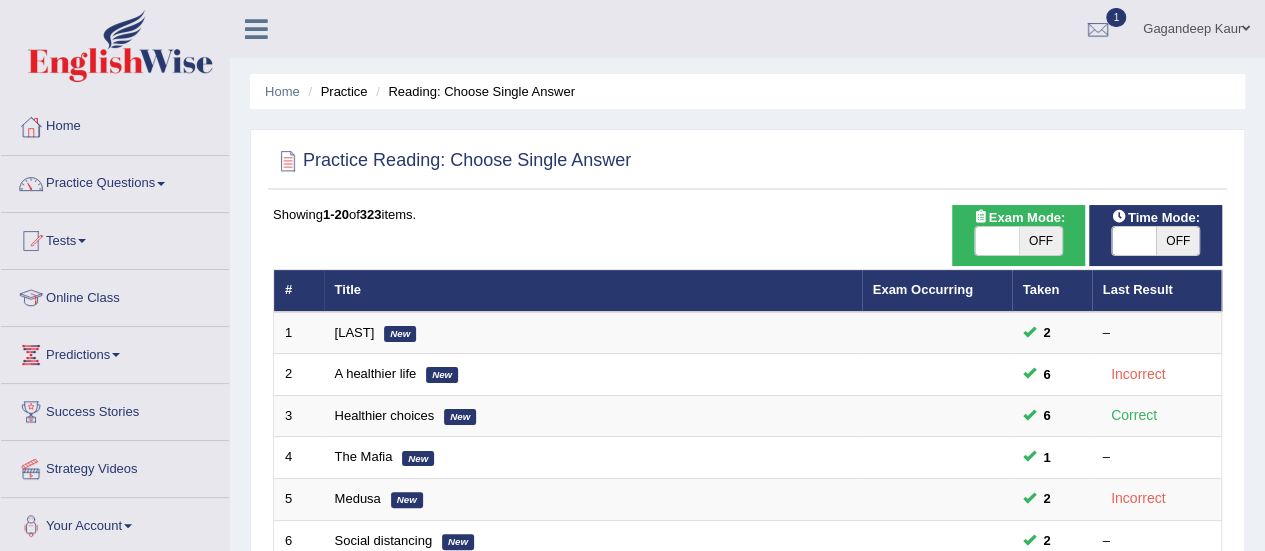 click on "Practice Questions" at bounding box center [115, 181] 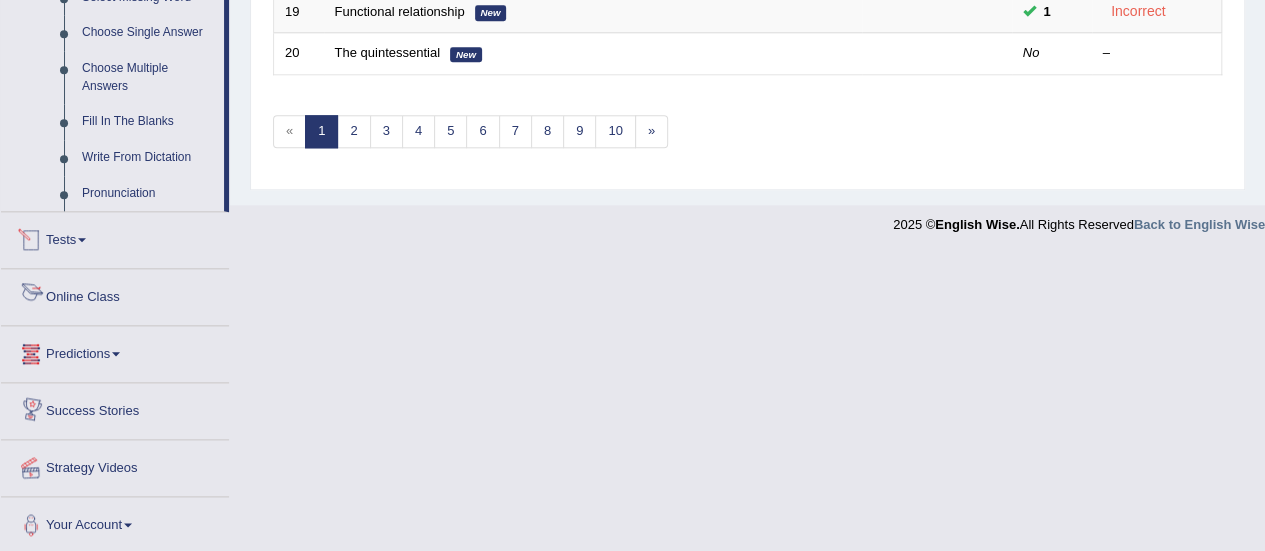 scroll, scrollTop: 769, scrollLeft: 0, axis: vertical 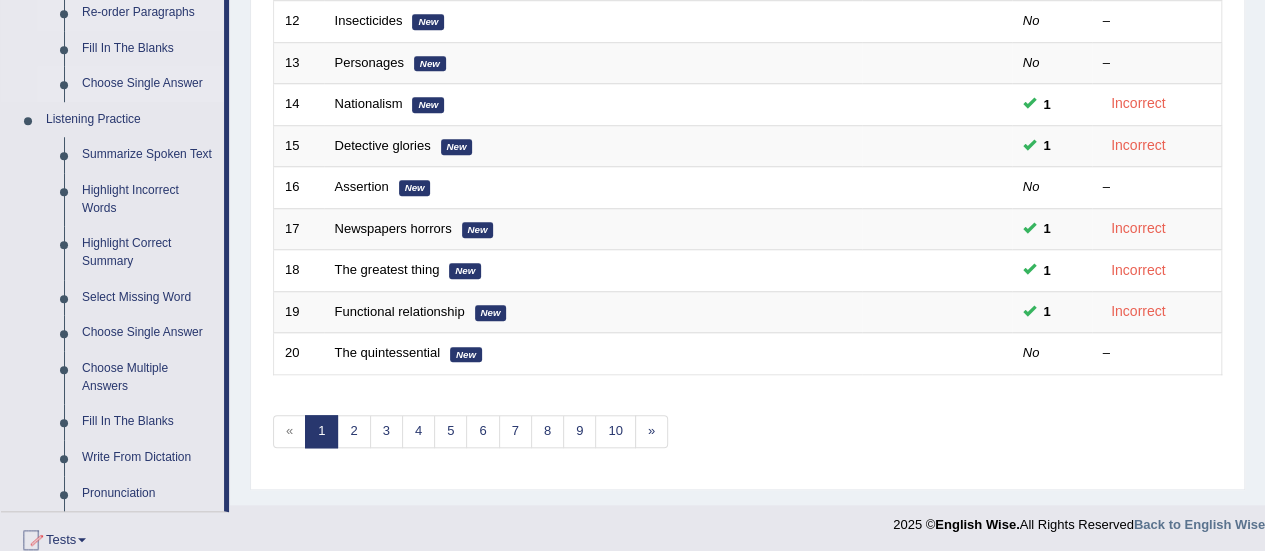 click on "Re-order Paragraphs" at bounding box center (148, 13) 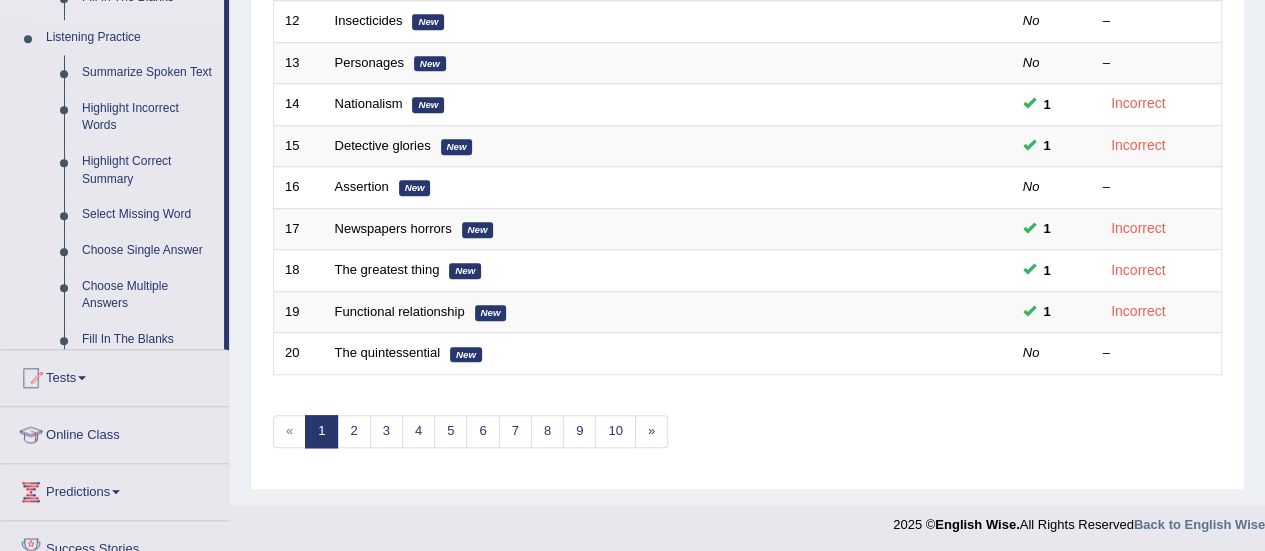 scroll, scrollTop: 763, scrollLeft: 0, axis: vertical 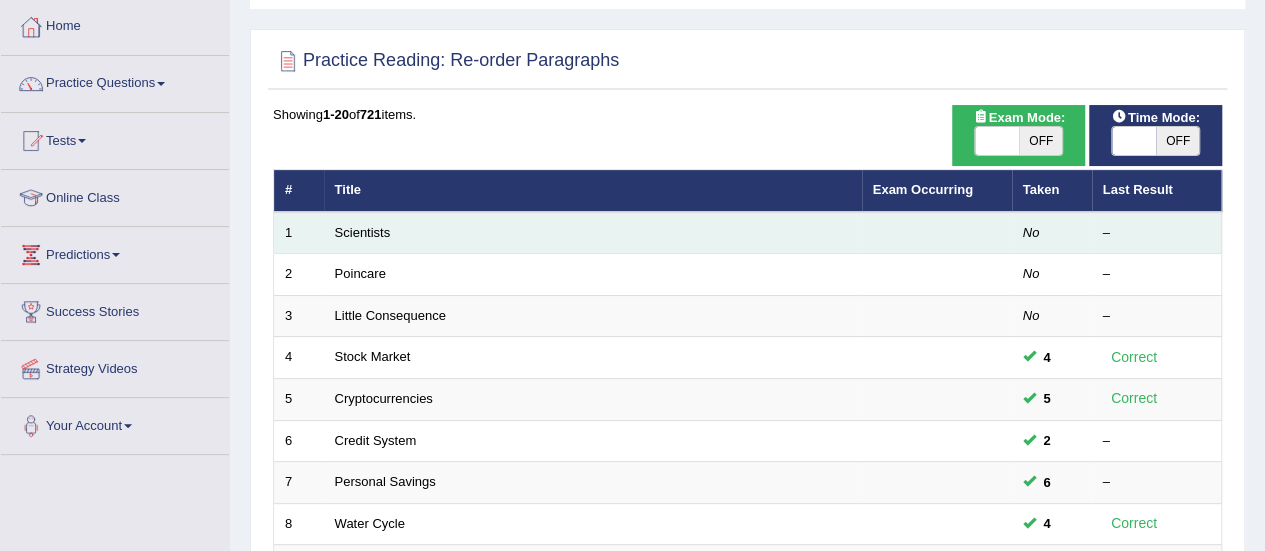 click on "Scientists" at bounding box center [593, 233] 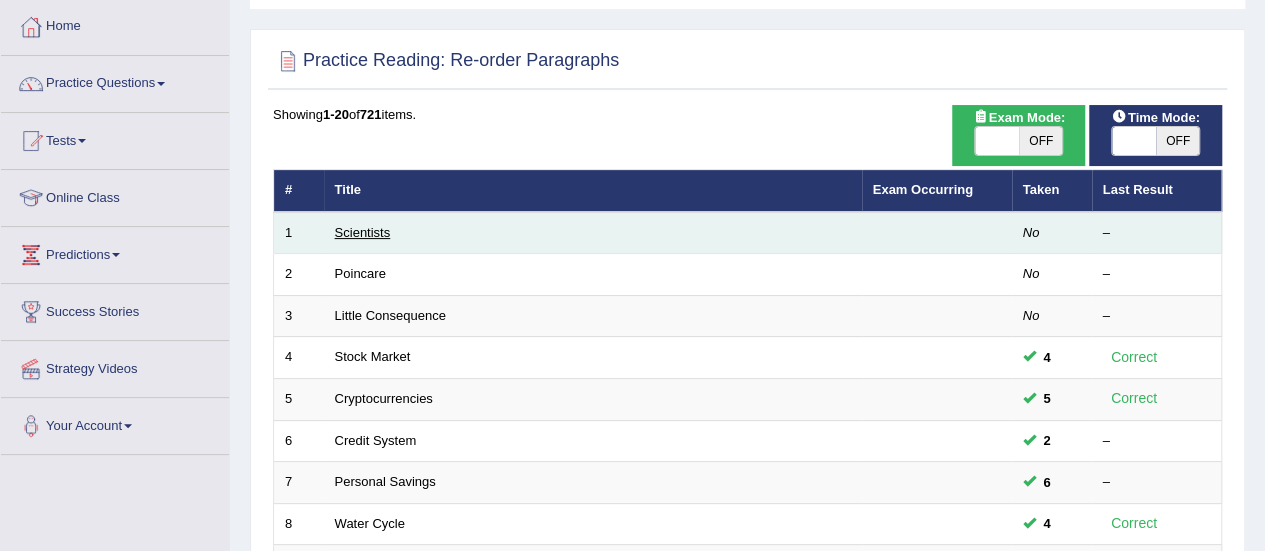 click on "Scientists" at bounding box center (363, 232) 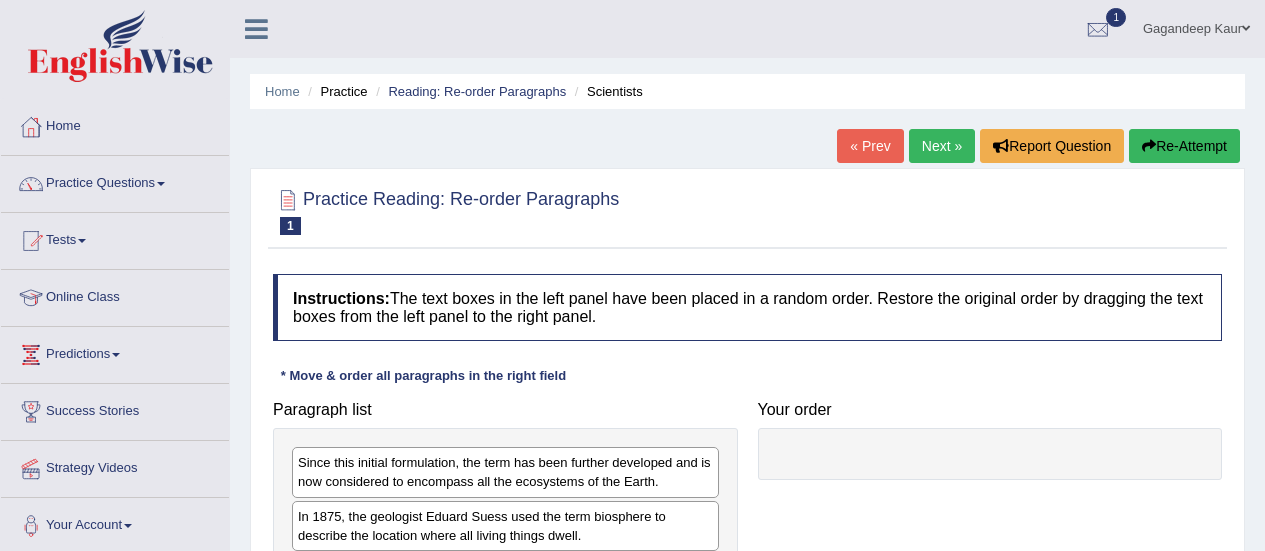 scroll, scrollTop: 200, scrollLeft: 0, axis: vertical 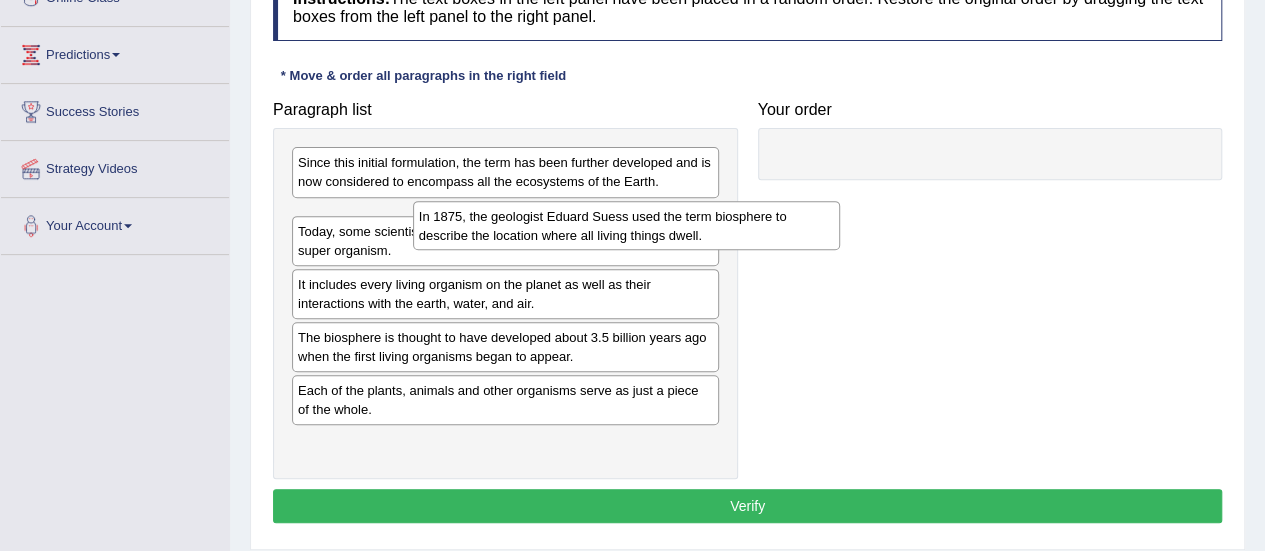 drag, startPoint x: 520, startPoint y: 228, endPoint x: 1105, endPoint y: 165, distance: 588.3825 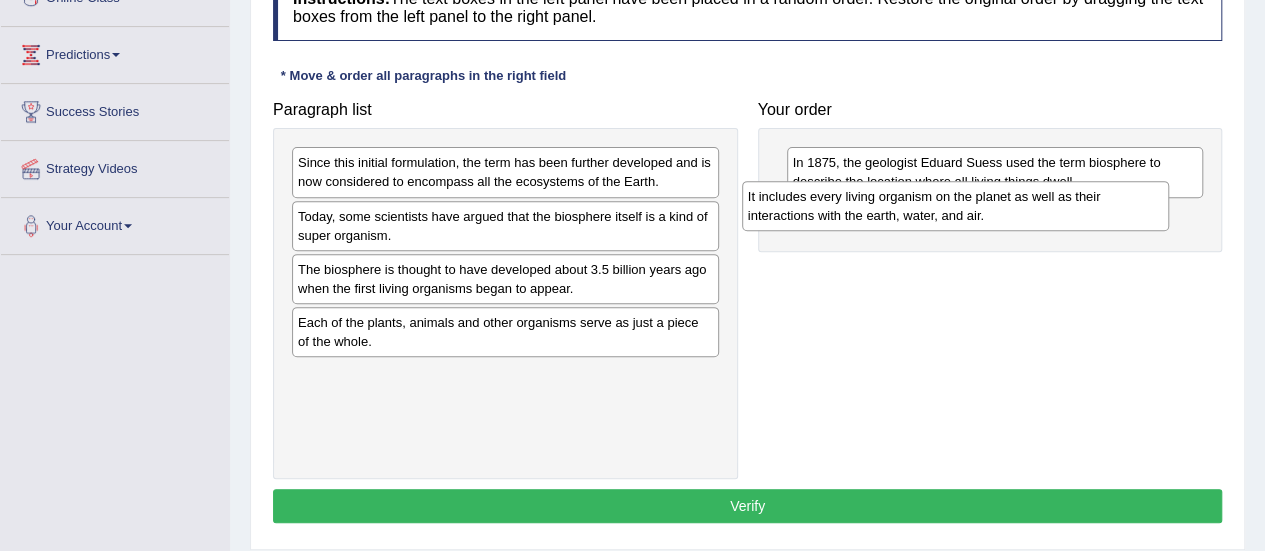 drag, startPoint x: 511, startPoint y: 280, endPoint x: 967, endPoint y: 215, distance: 460.60938 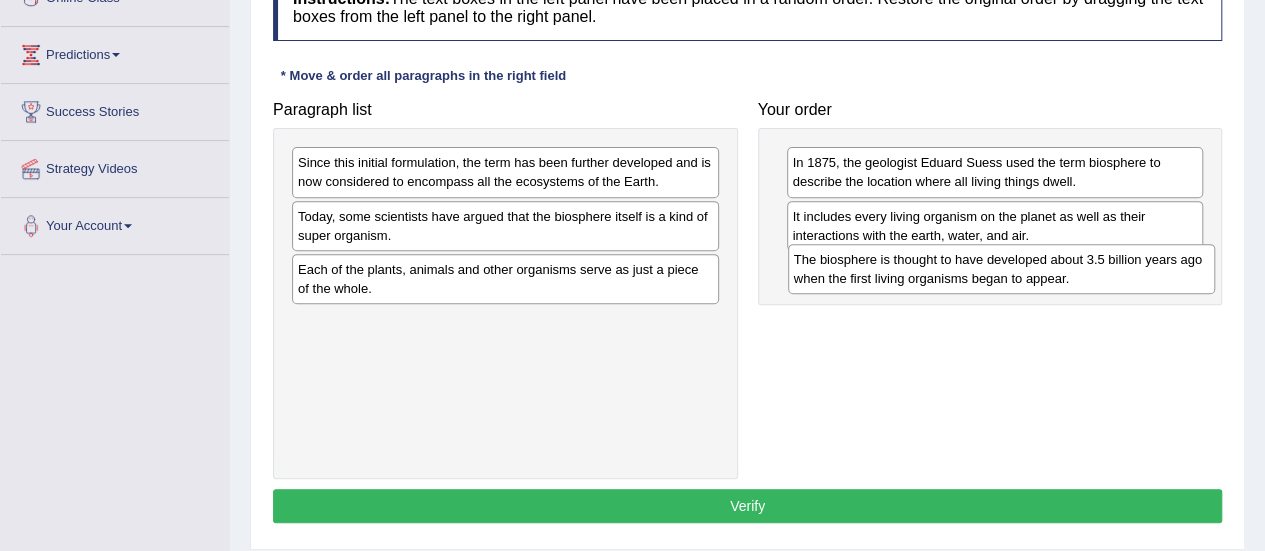 drag, startPoint x: 530, startPoint y: 285, endPoint x: 939, endPoint y: 277, distance: 409.07825 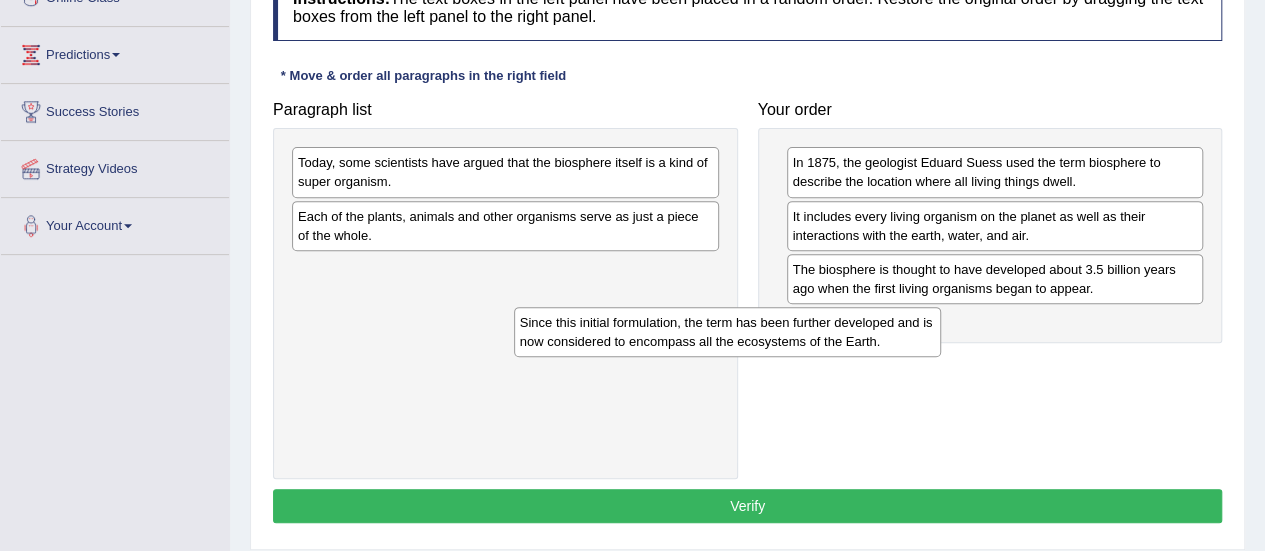drag, startPoint x: 532, startPoint y: 177, endPoint x: 1067, endPoint y: 335, distance: 557.84314 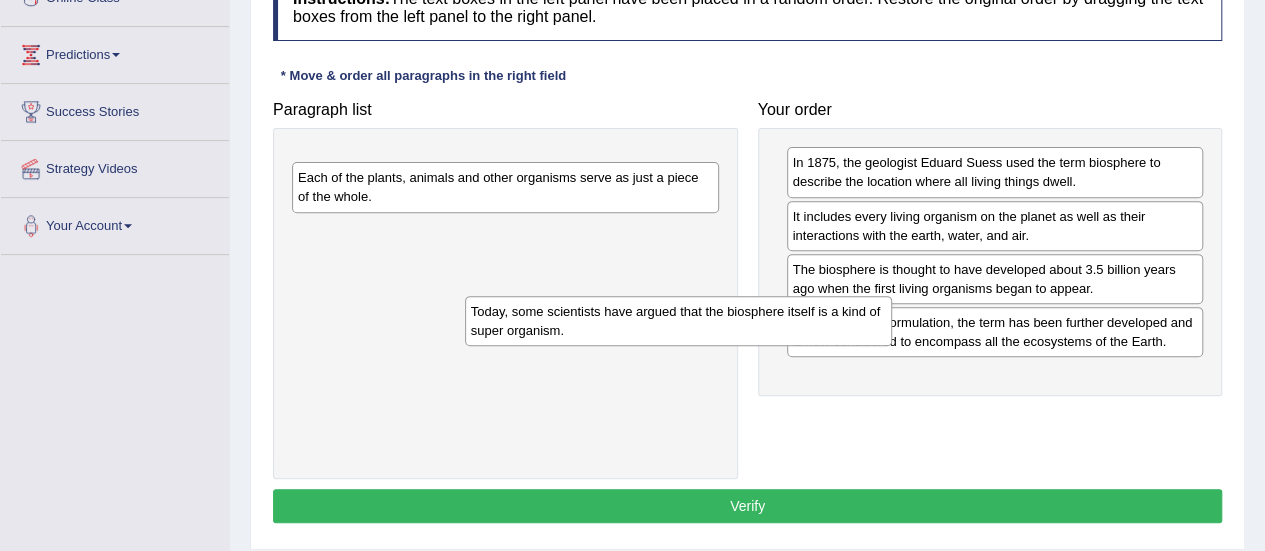 drag, startPoint x: 581, startPoint y: 177, endPoint x: 986, endPoint y: 365, distance: 446.50757 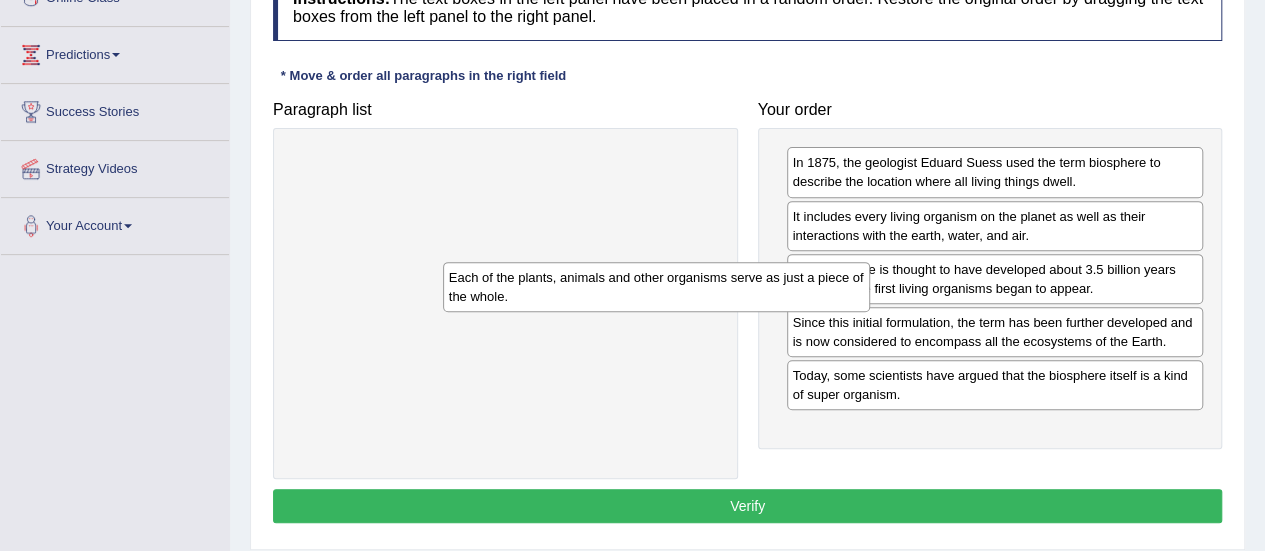 drag, startPoint x: 593, startPoint y: 163, endPoint x: 1084, endPoint y: 409, distance: 549.17847 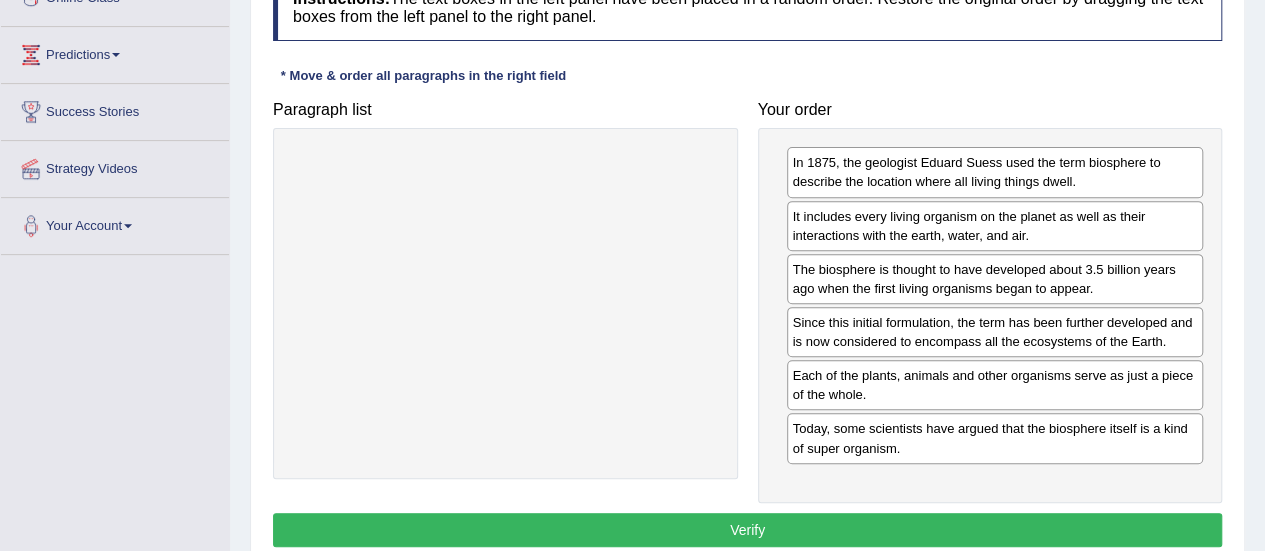 click on "Verify" at bounding box center [747, 530] 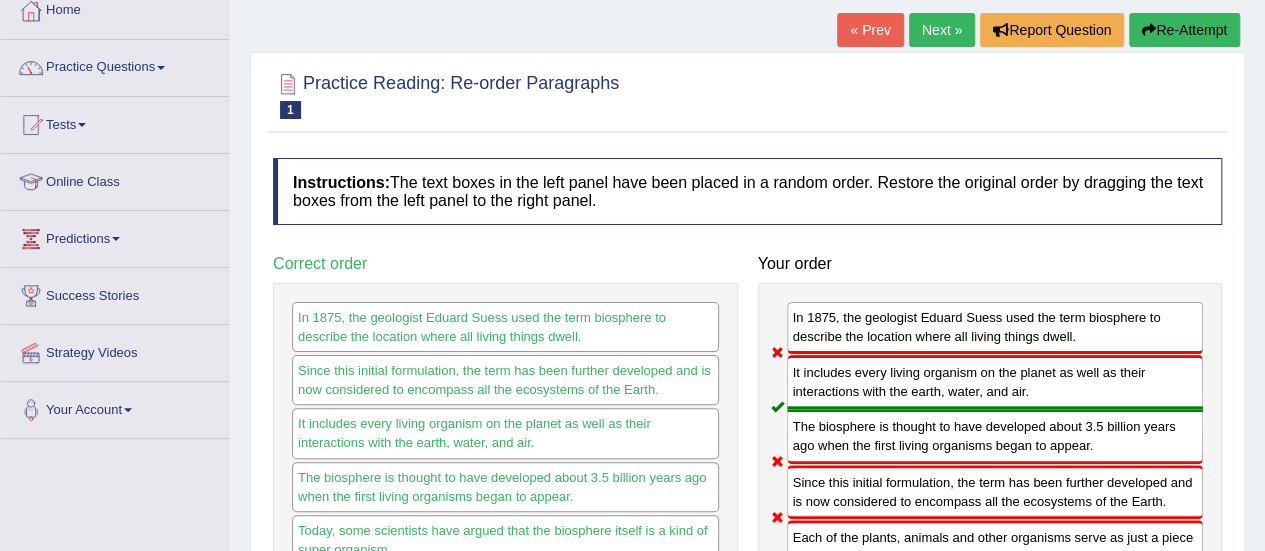 scroll, scrollTop: 0, scrollLeft: 0, axis: both 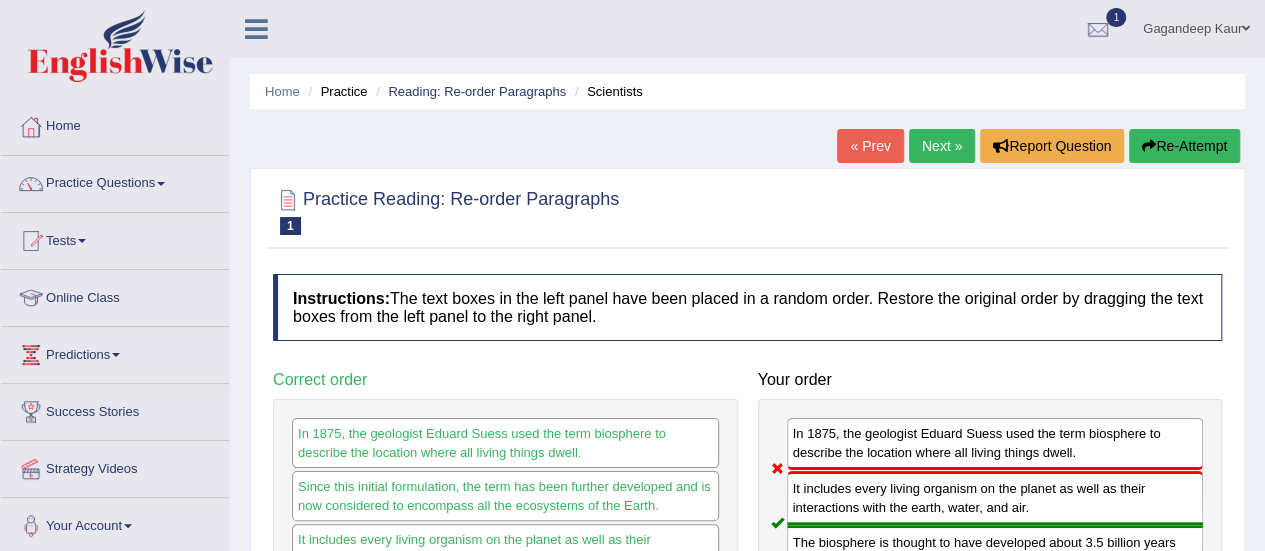 click on "Next »" at bounding box center [942, 146] 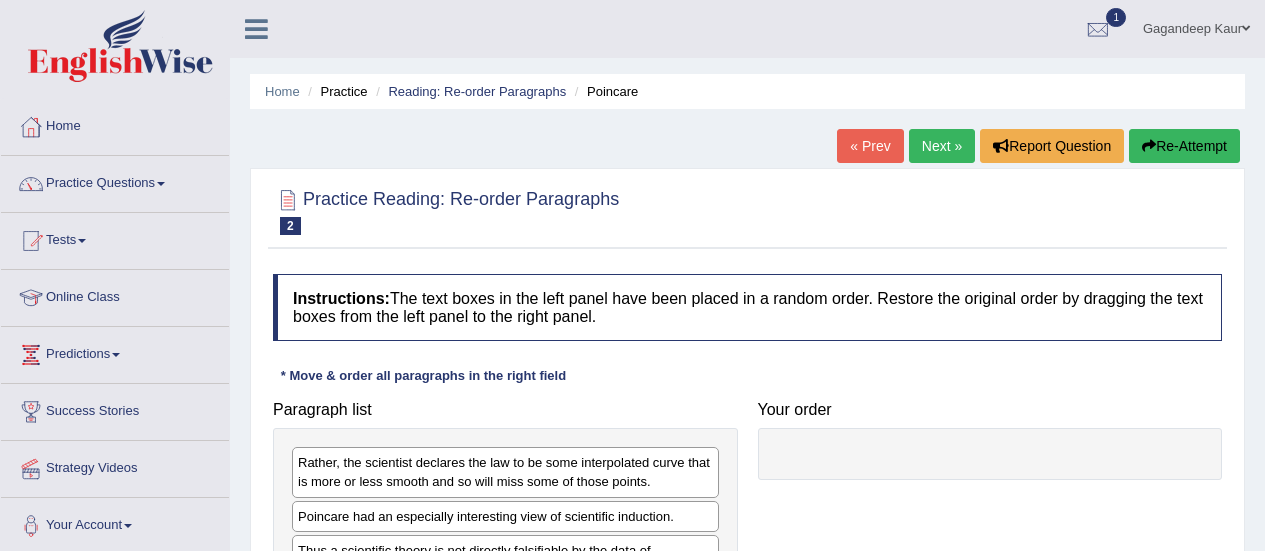 scroll, scrollTop: 0, scrollLeft: 0, axis: both 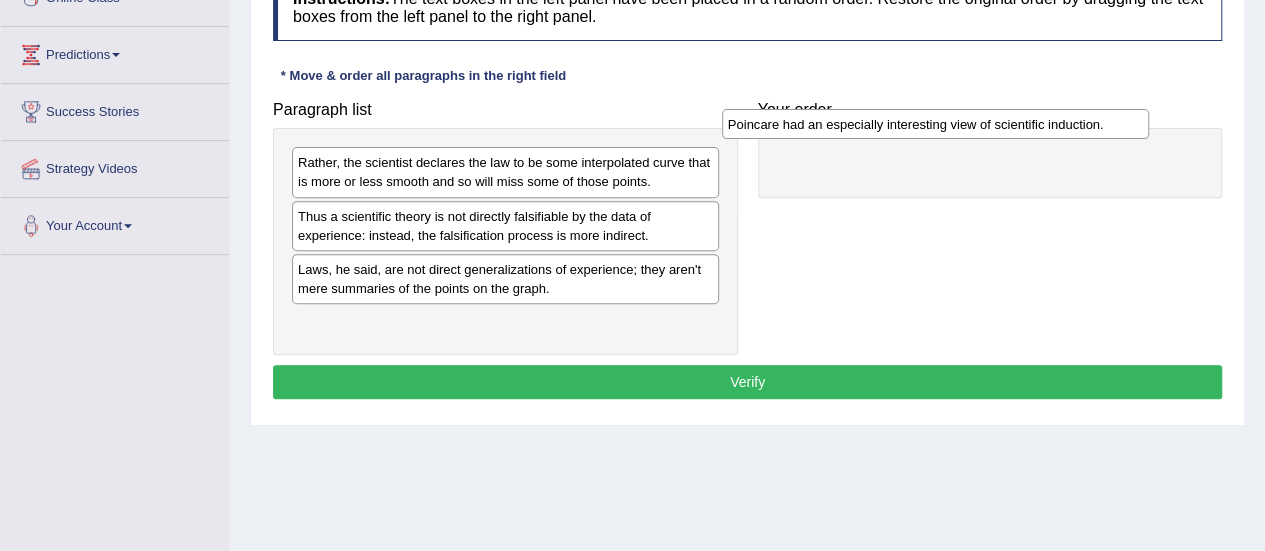 drag, startPoint x: 627, startPoint y: 213, endPoint x: 1044, endPoint y: 127, distance: 425.77576 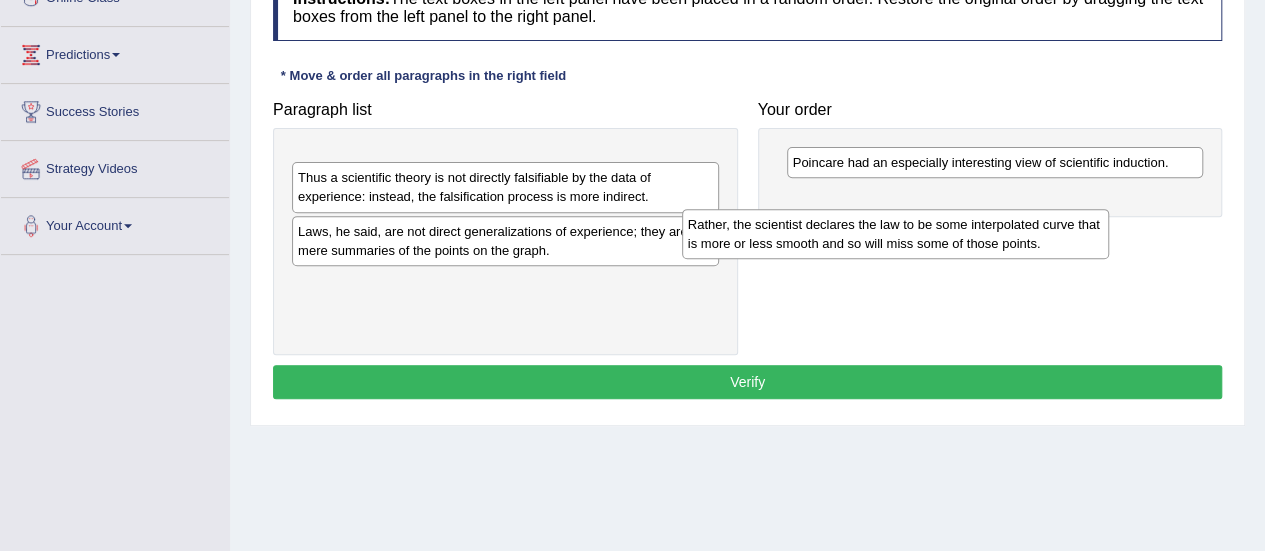 drag, startPoint x: 596, startPoint y: 177, endPoint x: 1036, endPoint y: 243, distance: 444.92245 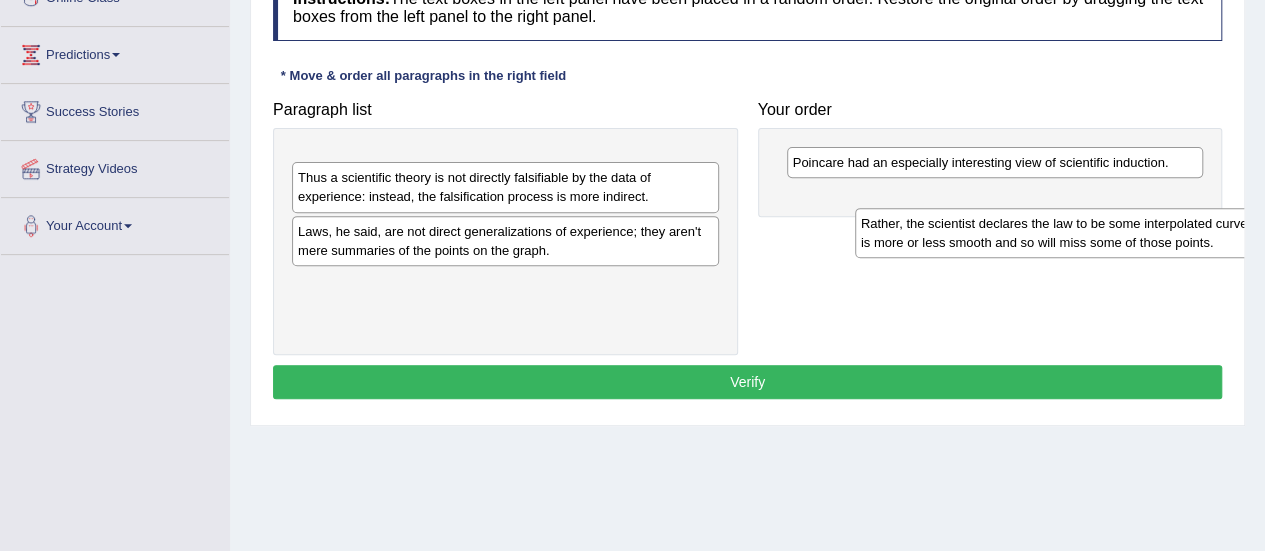 drag, startPoint x: 612, startPoint y: 164, endPoint x: 1205, endPoint y: 217, distance: 595.3638 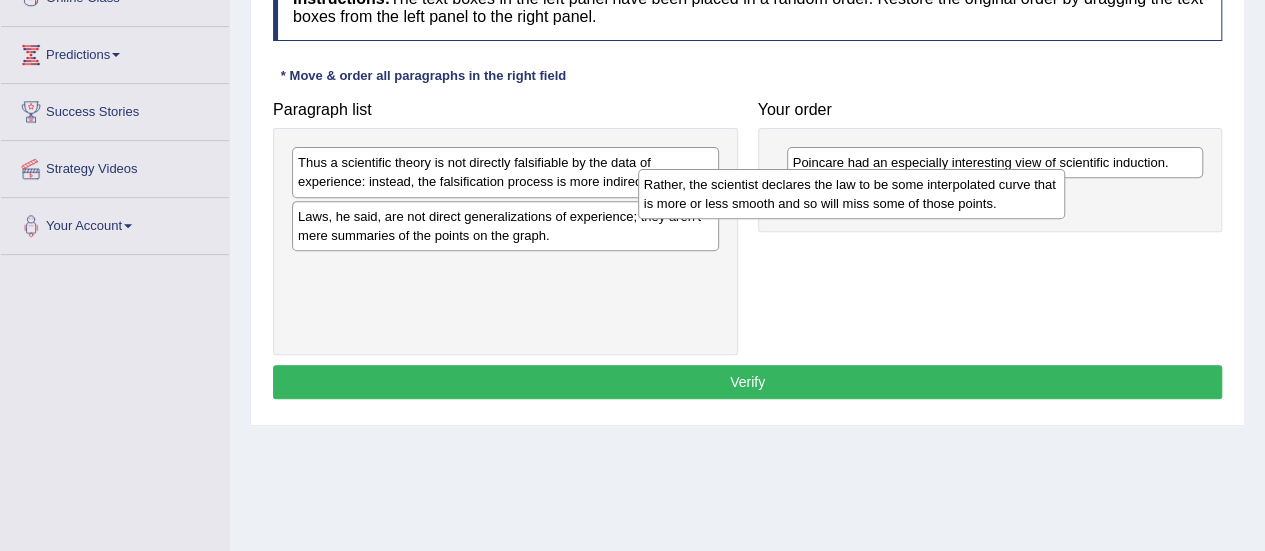 drag, startPoint x: 592, startPoint y: 177, endPoint x: 1116, endPoint y: 203, distance: 524.64465 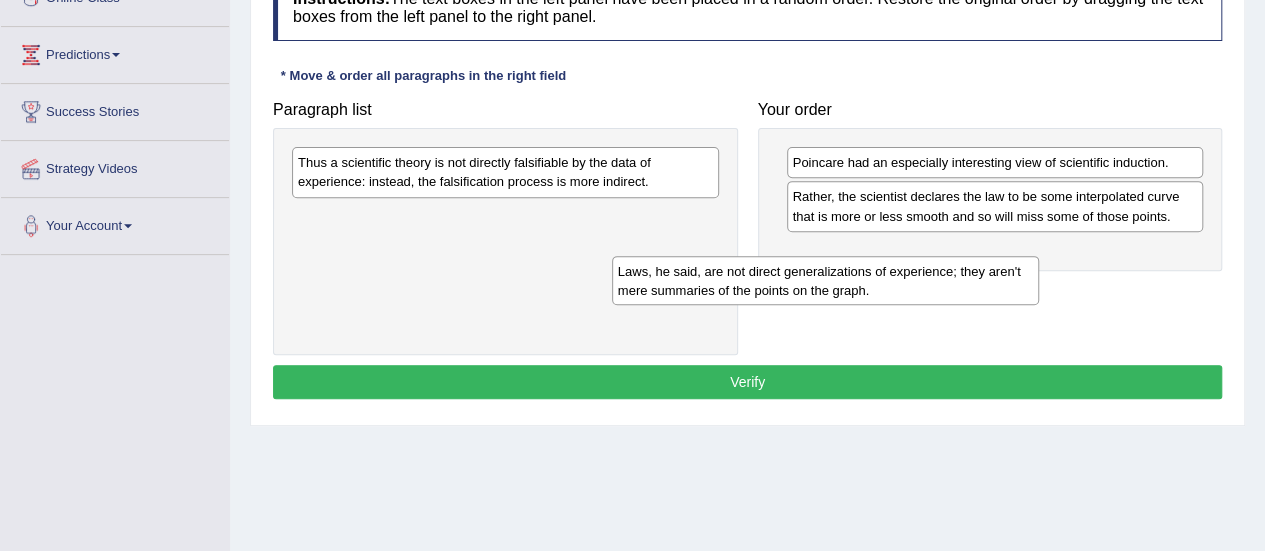 drag, startPoint x: 537, startPoint y: 227, endPoint x: 1206, endPoint y: 244, distance: 669.21594 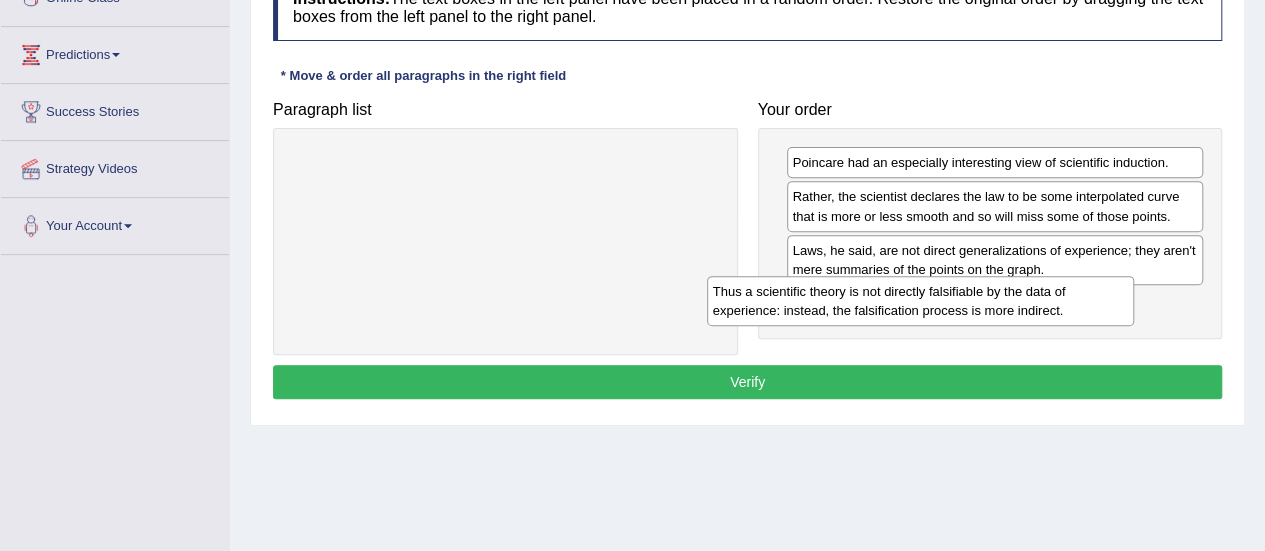 drag, startPoint x: 563, startPoint y: 177, endPoint x: 1103, endPoint y: 319, distance: 558.35834 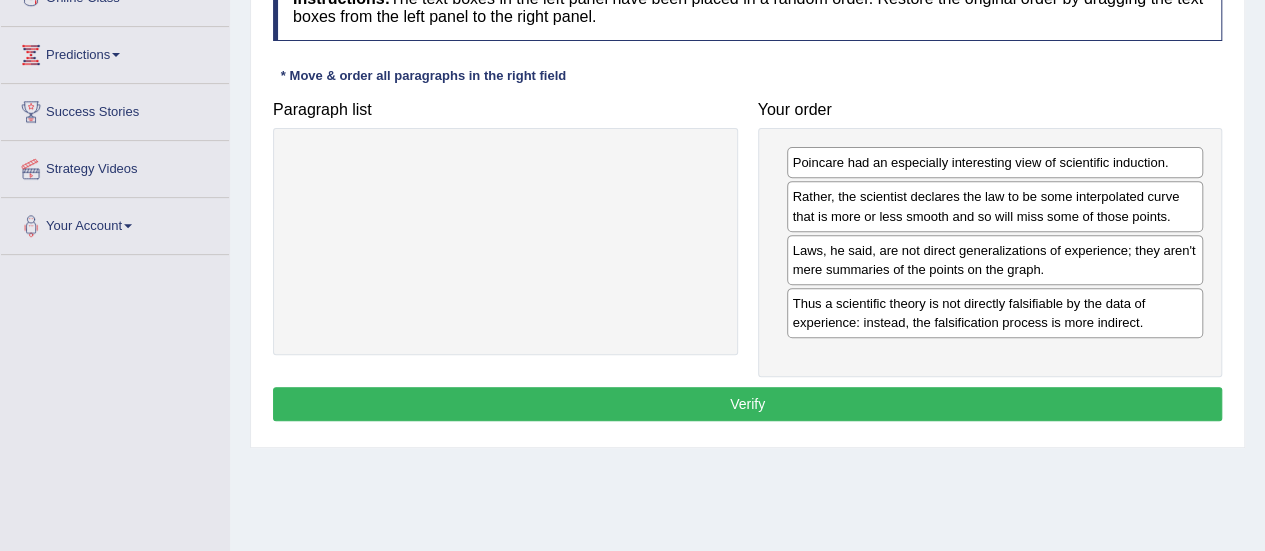 click on "Verify" at bounding box center (747, 404) 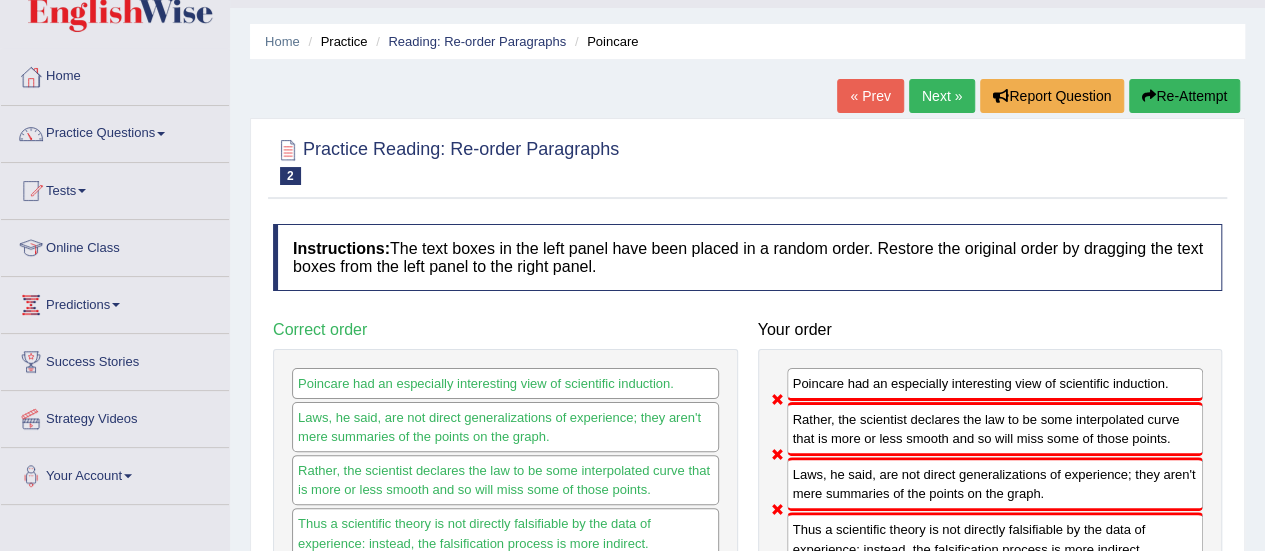 scroll, scrollTop: 0, scrollLeft: 0, axis: both 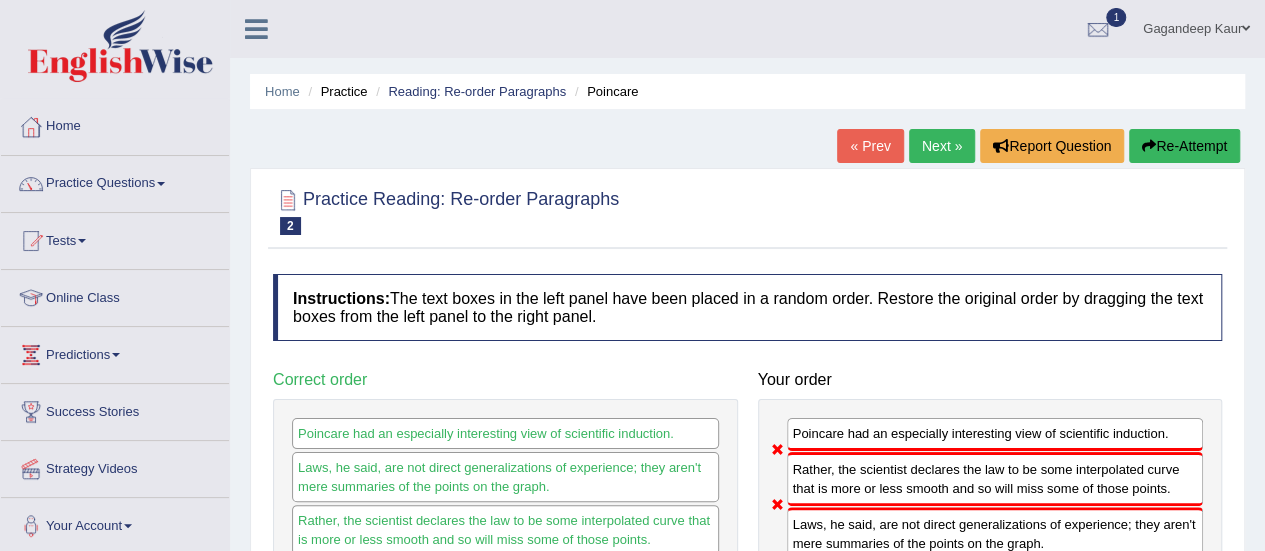 click on "Next »" at bounding box center [942, 146] 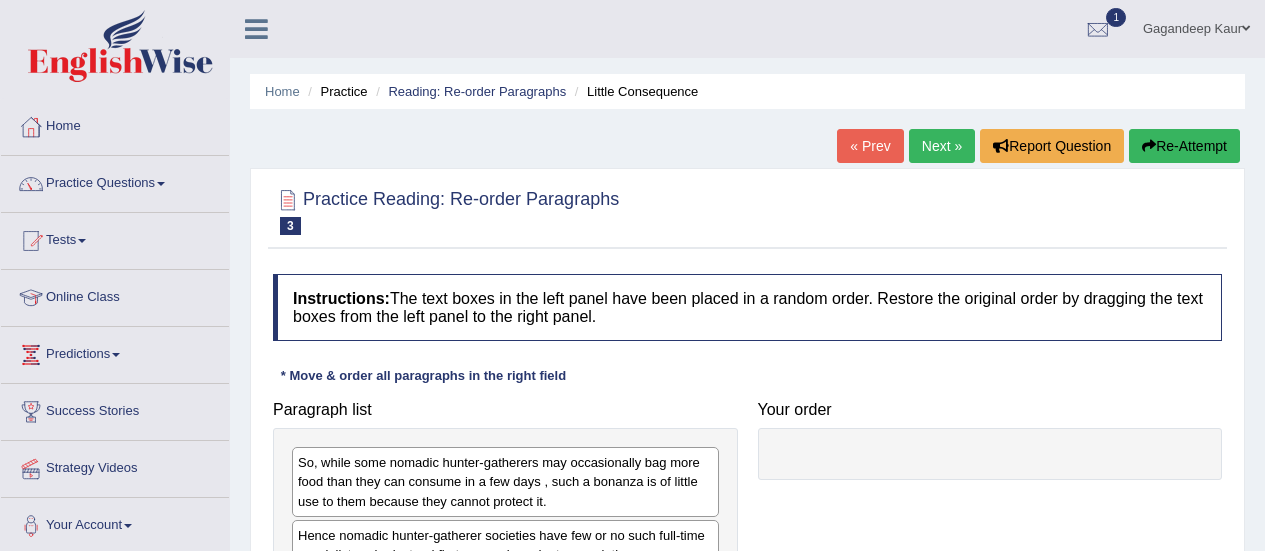 scroll, scrollTop: 200, scrollLeft: 0, axis: vertical 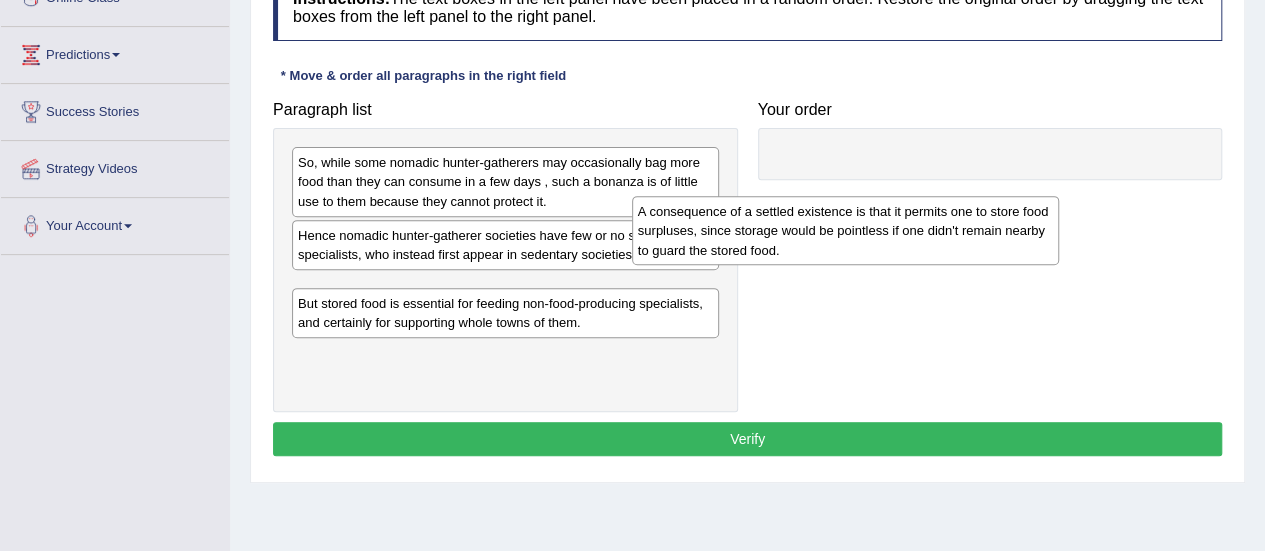 drag, startPoint x: 524, startPoint y: 316, endPoint x: 964, endPoint y: 164, distance: 465.51477 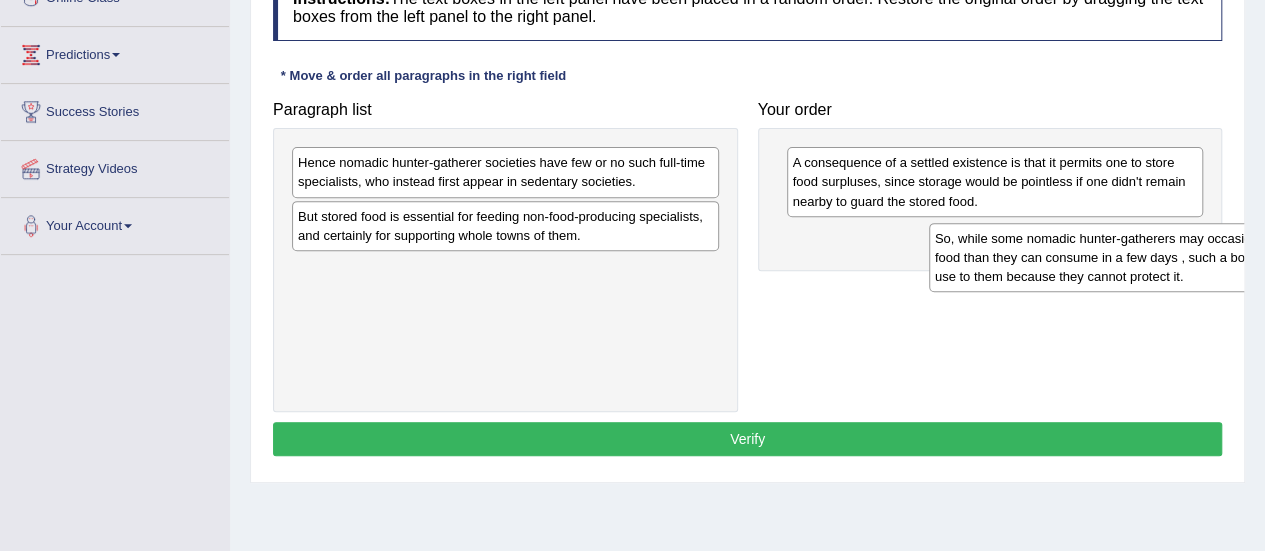 drag, startPoint x: 561, startPoint y: 194, endPoint x: 1154, endPoint y: 255, distance: 596.12915 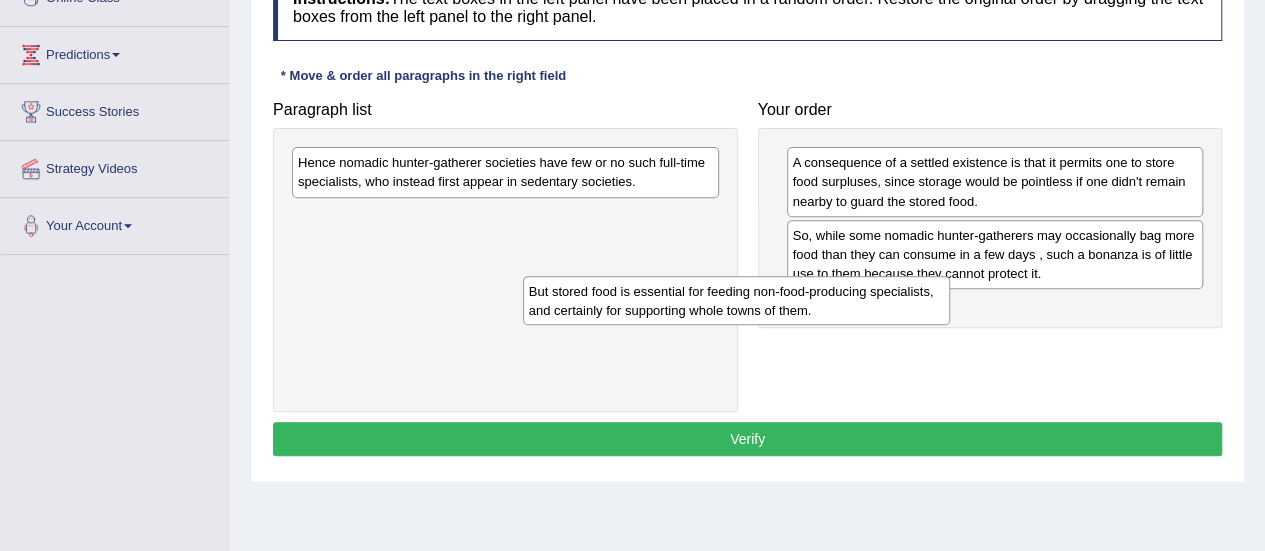 drag, startPoint x: 580, startPoint y: 253, endPoint x: 1051, endPoint y: 323, distance: 476.17328 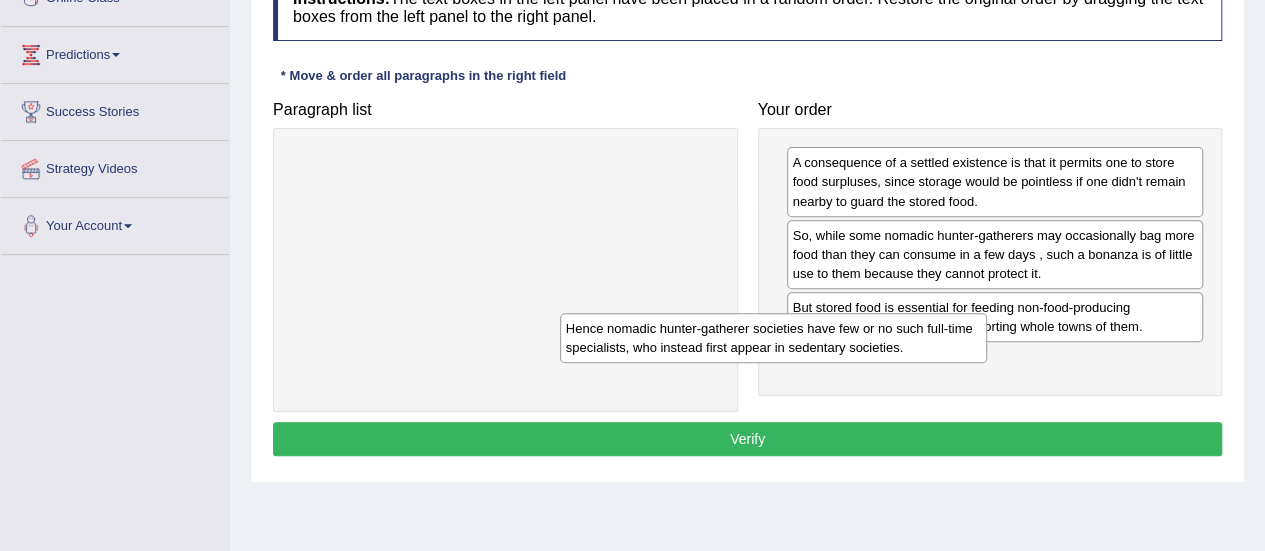 drag, startPoint x: 630, startPoint y: 179, endPoint x: 1084, endPoint y: 383, distance: 497.72684 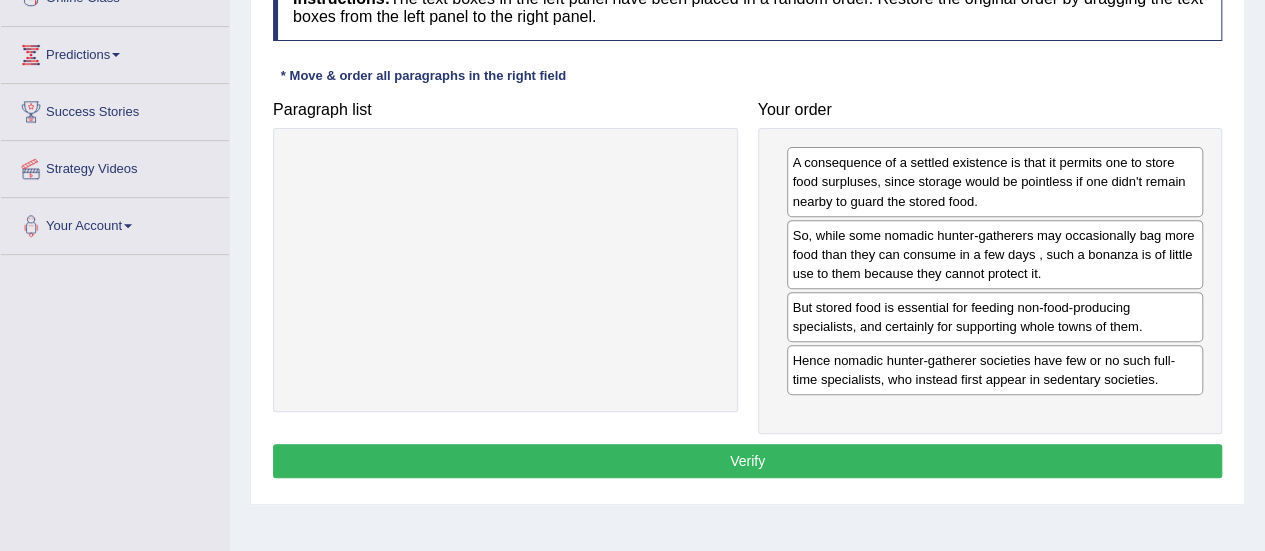 click on "Verify" at bounding box center [747, 461] 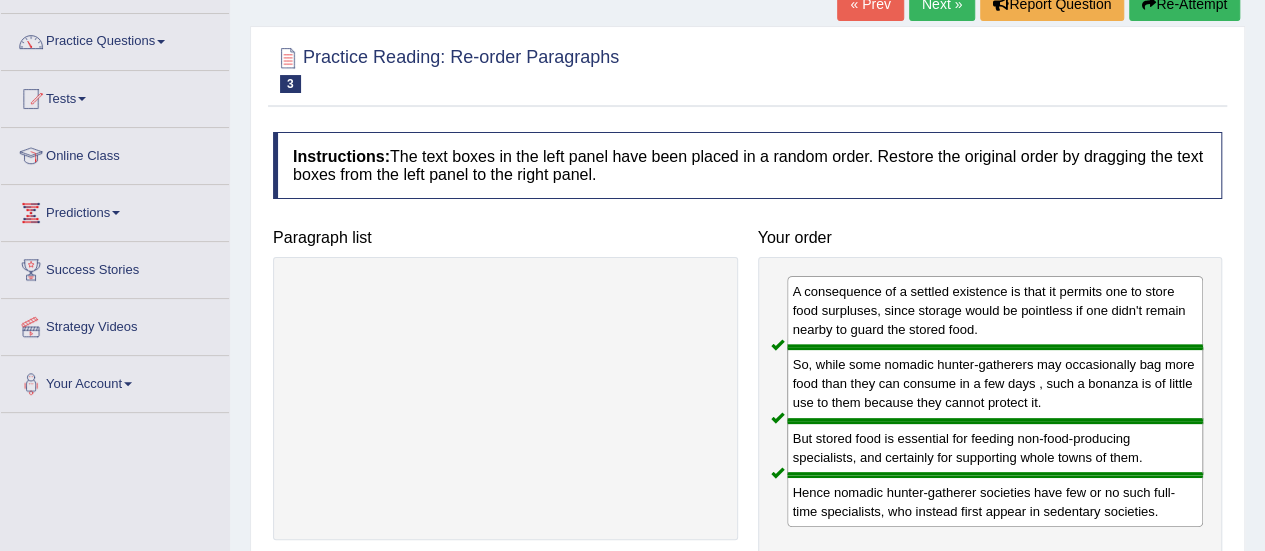 scroll, scrollTop: 0, scrollLeft: 0, axis: both 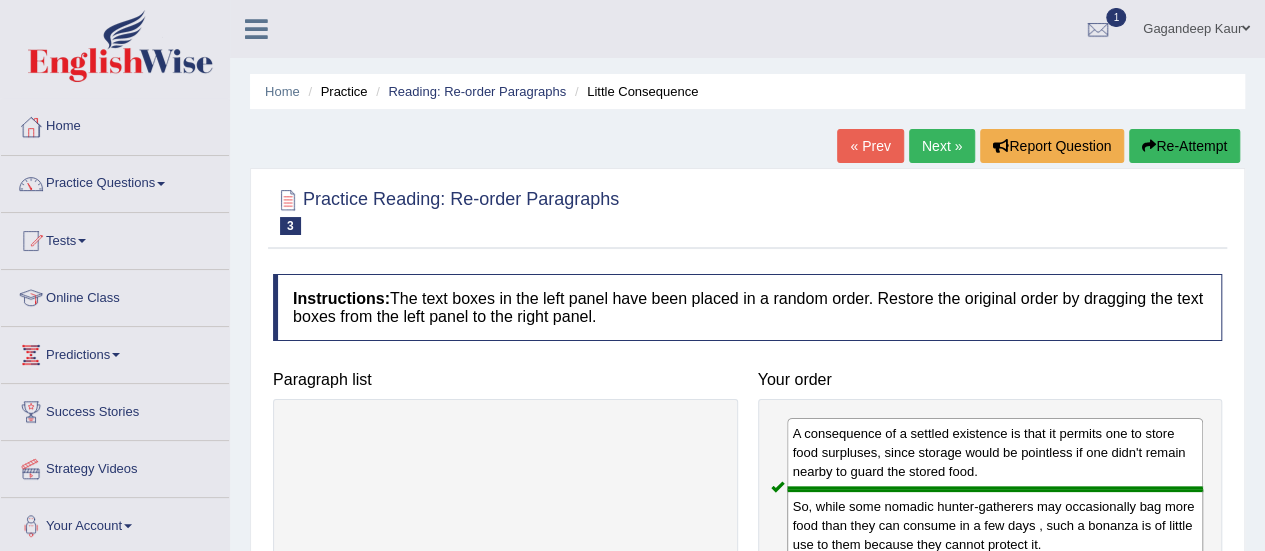 click on "Next »" at bounding box center [942, 146] 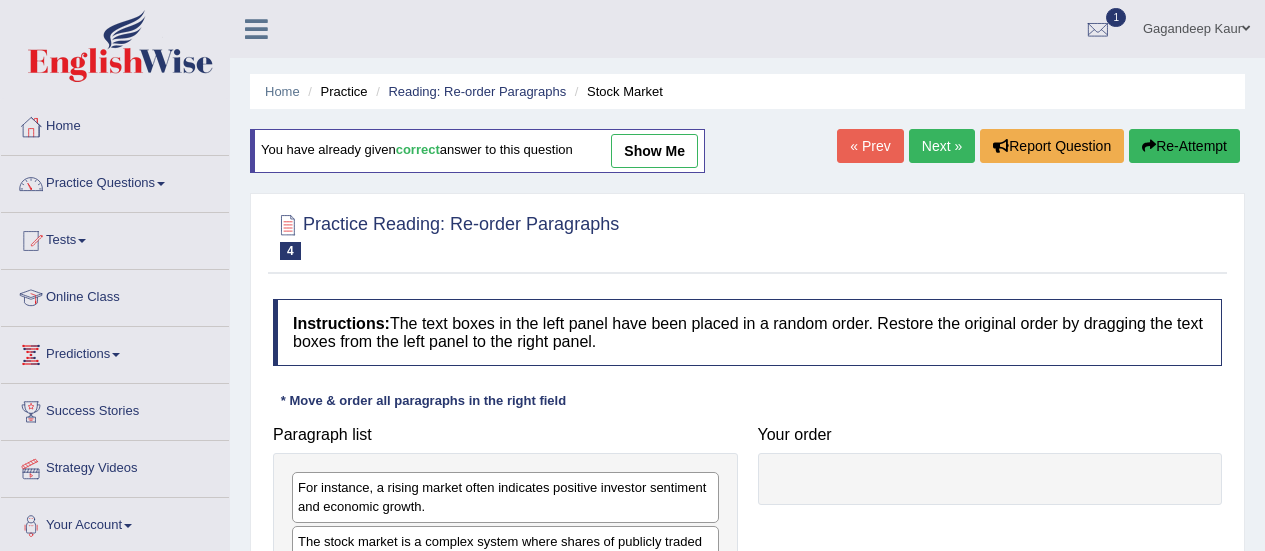 scroll, scrollTop: 0, scrollLeft: 0, axis: both 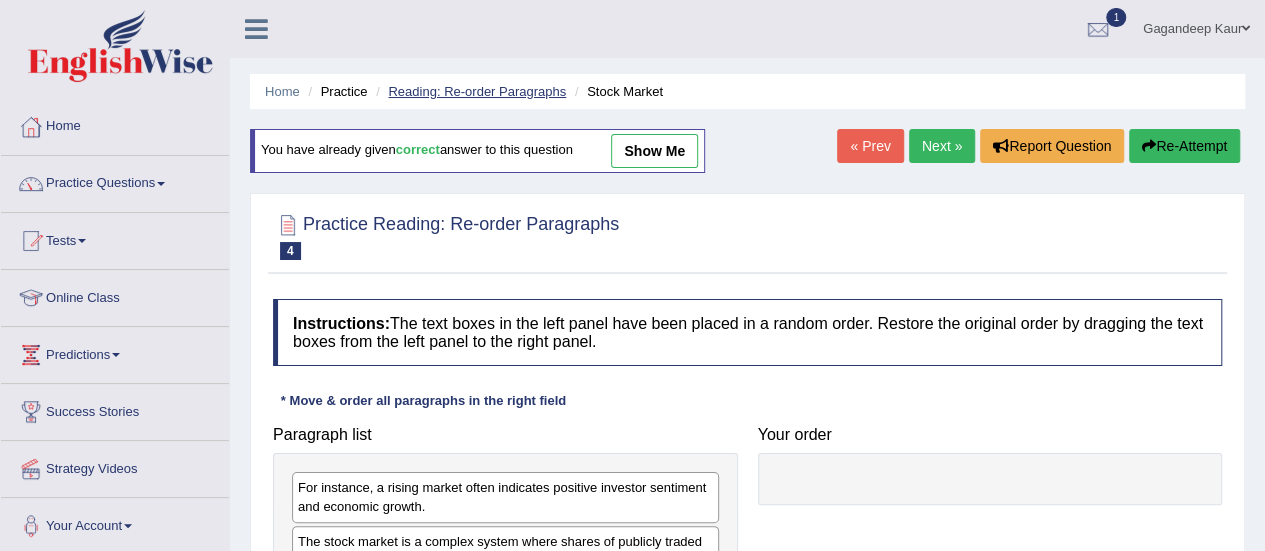 click on "Reading: Re-order Paragraphs" at bounding box center (477, 91) 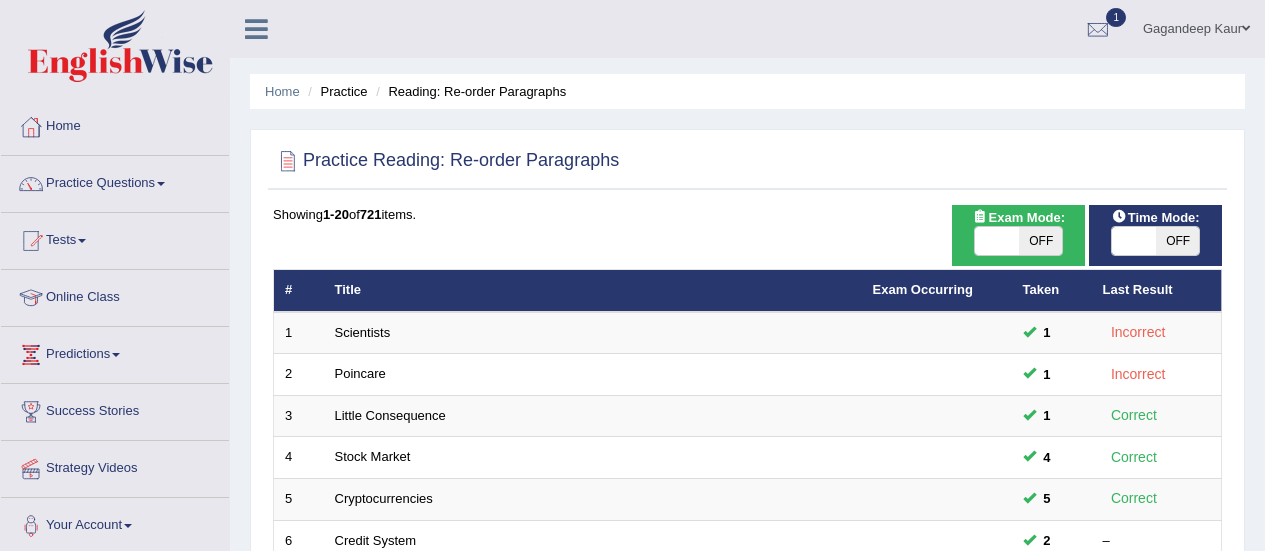 scroll, scrollTop: 342, scrollLeft: 0, axis: vertical 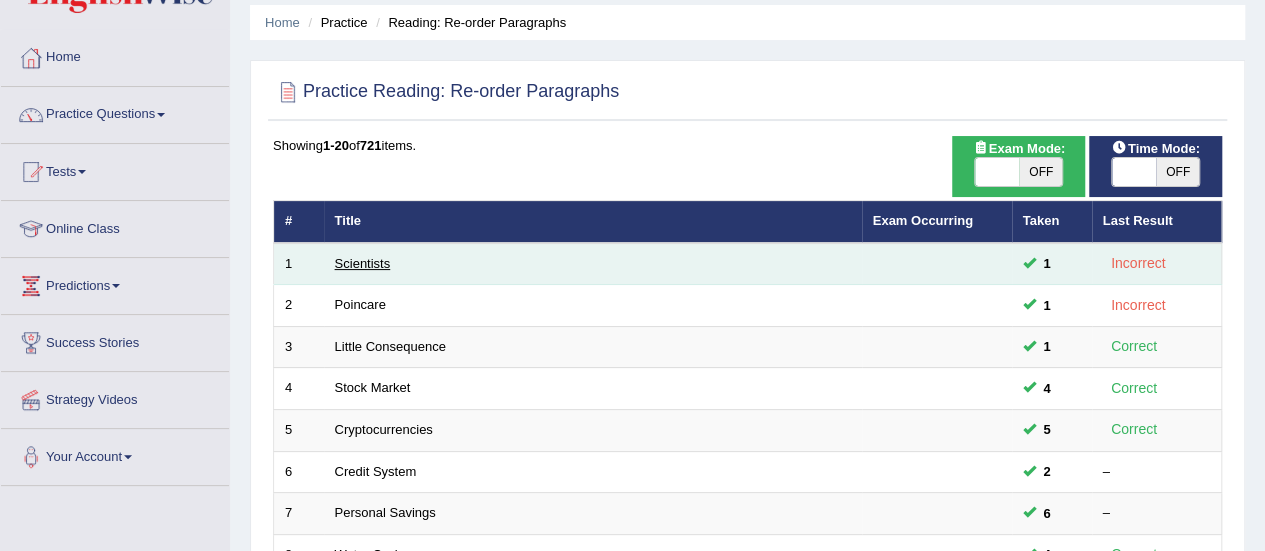 click on "Scientists" at bounding box center (363, 263) 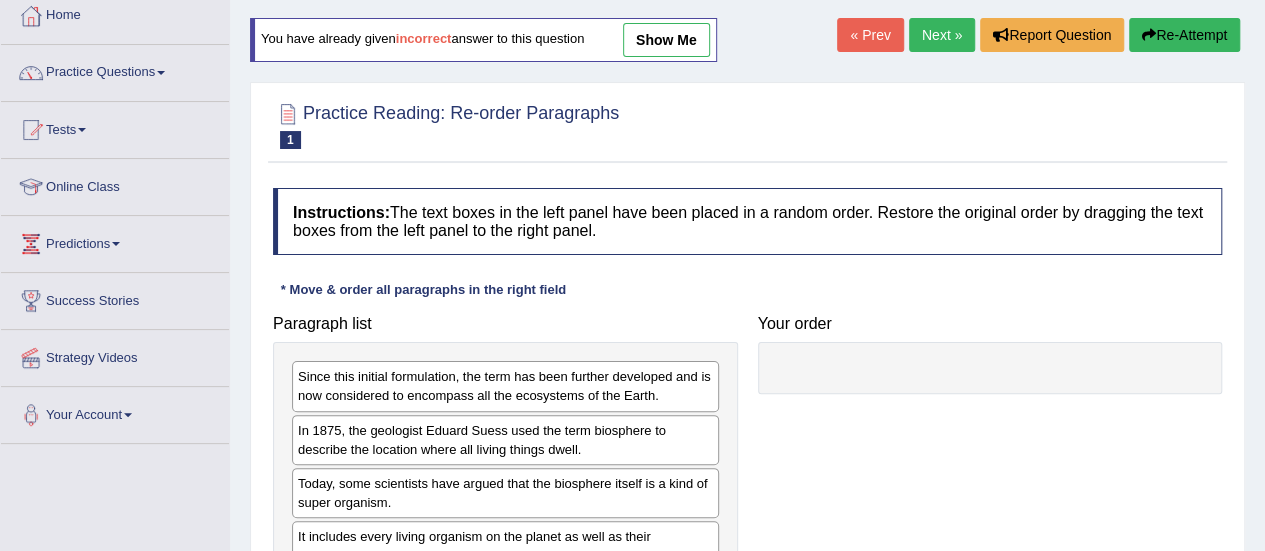 scroll, scrollTop: 0, scrollLeft: 0, axis: both 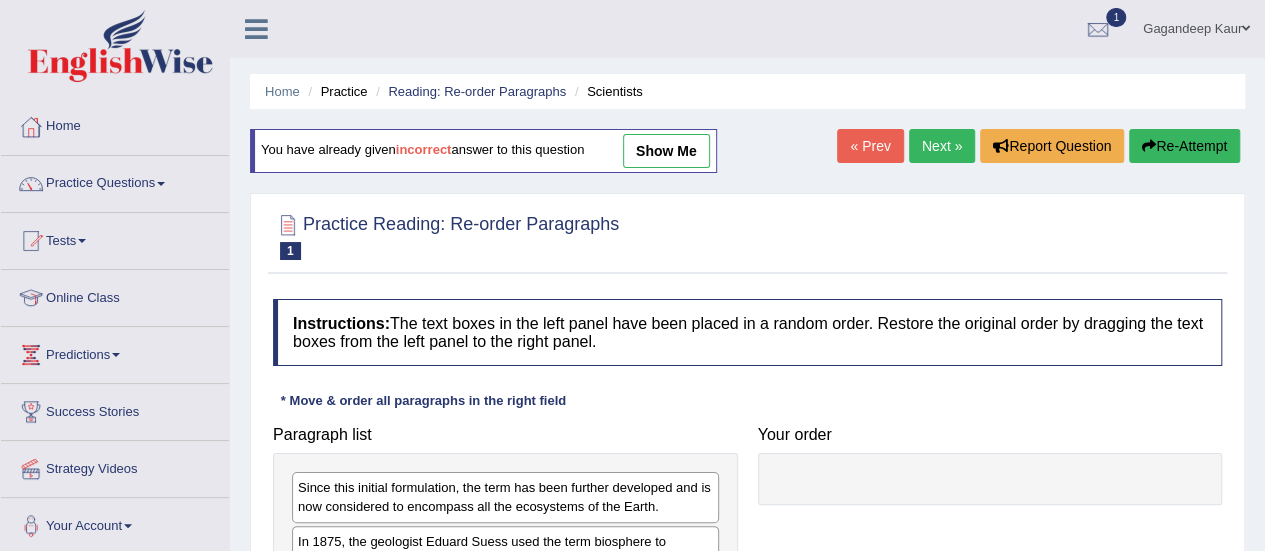 click on "show me" at bounding box center [666, 151] 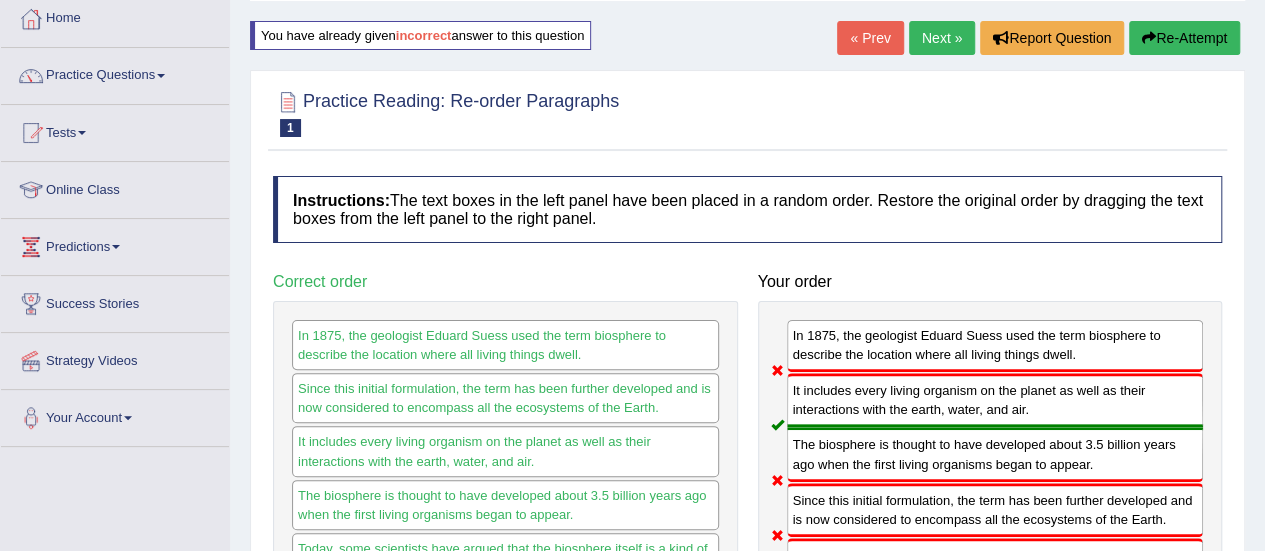scroll, scrollTop: 0, scrollLeft: 0, axis: both 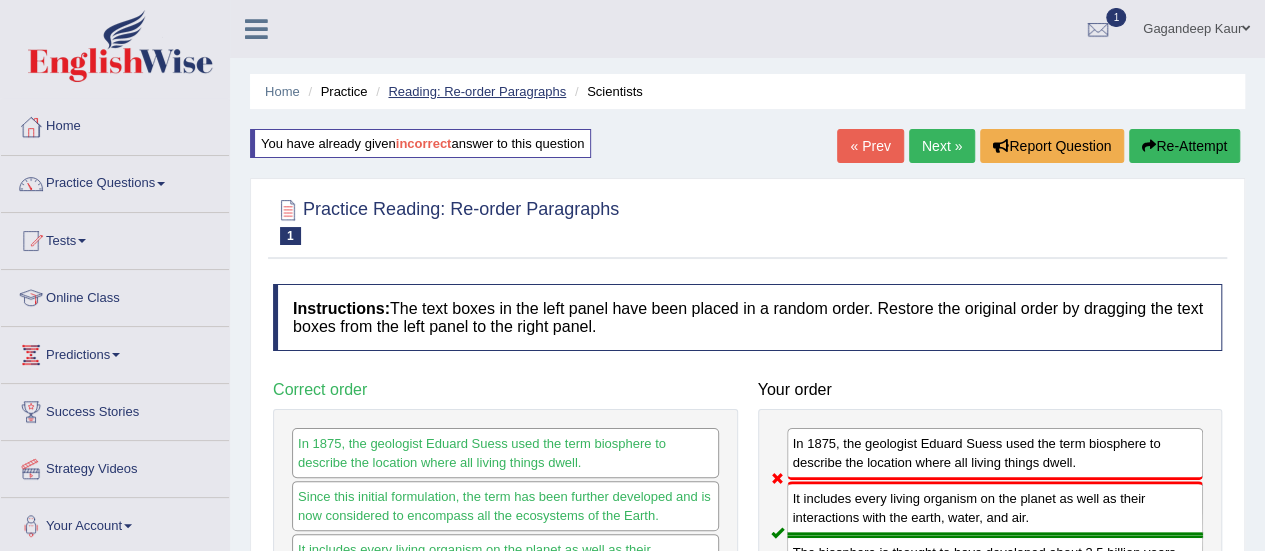 click on "Reading: Re-order Paragraphs" at bounding box center [468, 91] 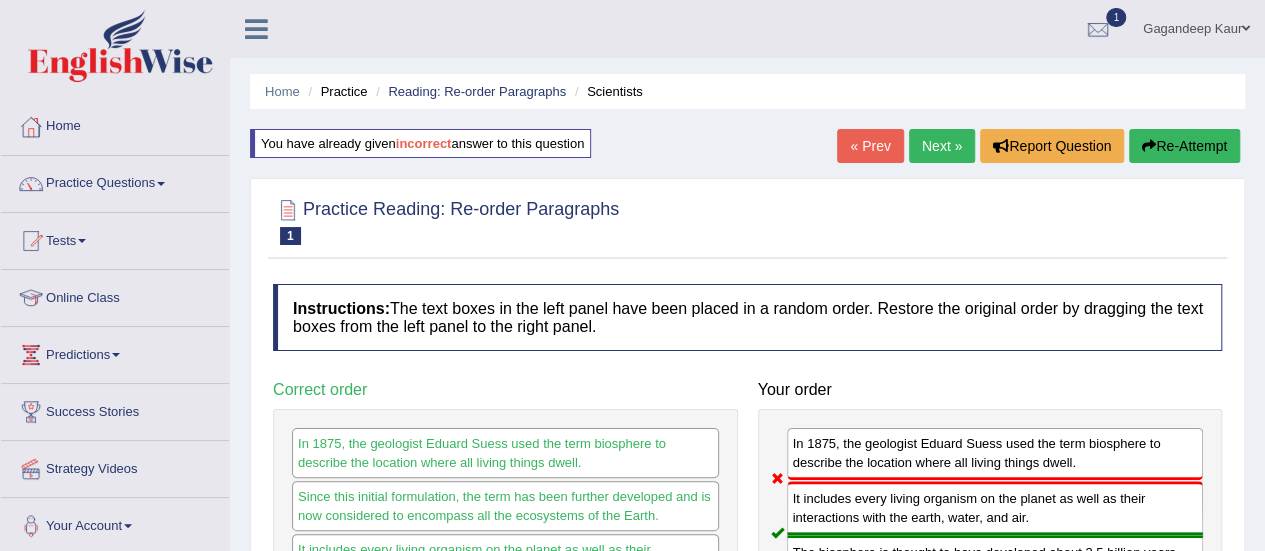 click on "Home
Practice
Reading: Re-order Paragraphs
Scientists
You have already given  incorrect  answer to this question
« Prev Next »  Report Question  Re-Attempt
Practice Reading: Re-order Paragraphs
1
Scientists
Instructions:  The text boxes in the left panel have been placed in a random order. Restore the original order by dragging the text boxes from the left panel to the right panel.
* Move & order all paragraphs in the right field
Paragraph list
Correct order
In 1875, the geologist Eduard Suess used the term biosphere to describe the location where all living things dwell. Since this initial formulation, the term has been further developed and is now considered to encompass all the ecosystems of the Earth.
Your order
Result:" at bounding box center [747, 500] 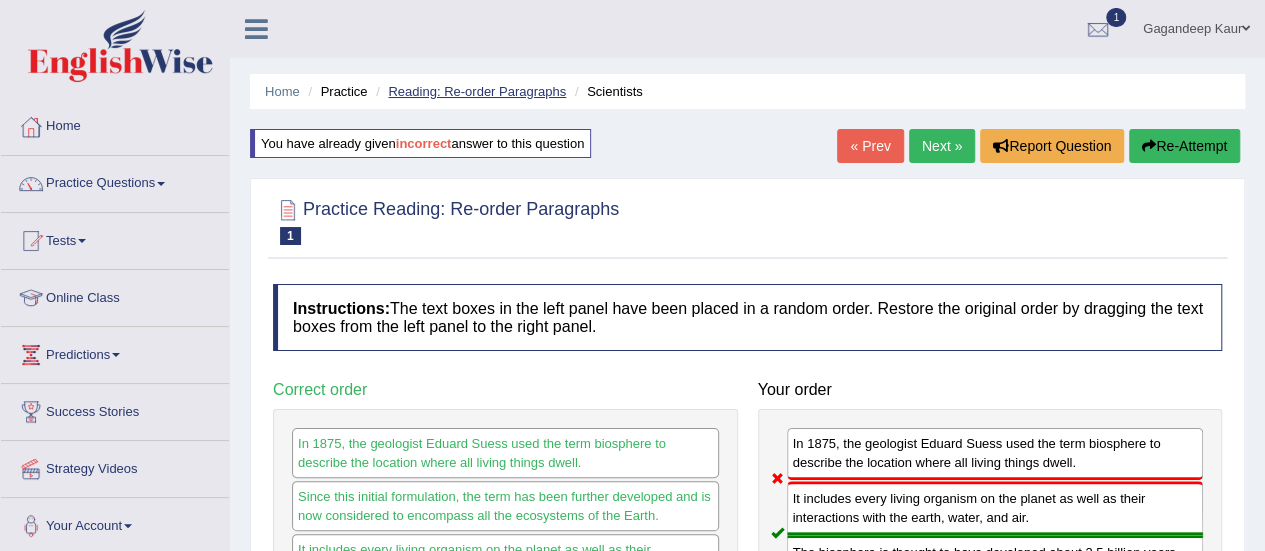 click on "Reading: Re-order Paragraphs" at bounding box center [477, 91] 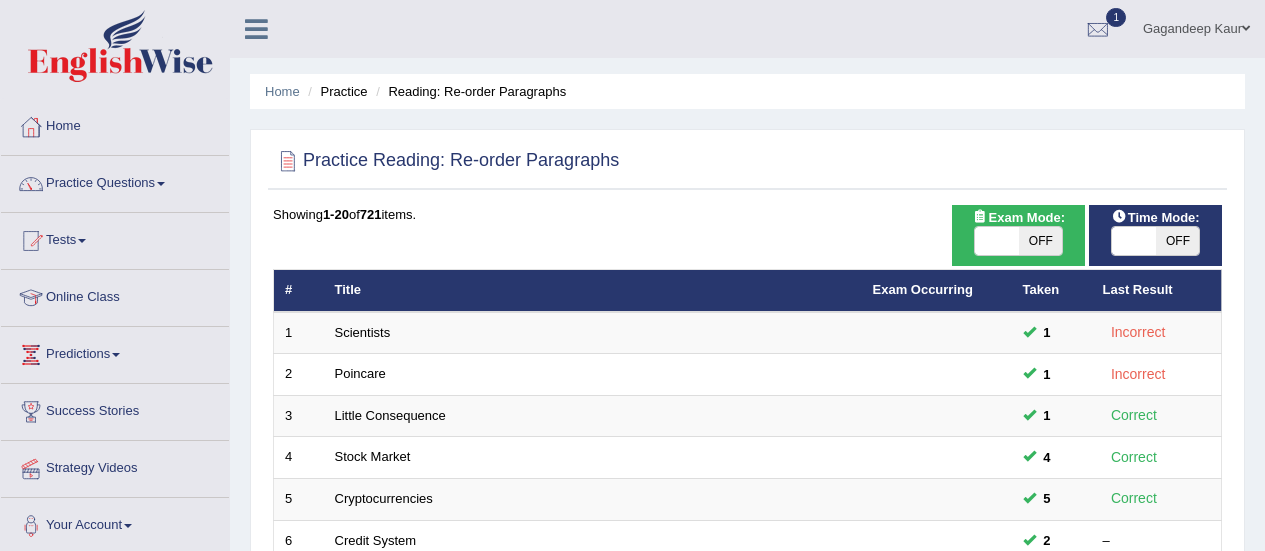 scroll, scrollTop: 300, scrollLeft: 0, axis: vertical 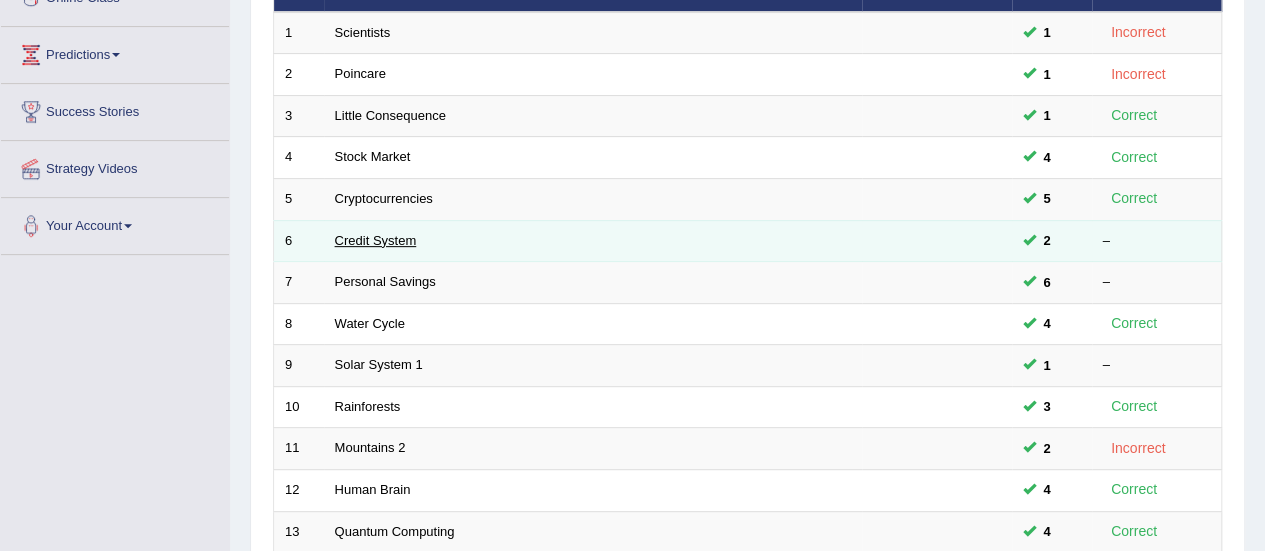 click on "Credit System" at bounding box center (376, 240) 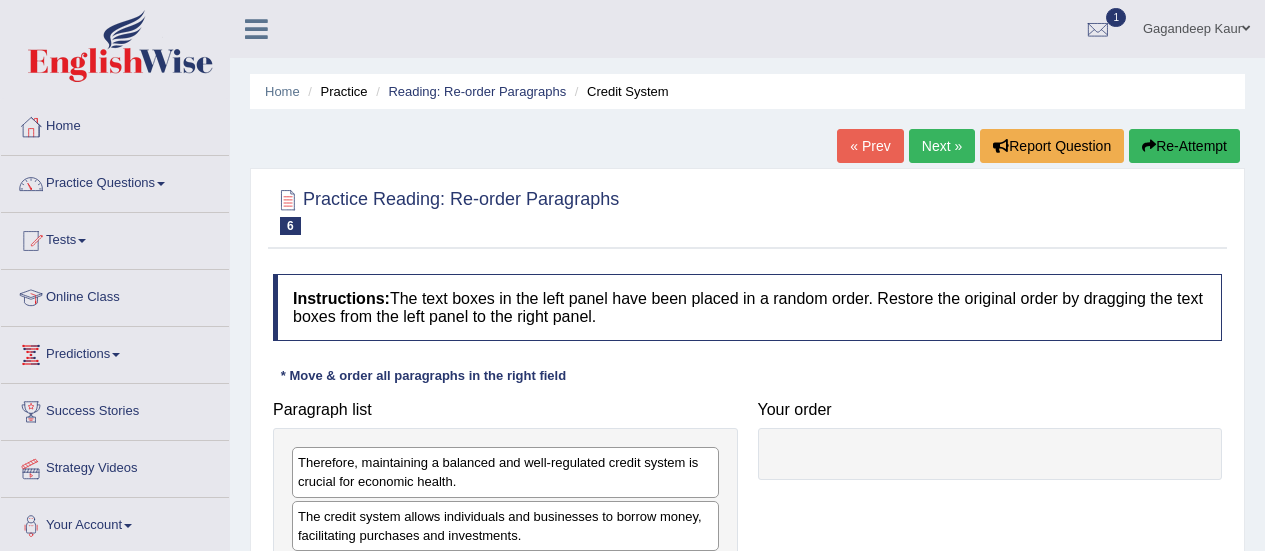 scroll, scrollTop: 200, scrollLeft: 0, axis: vertical 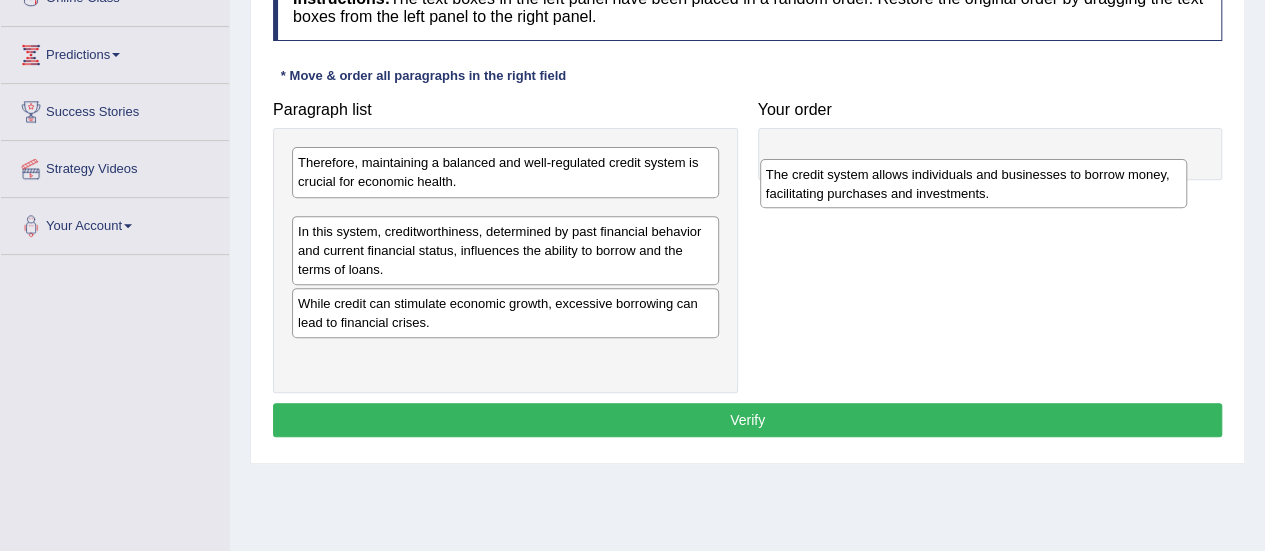 drag, startPoint x: 556, startPoint y: 228, endPoint x: 1024, endPoint y: 177, distance: 470.77063 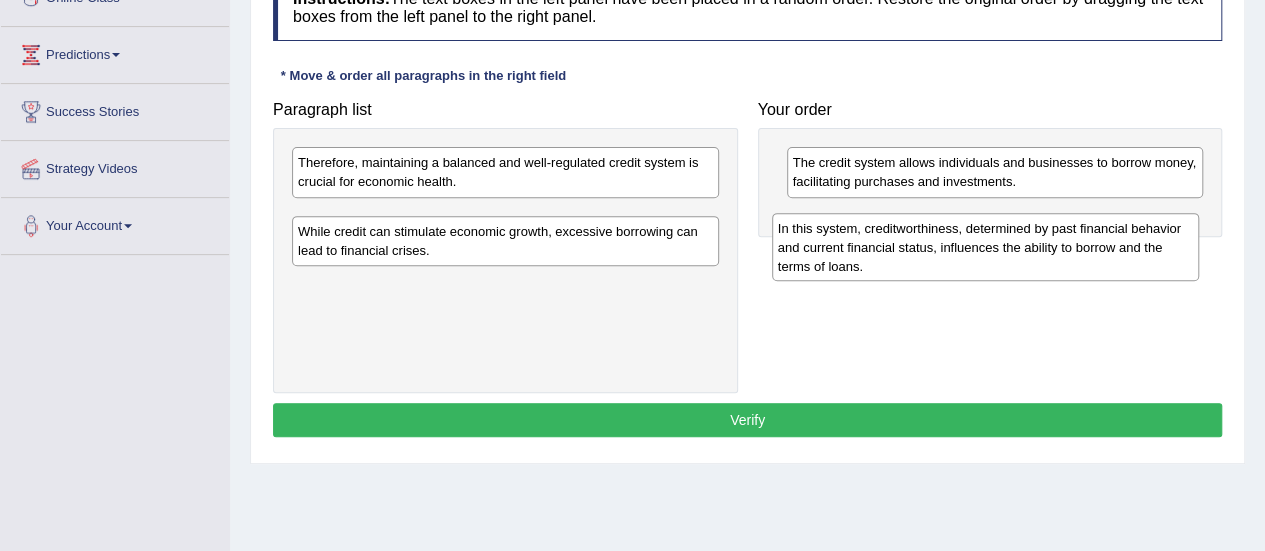 drag, startPoint x: 585, startPoint y: 229, endPoint x: 1067, endPoint y: 236, distance: 482.05084 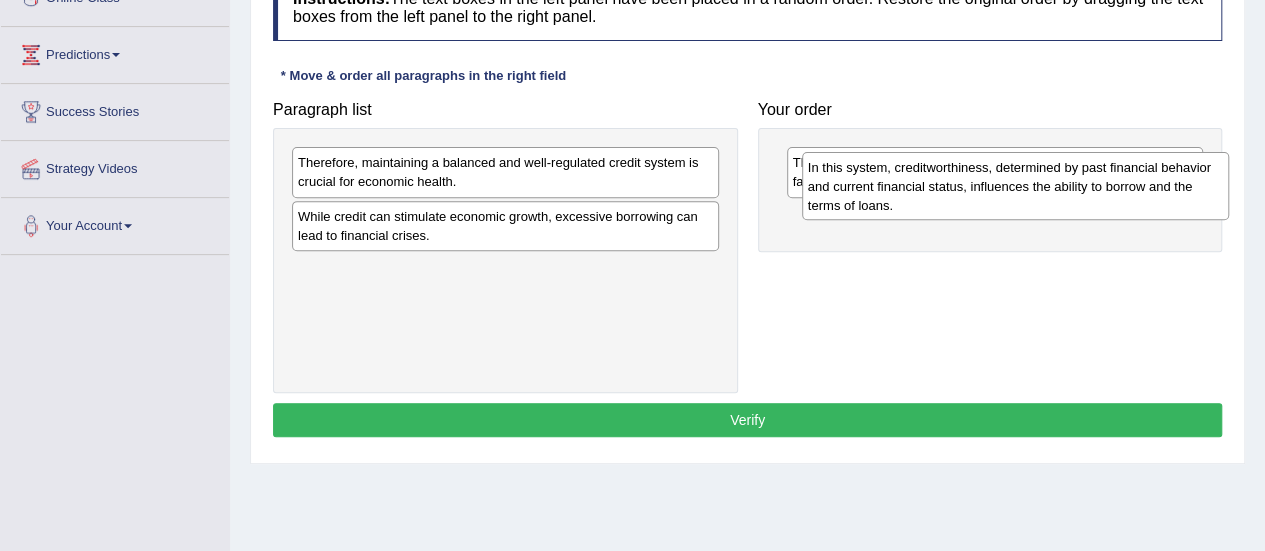drag, startPoint x: 556, startPoint y: 233, endPoint x: 1048, endPoint y: 183, distance: 494.53412 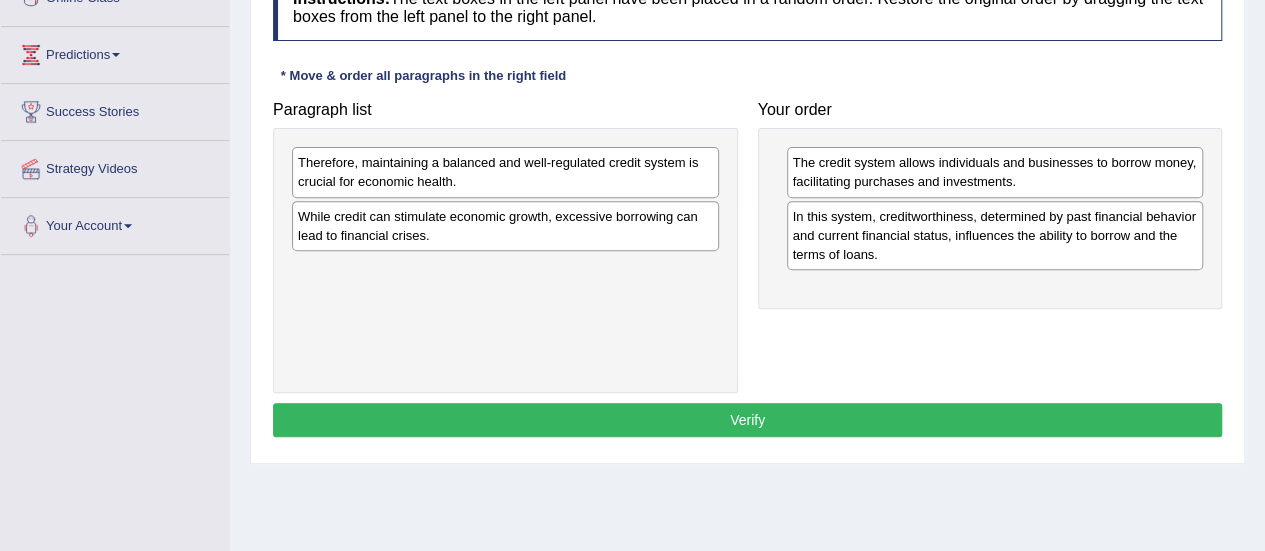 drag, startPoint x: 591, startPoint y: 255, endPoint x: 1034, endPoint y: 287, distance: 444.15427 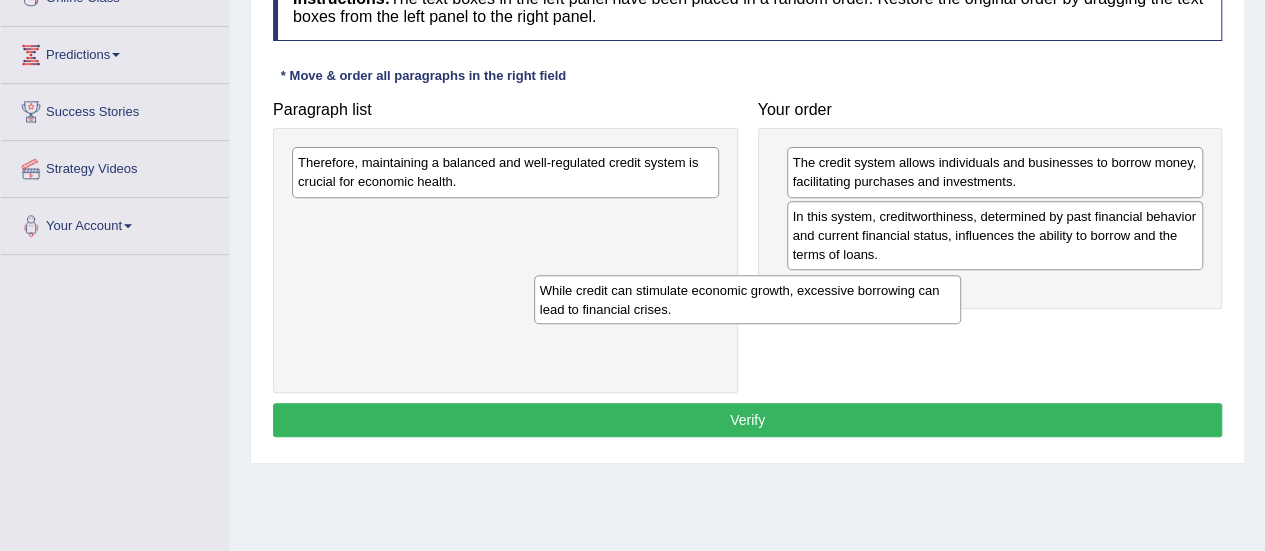 drag, startPoint x: 614, startPoint y: 215, endPoint x: 1037, endPoint y: 277, distance: 427.5196 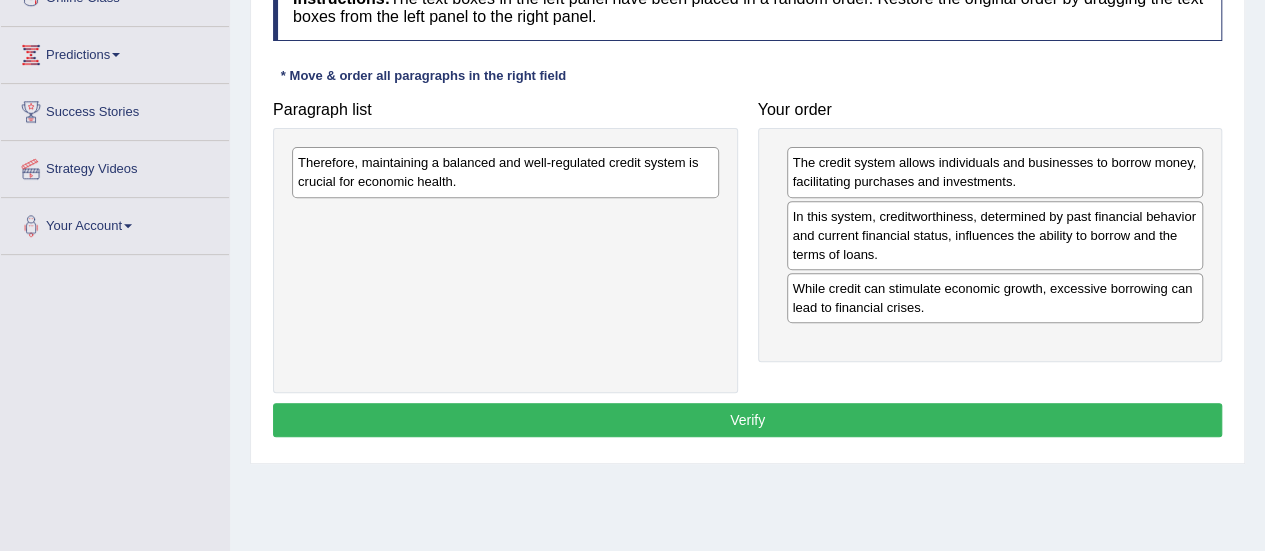 drag, startPoint x: 499, startPoint y: 143, endPoint x: 610, endPoint y: 221, distance: 135.66502 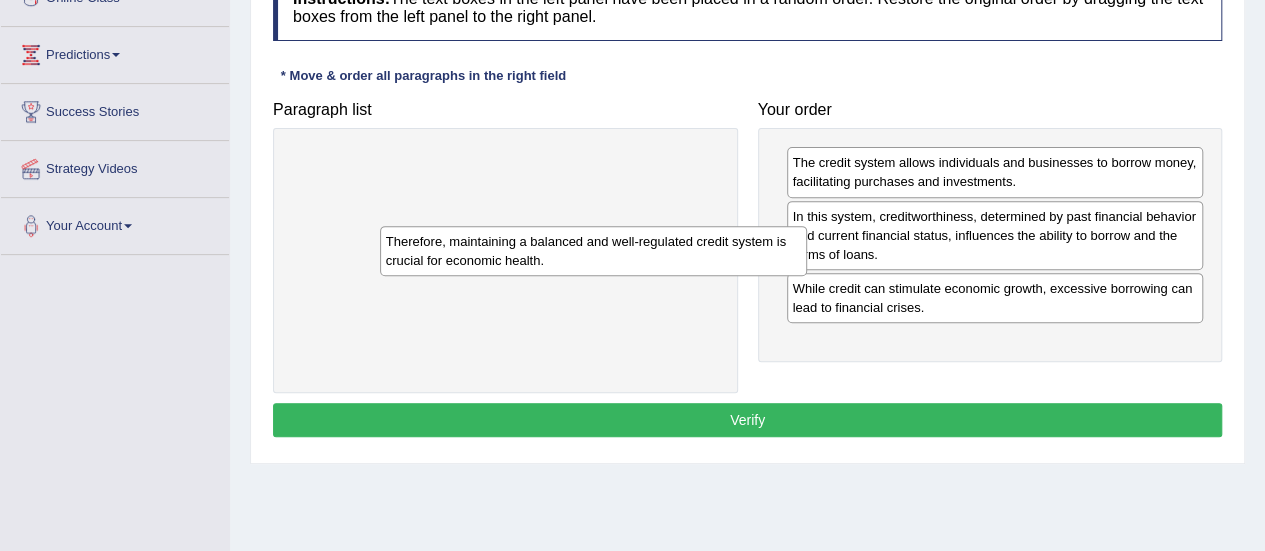 drag, startPoint x: 592, startPoint y: 175, endPoint x: 1062, endPoint y: 321, distance: 492.15445 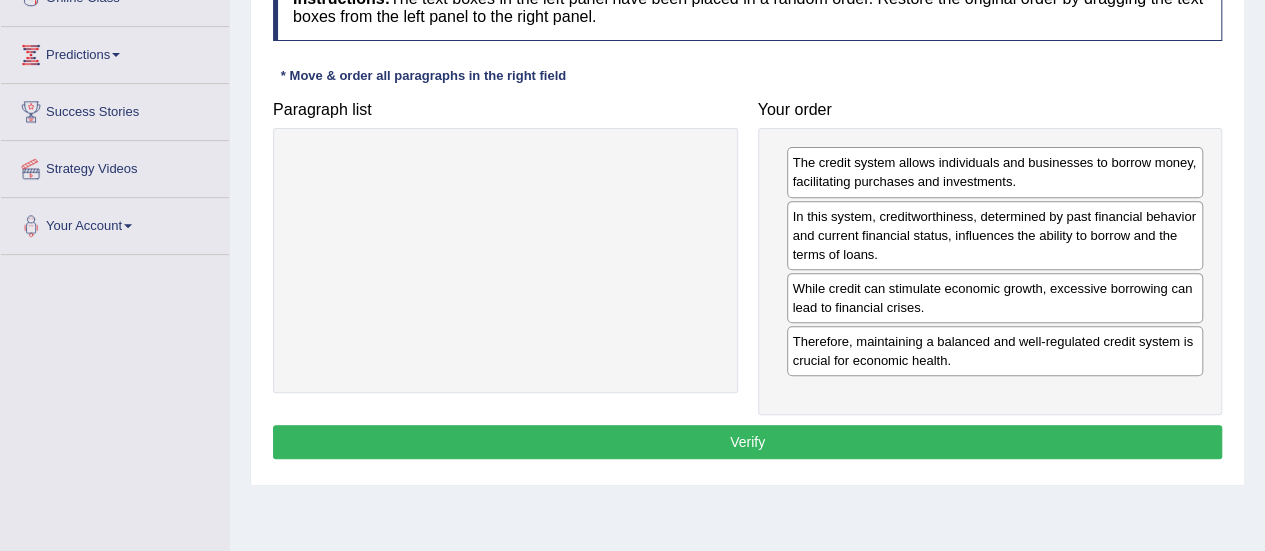 click on "Verify" at bounding box center [747, 442] 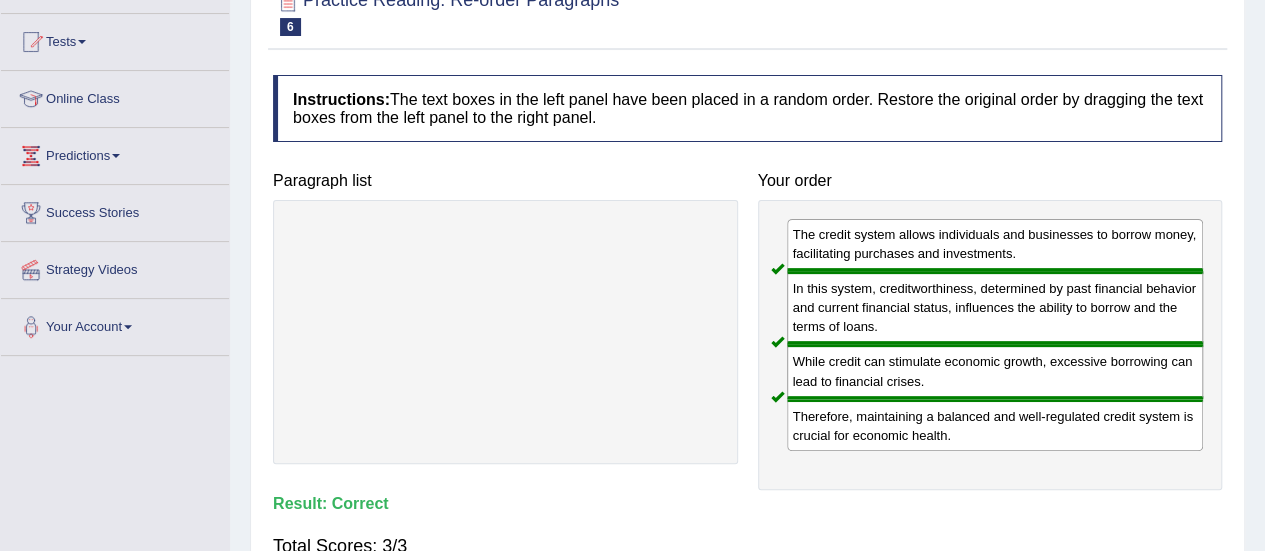 scroll, scrollTop: 0, scrollLeft: 0, axis: both 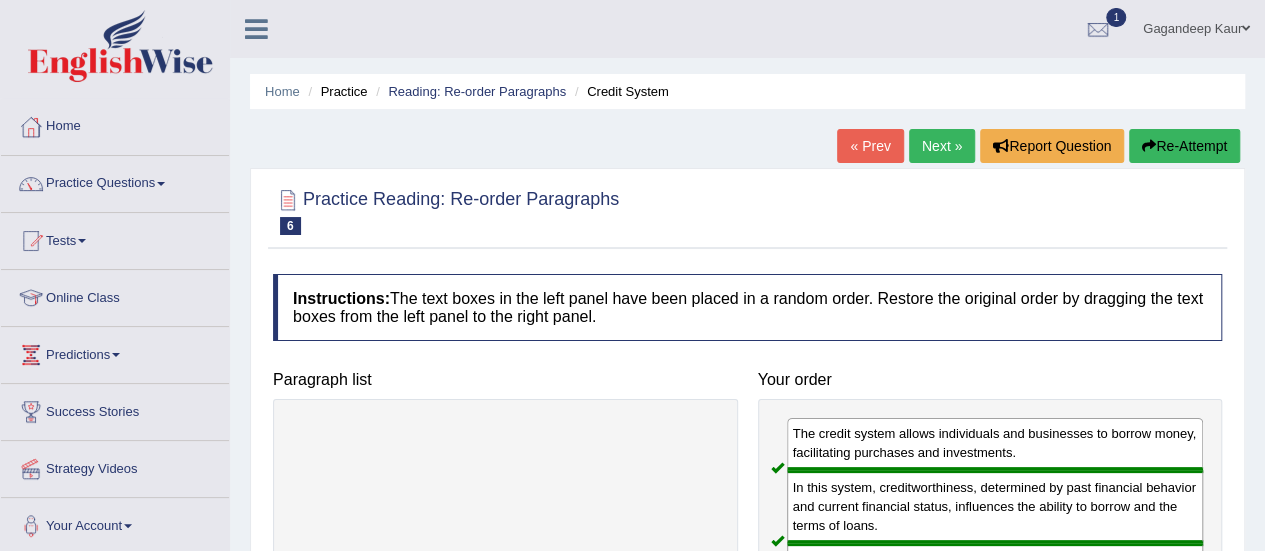 click on "Next »" at bounding box center (942, 146) 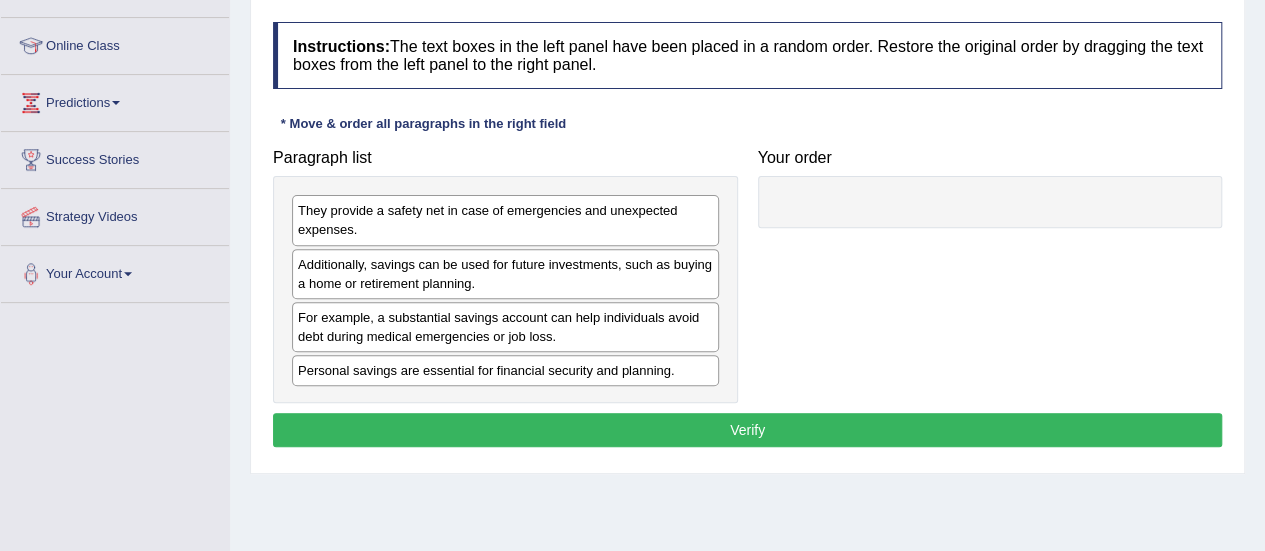 scroll, scrollTop: 0, scrollLeft: 0, axis: both 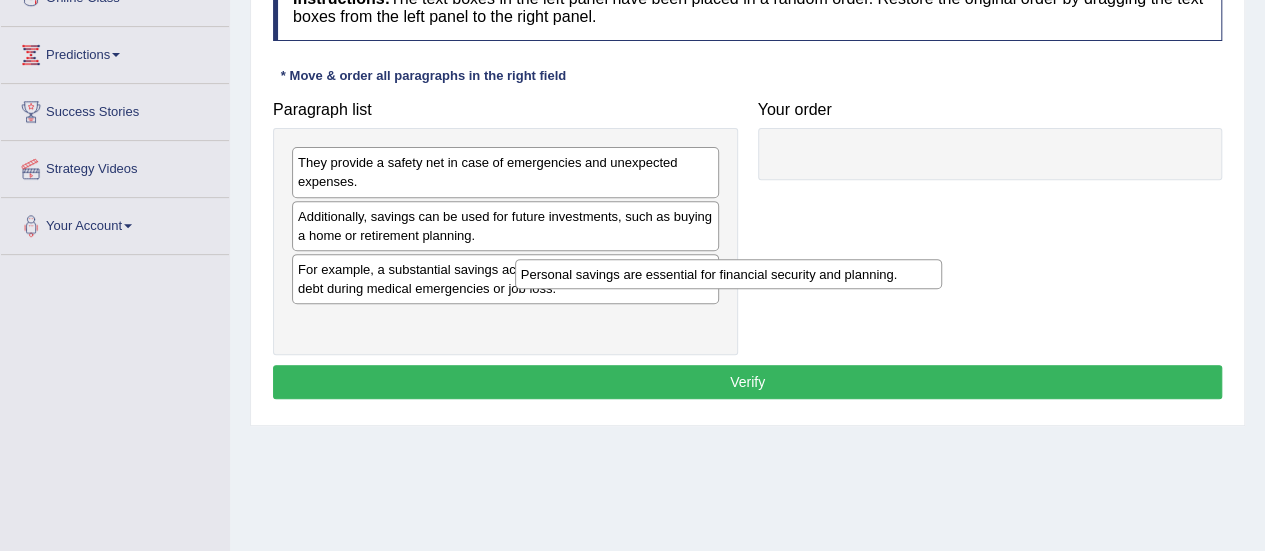 drag, startPoint x: 574, startPoint y: 315, endPoint x: 993, endPoint y: 168, distance: 444.0383 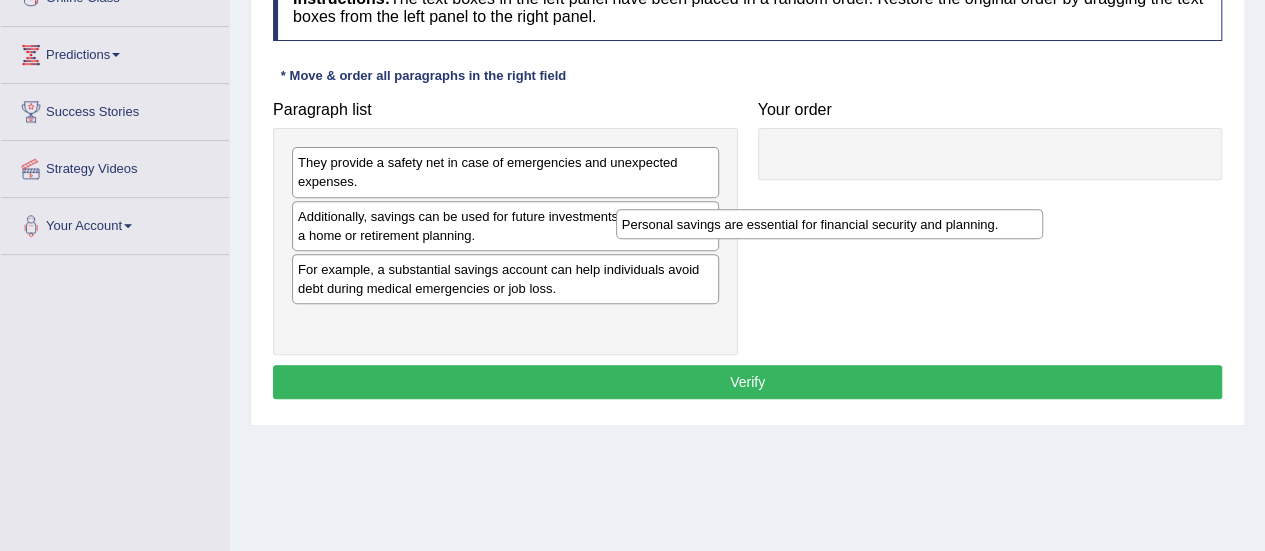 drag, startPoint x: 572, startPoint y: 333, endPoint x: 984, endPoint y: 143, distance: 453.70035 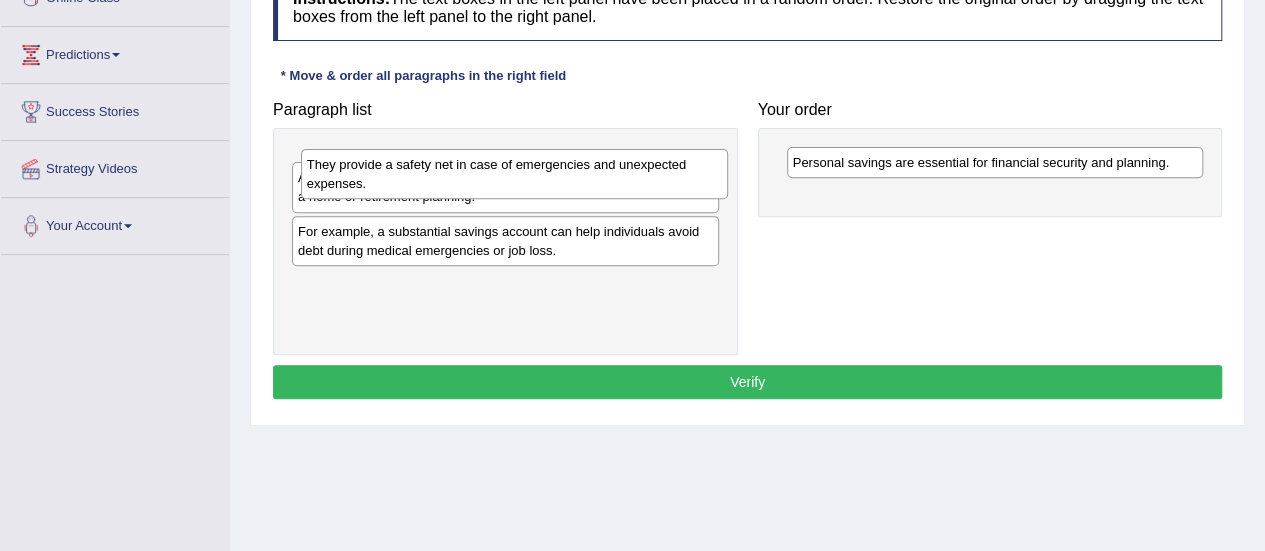 drag, startPoint x: 459, startPoint y: 189, endPoint x: 469, endPoint y: 191, distance: 10.198039 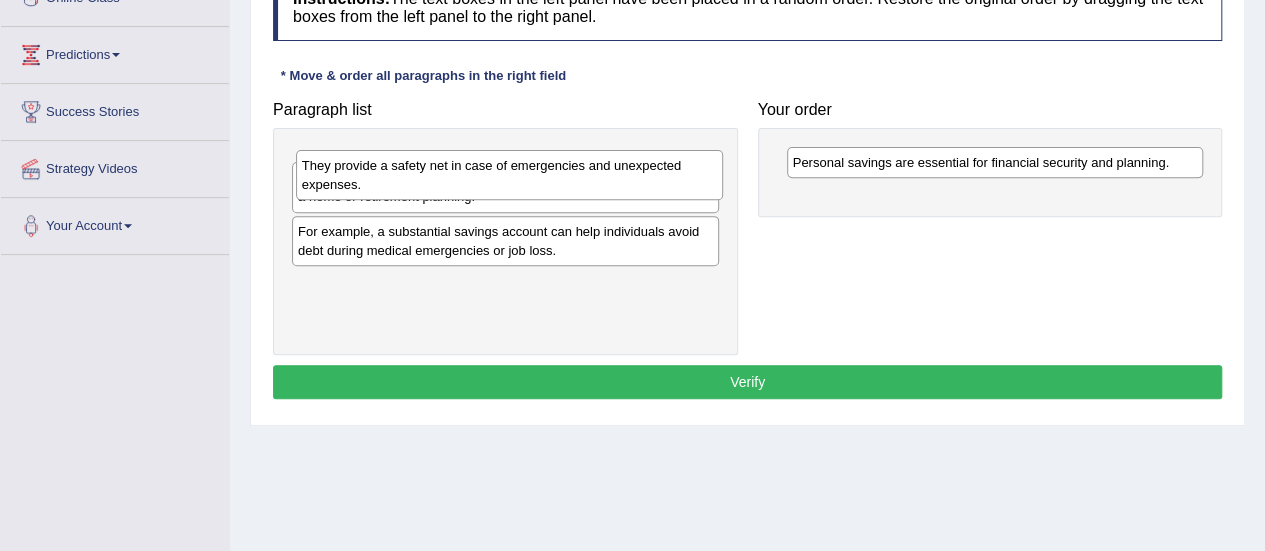 drag, startPoint x: 466, startPoint y: 186, endPoint x: 1114, endPoint y: 275, distance: 654.0833 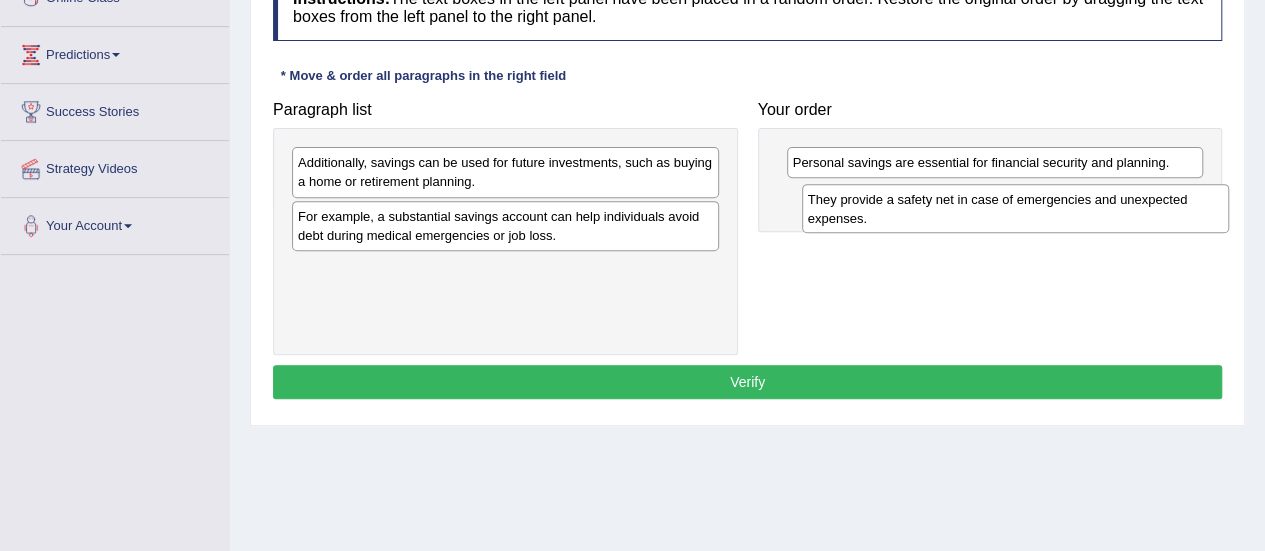 drag, startPoint x: 700, startPoint y: 237, endPoint x: 969, endPoint y: 241, distance: 269.02972 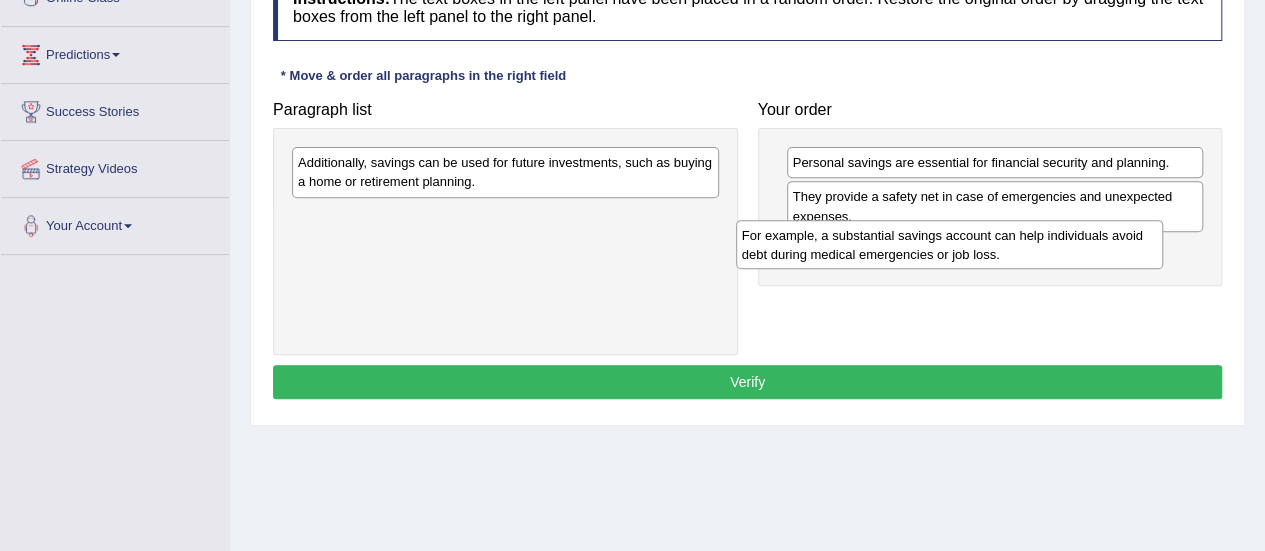 drag, startPoint x: 643, startPoint y: 227, endPoint x: 1044, endPoint y: 234, distance: 401.0611 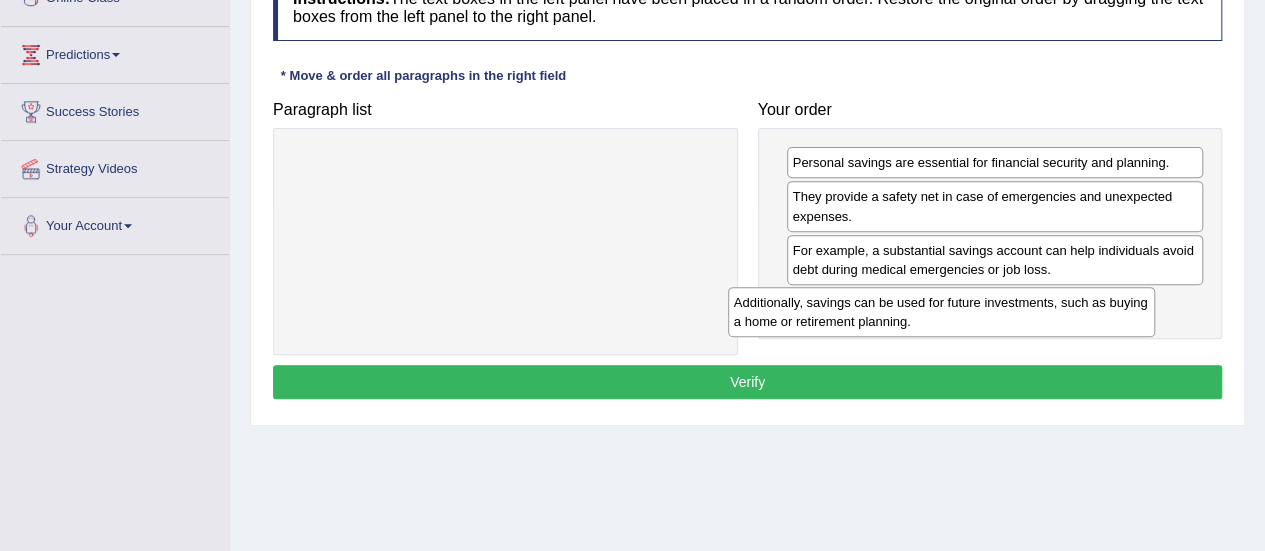 drag, startPoint x: 540, startPoint y: 173, endPoint x: 1004, endPoint y: 320, distance: 486.72888 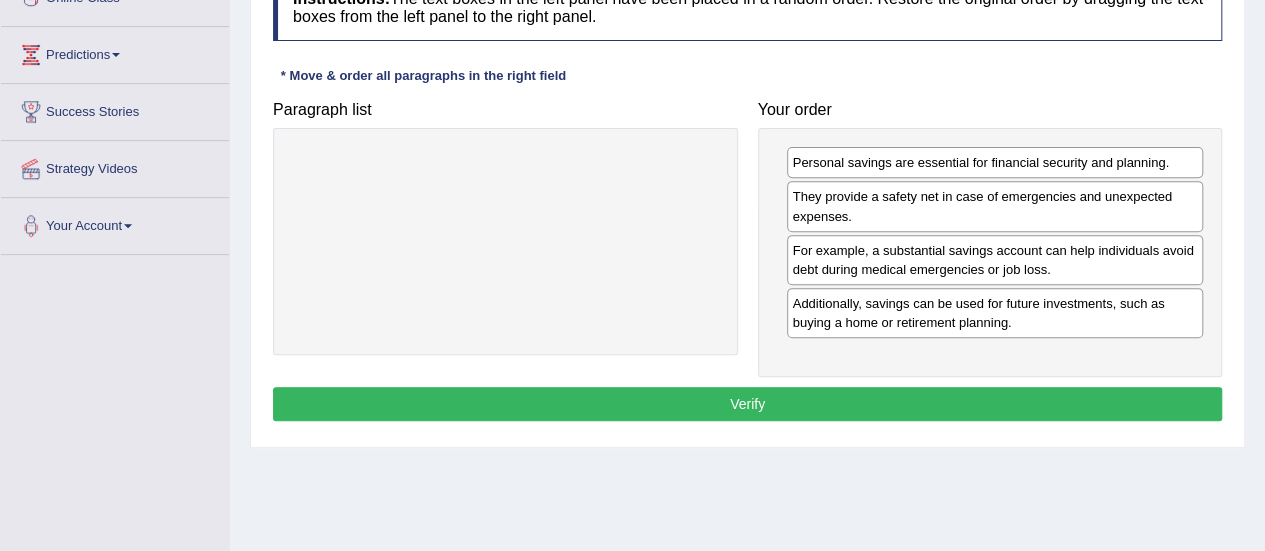 click on "Verify" at bounding box center [747, 404] 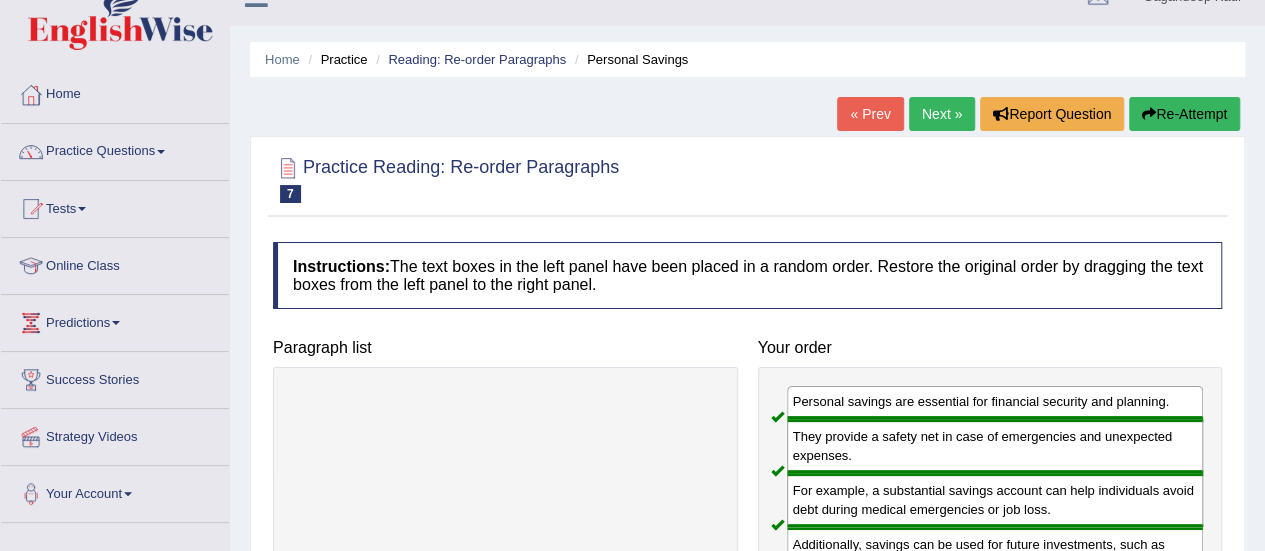 scroll, scrollTop: 0, scrollLeft: 0, axis: both 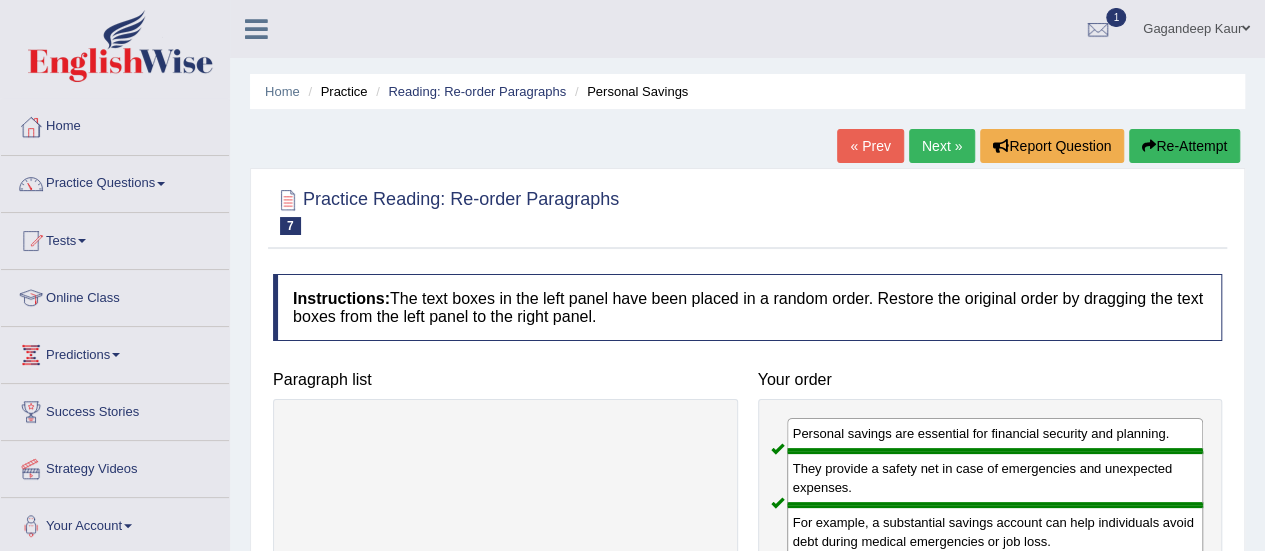 click on "Next »" at bounding box center [942, 146] 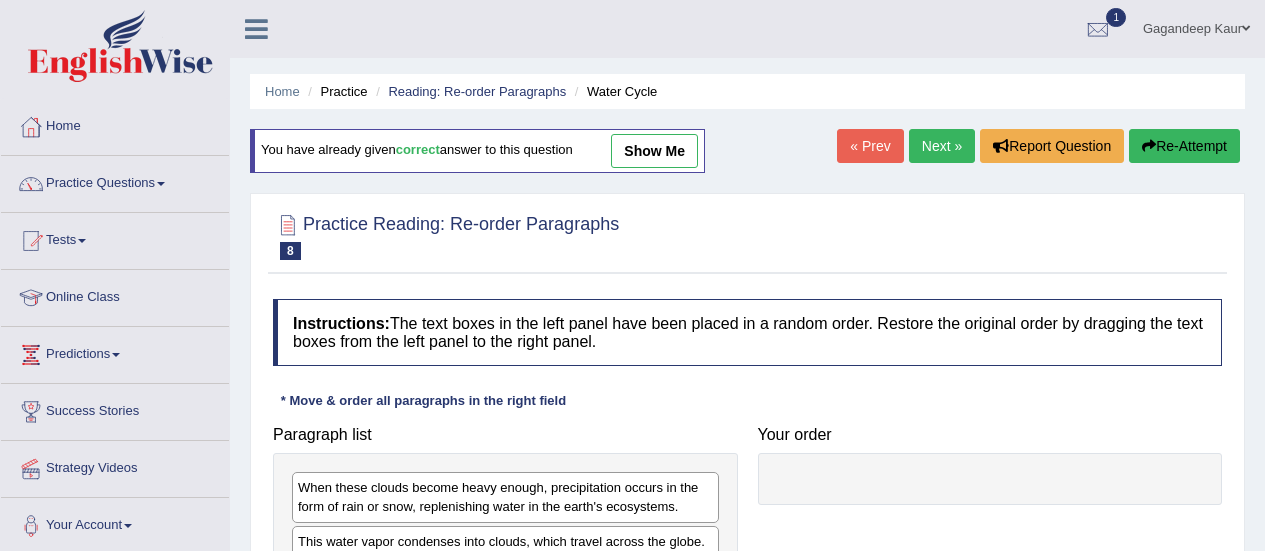 scroll, scrollTop: 300, scrollLeft: 0, axis: vertical 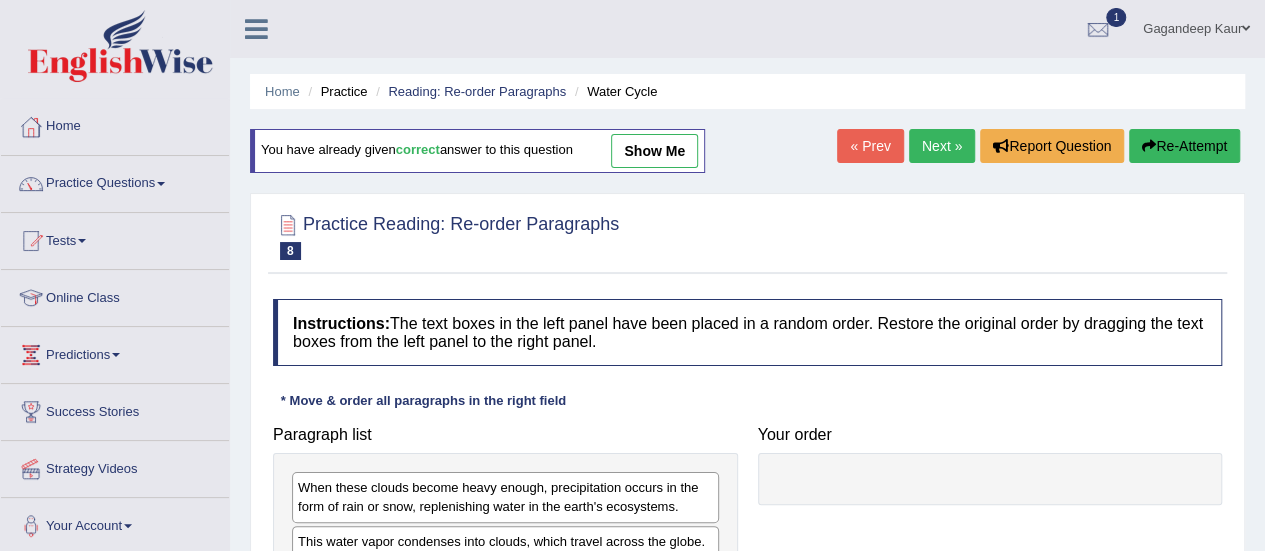 click on "show me" at bounding box center [654, 151] 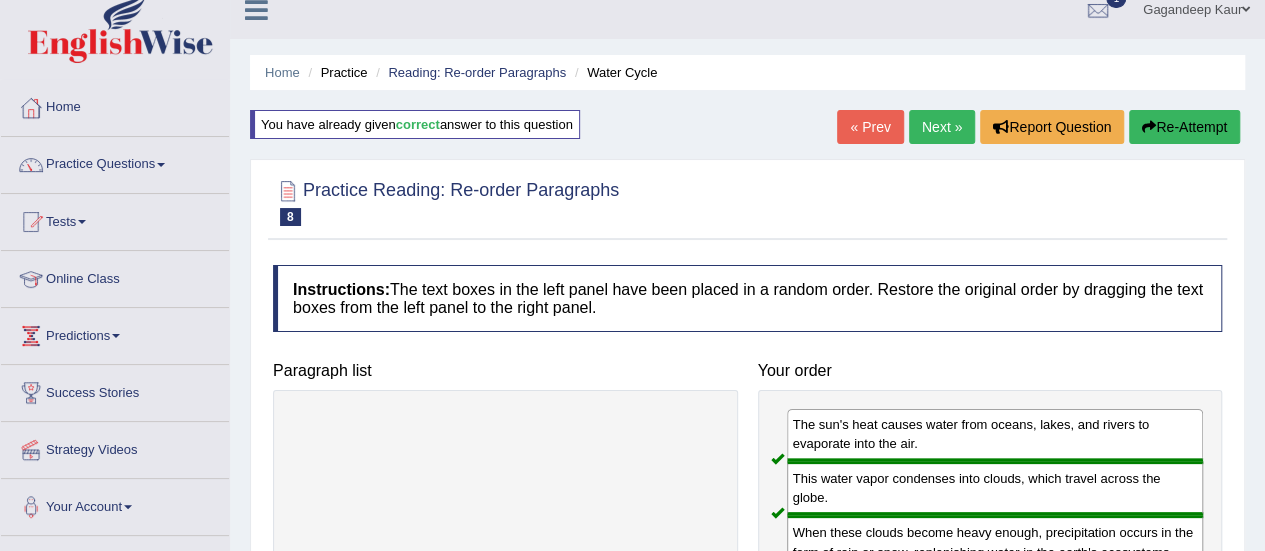 scroll, scrollTop: 0, scrollLeft: 0, axis: both 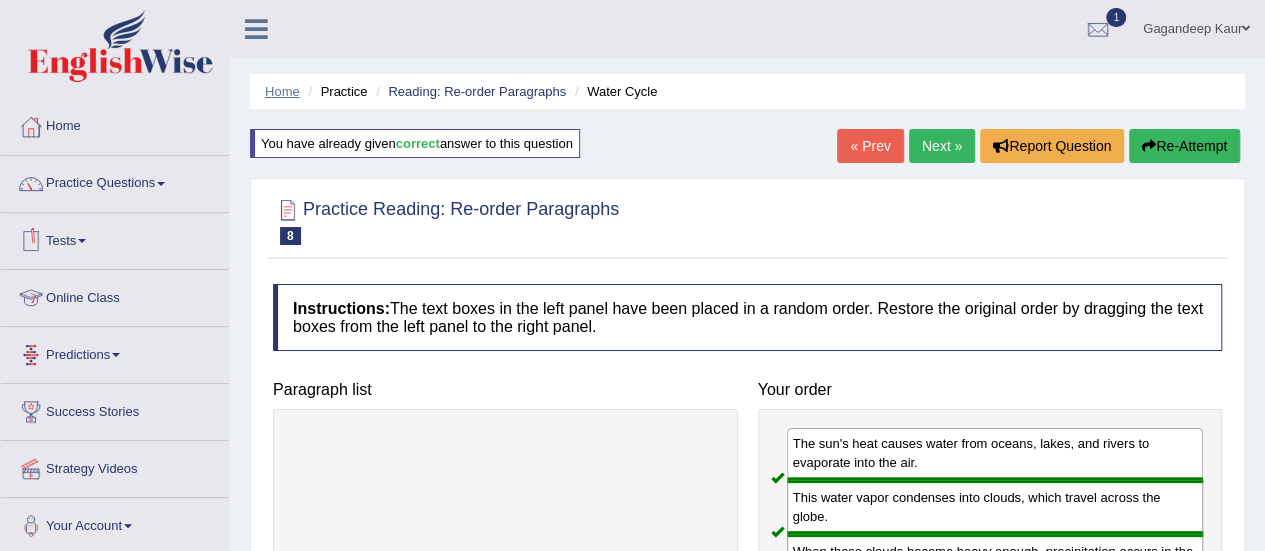 click on "Home" at bounding box center [282, 91] 